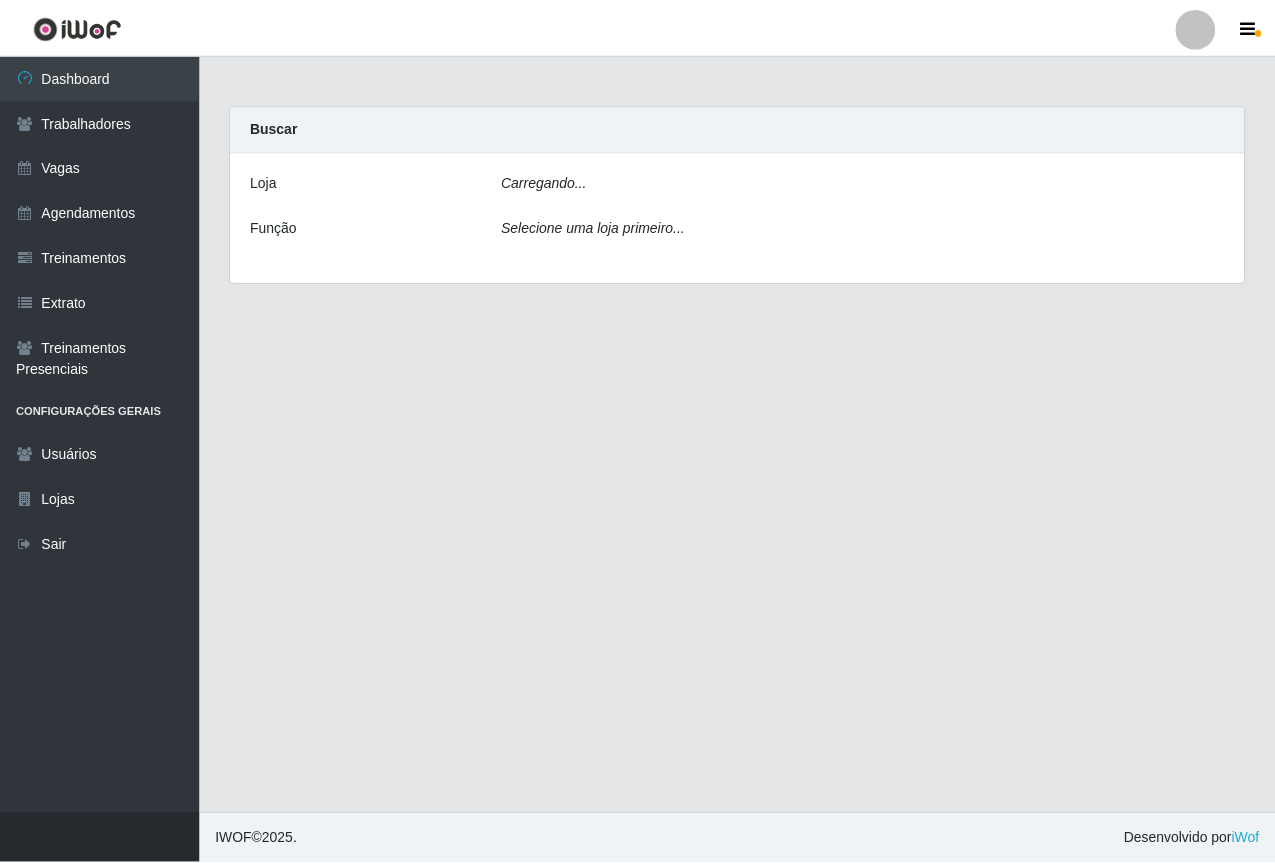 scroll, scrollTop: 0, scrollLeft: 0, axis: both 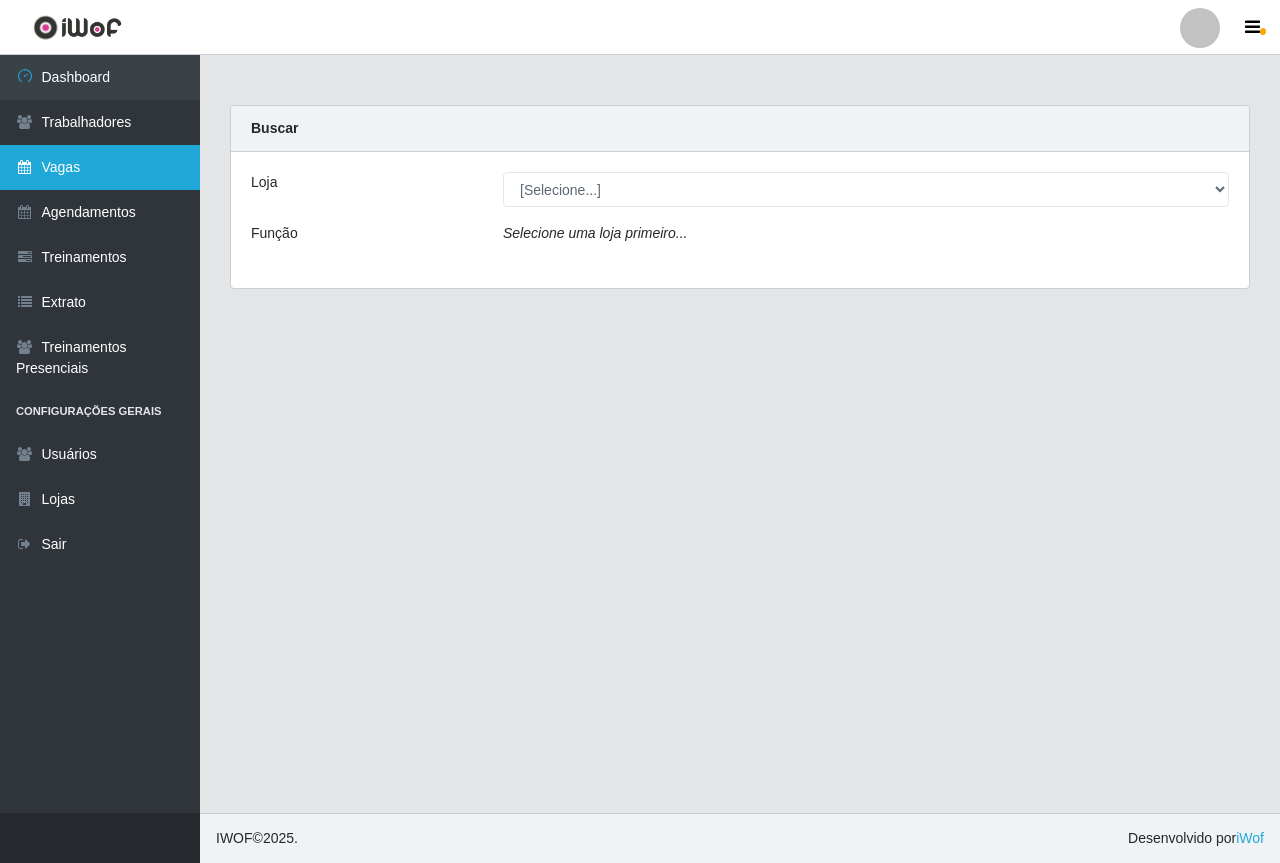 click on "Vagas" at bounding box center (100, 167) 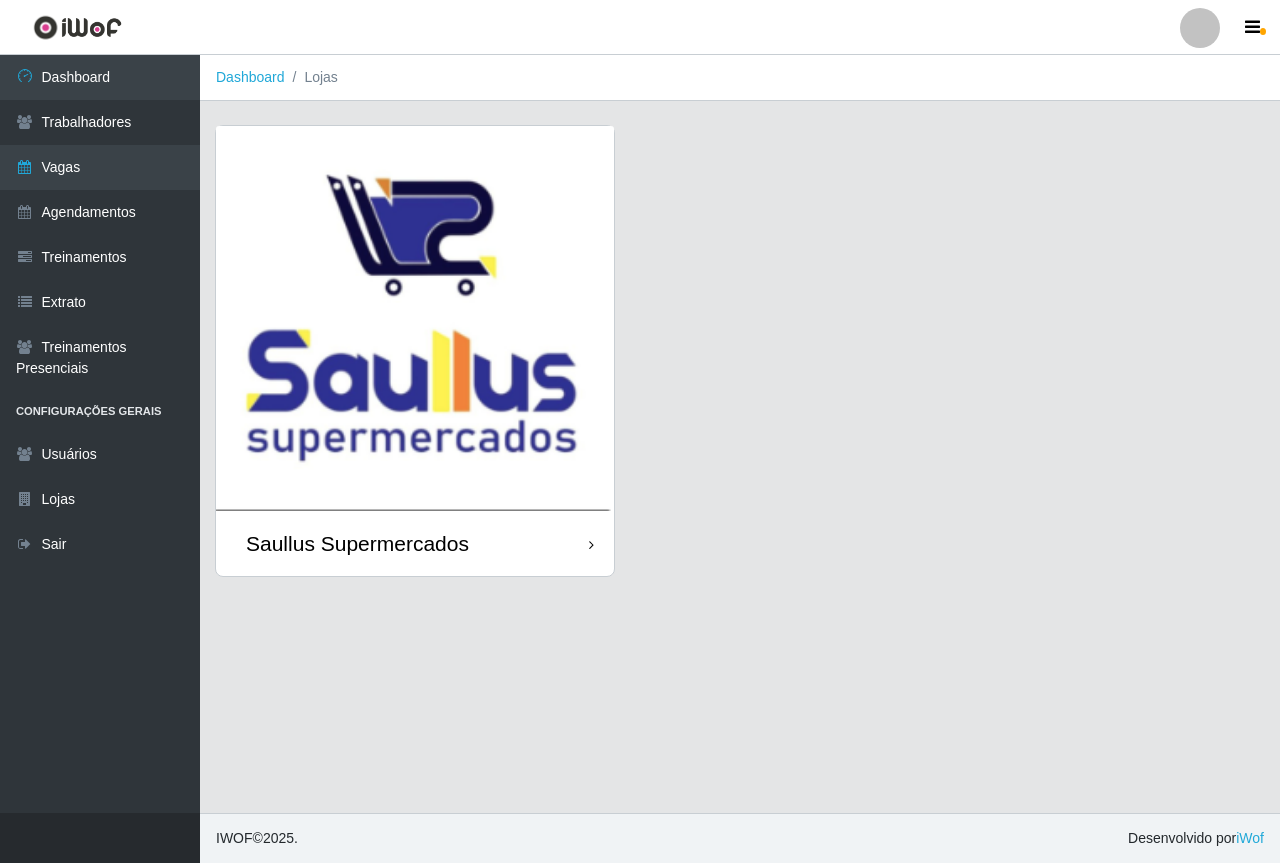 click at bounding box center [415, 318] 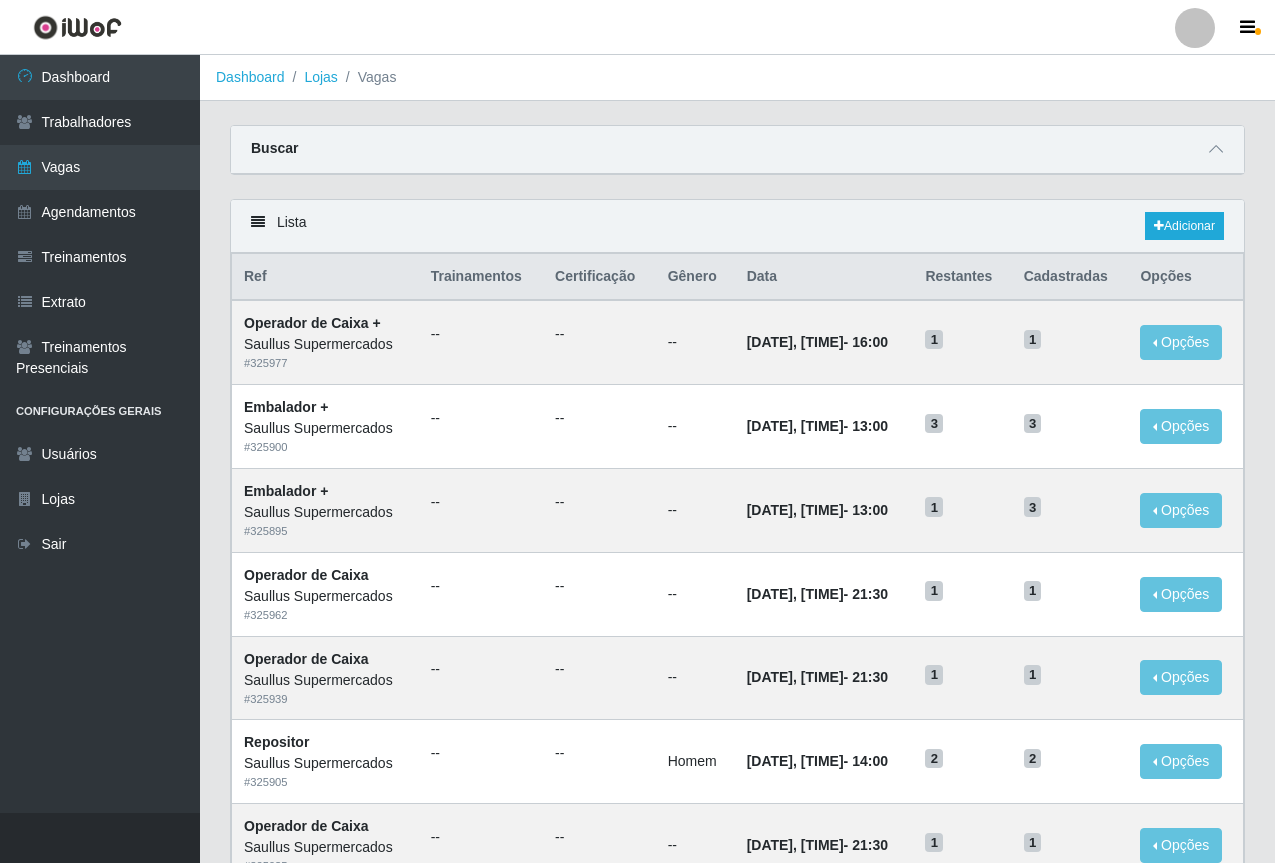 click on "Buscar" at bounding box center [737, 150] 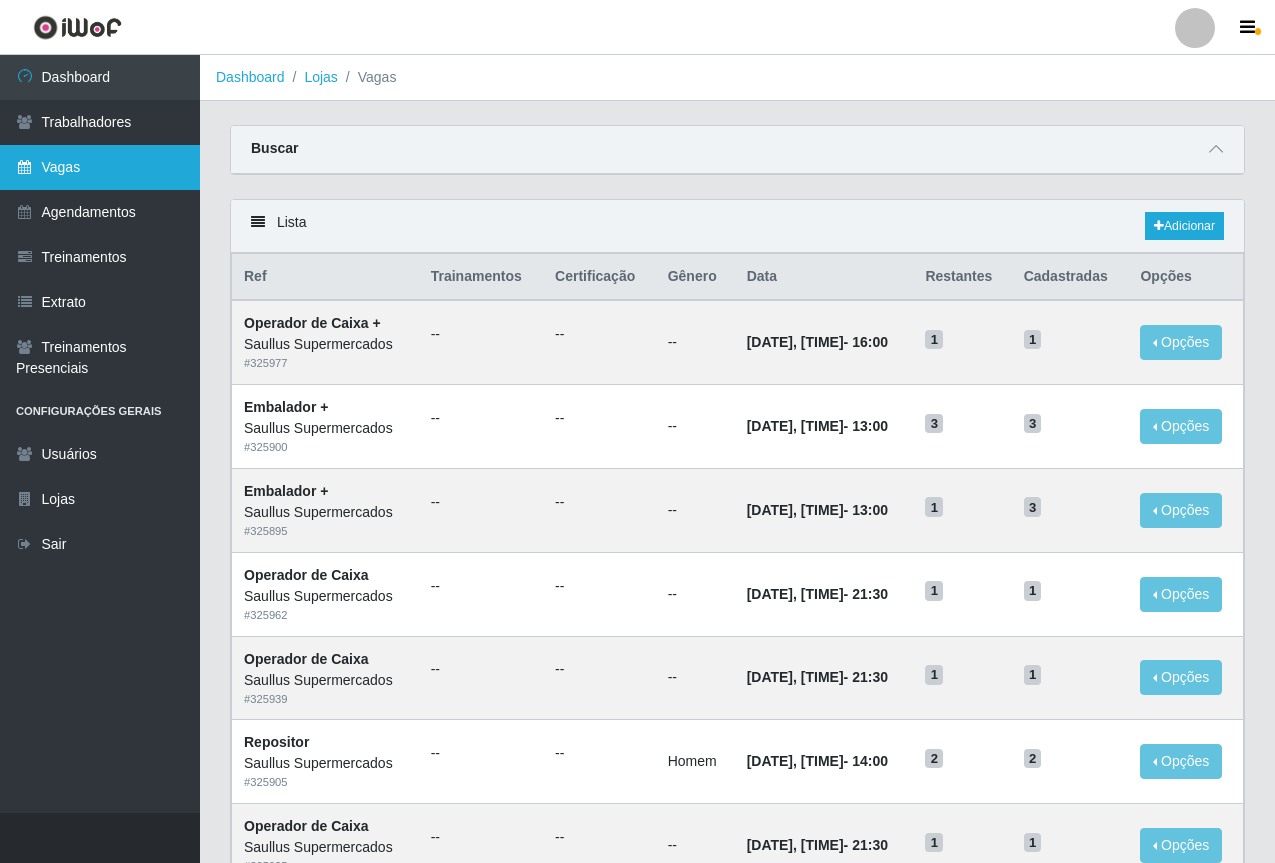 click on "Vagas" at bounding box center (100, 167) 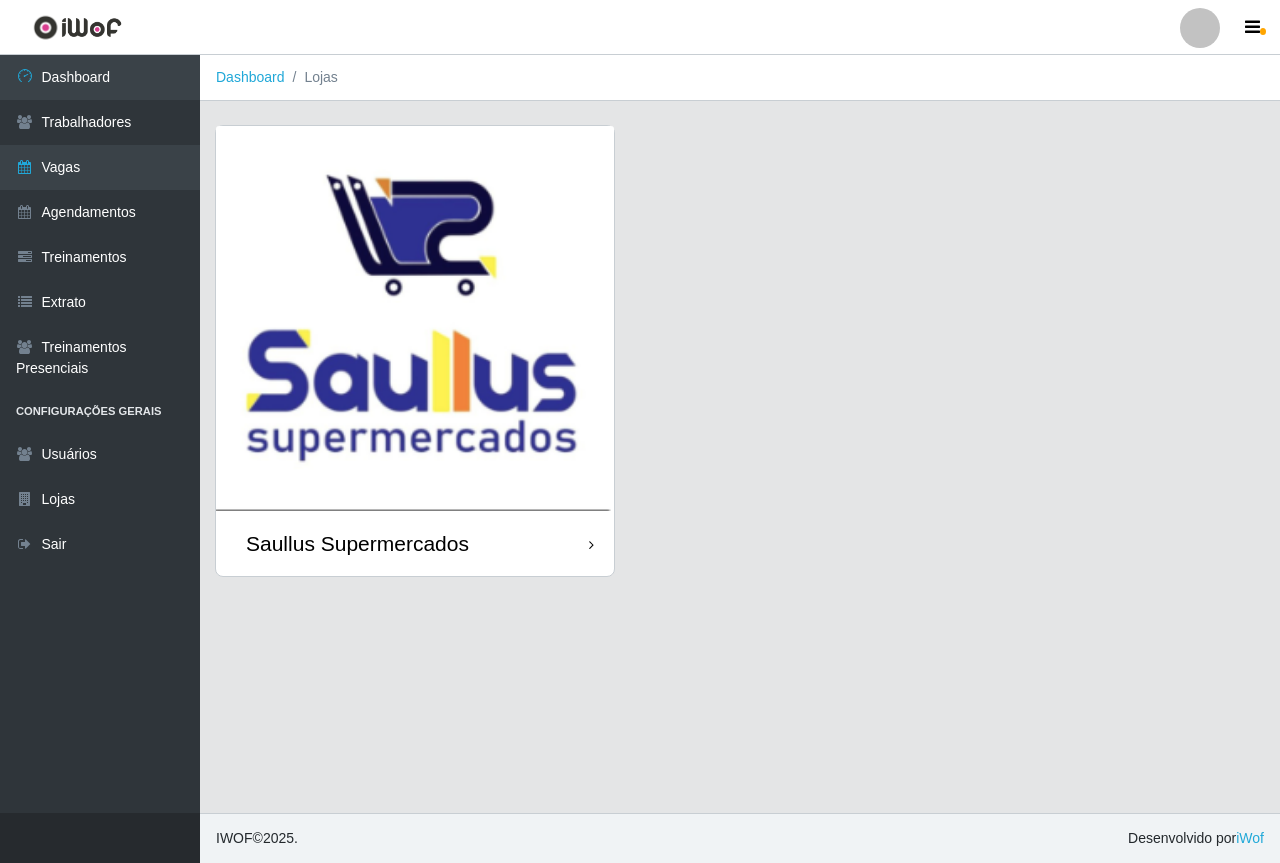 click at bounding box center (415, 318) 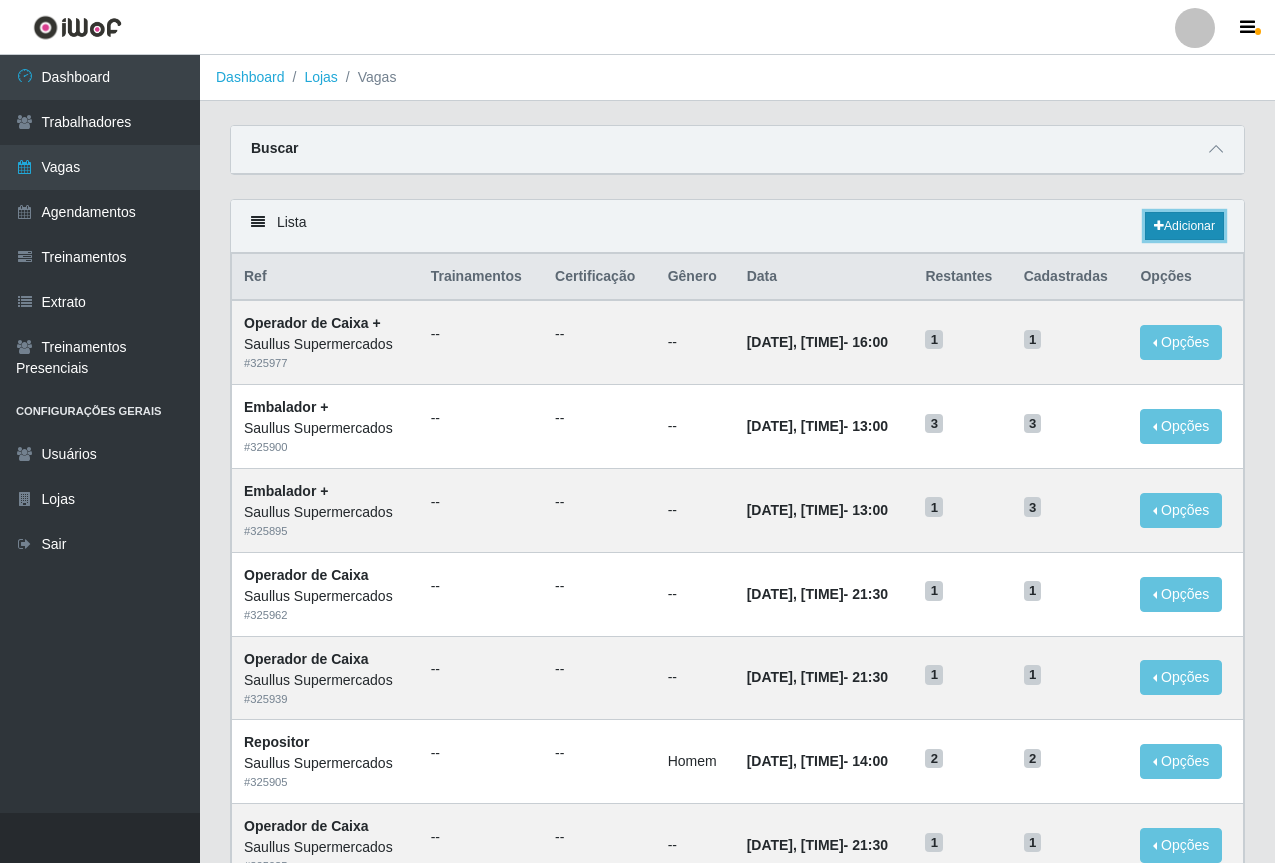 click on "Adicionar" at bounding box center [1184, 226] 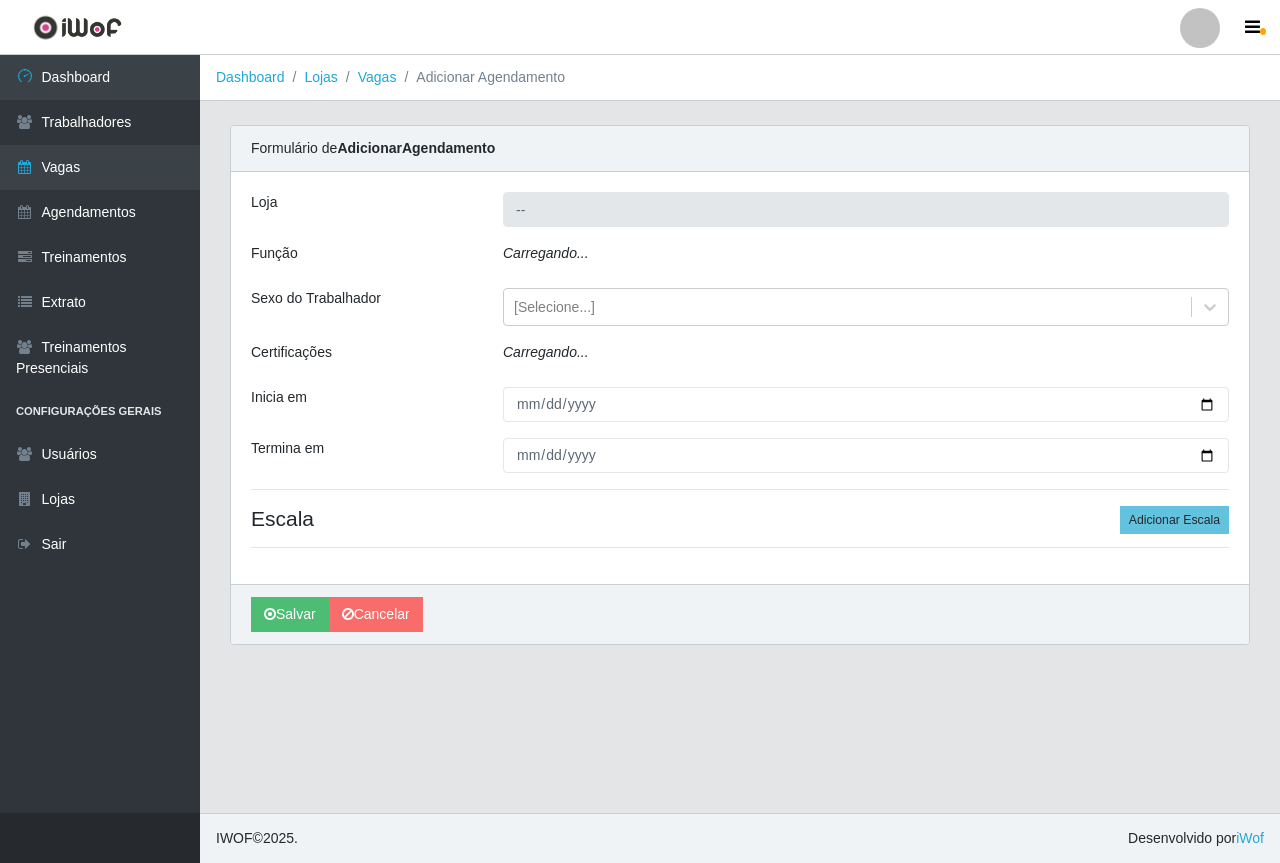 type on "Saullus Supermercados" 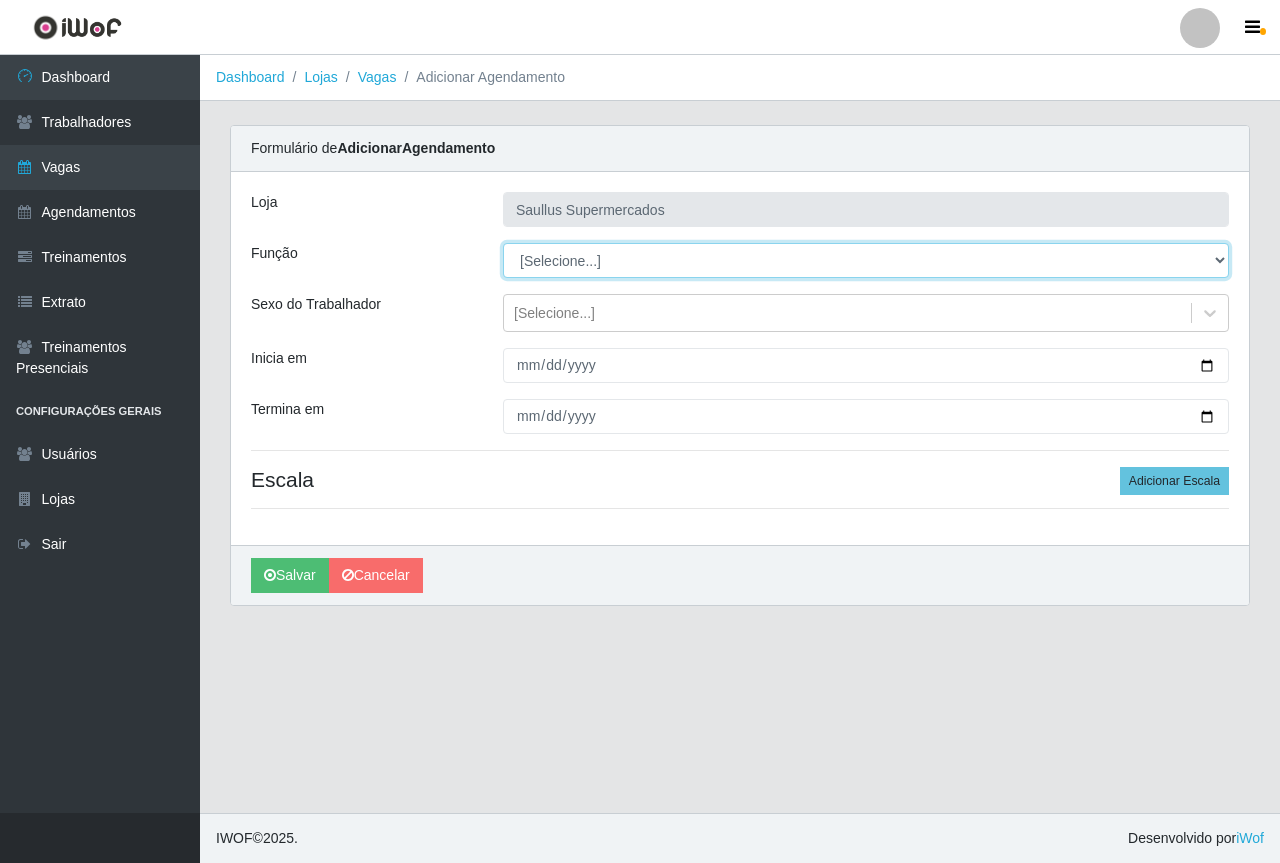 click on "[Selecione...] ASG ASG + ASG ++ Balconista de Açougue  Balconista de Açougue + Balconista de Açougue ++ Balconista de Padaria  Balconista de Padaria + Balconista de Padaria ++ Embalador Embalador + Embalador ++ Operador de Caixa Operador de Caixa + Operador de Caixa ++ Operador de Loja Operador de Loja + Operador de Loja ++ Repositor  Repositor + Repositor ++" at bounding box center [866, 260] 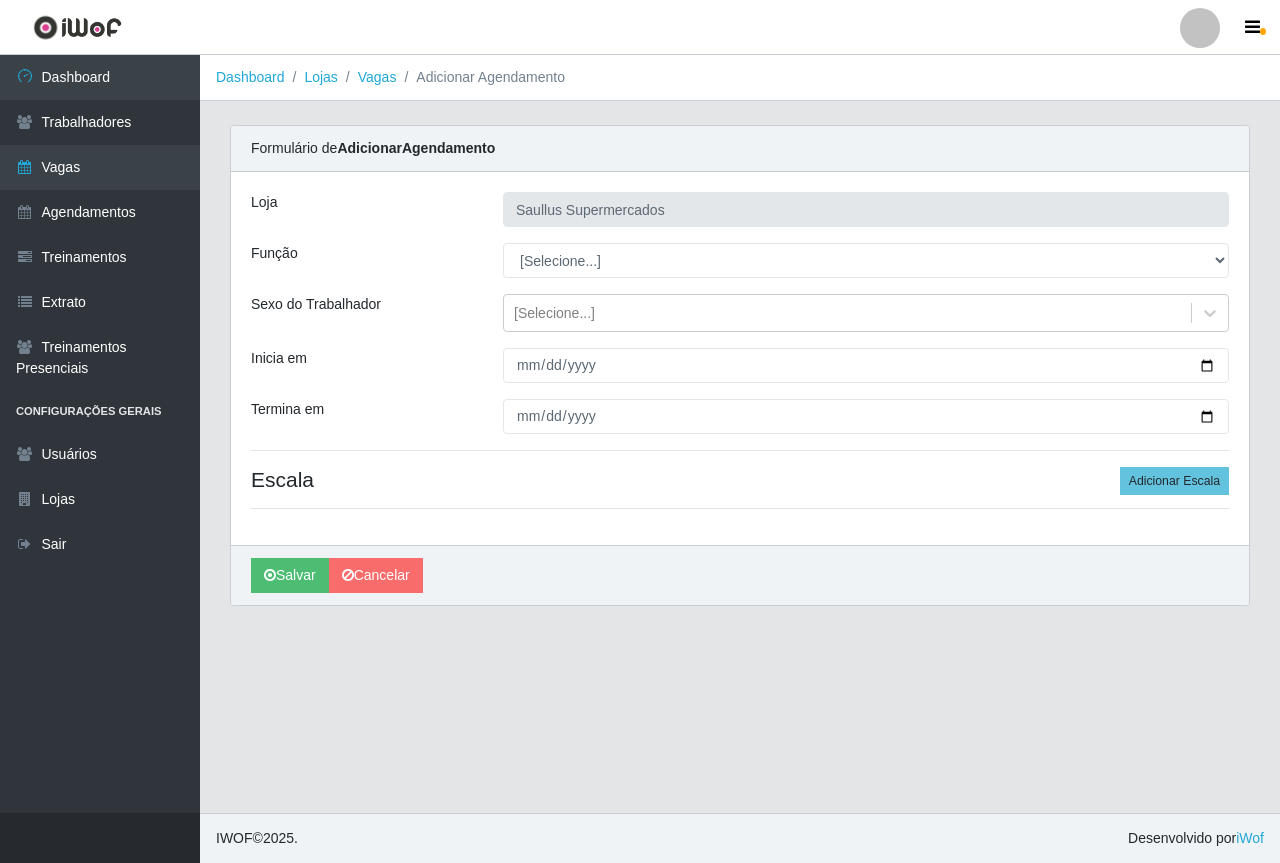 click on "Loja Saullus Supermercados Função [Selecione...] ASG ASG + ASG ++ Balconista de Açougue  Balconista de Açougue + Balconista de Açougue ++ Balconista de Padaria  Balconista de Padaria + Balconista de Padaria ++ Embalador Embalador + Embalador ++ Operador de Caixa Operador de Caixa + Operador de Caixa ++ Operador de Loja Operador de Loja + Operador de Loja ++ Repositor  Repositor + Repositor ++ Sexo do Trabalhador [Selecione...] Inicia em Termina em Escala Adicionar Escala" at bounding box center (740, 358) 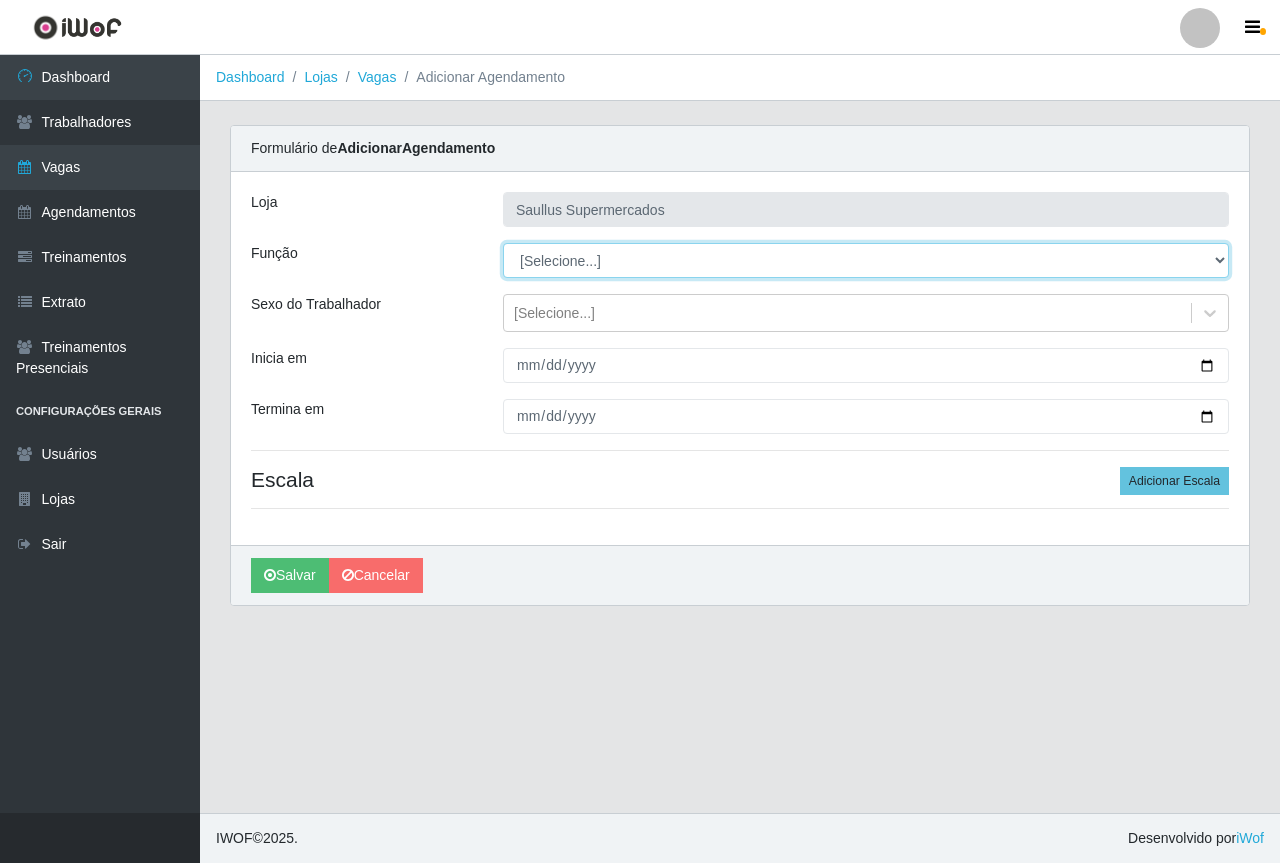 click on "[Selecione...] ASG ASG + ASG ++ Balconista de Açougue  Balconista de Açougue + Balconista de Açougue ++ Balconista de Padaria  Balconista de Padaria + Balconista de Padaria ++ Embalador Embalador + Embalador ++ Operador de Caixa Operador de Caixa + Operador de Caixa ++ Operador de Loja Operador de Loja + Operador de Loja ++ Repositor  Repositor + Repositor ++" at bounding box center [866, 260] 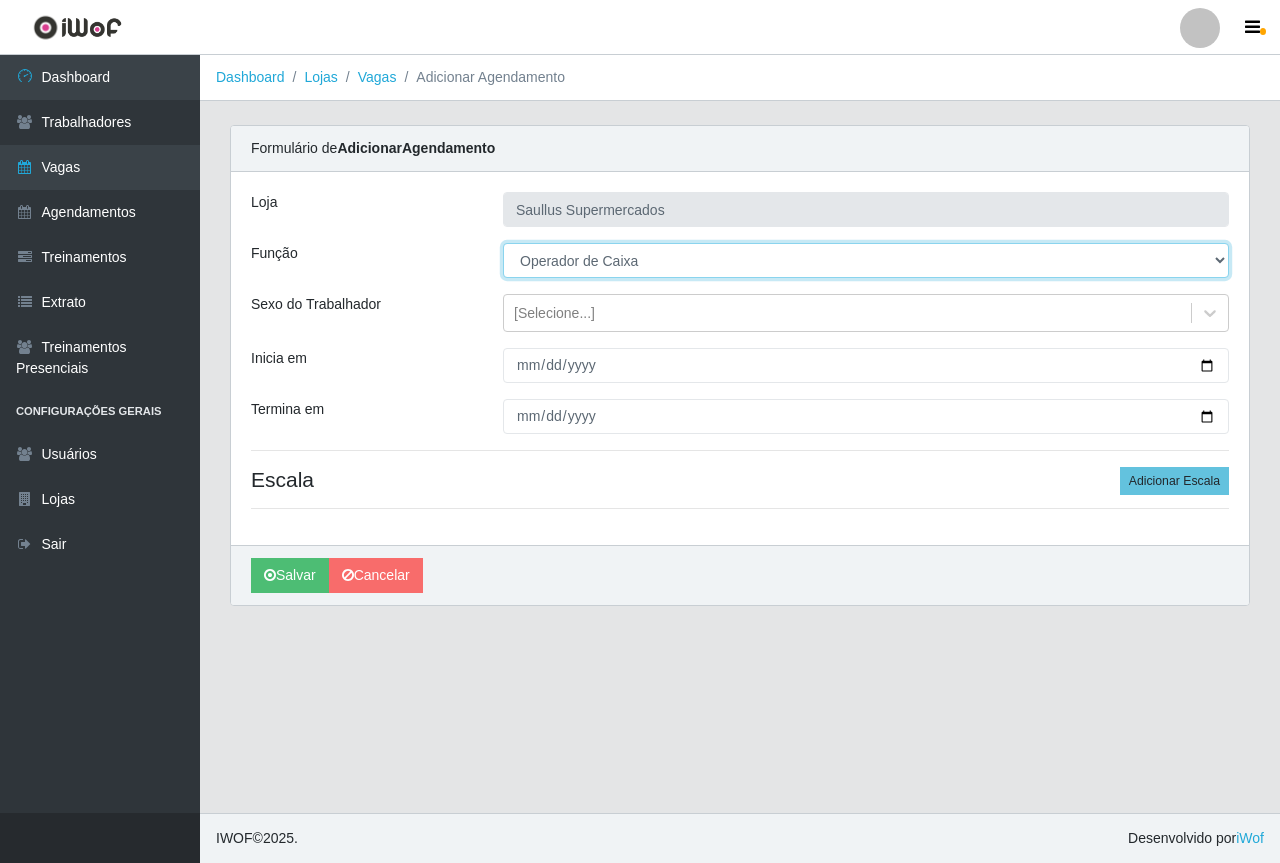 click on "[Selecione...] ASG ASG + ASG ++ Balconista de Açougue  Balconista de Açougue + Balconista de Açougue ++ Balconista de Padaria  Balconista de Padaria + Balconista de Padaria ++ Embalador Embalador + Embalador ++ Operador de Caixa Operador de Caixa + Operador de Caixa ++ Operador de Loja Operador de Loja + Operador de Loja ++ Repositor  Repositor + Repositor ++" at bounding box center (866, 260) 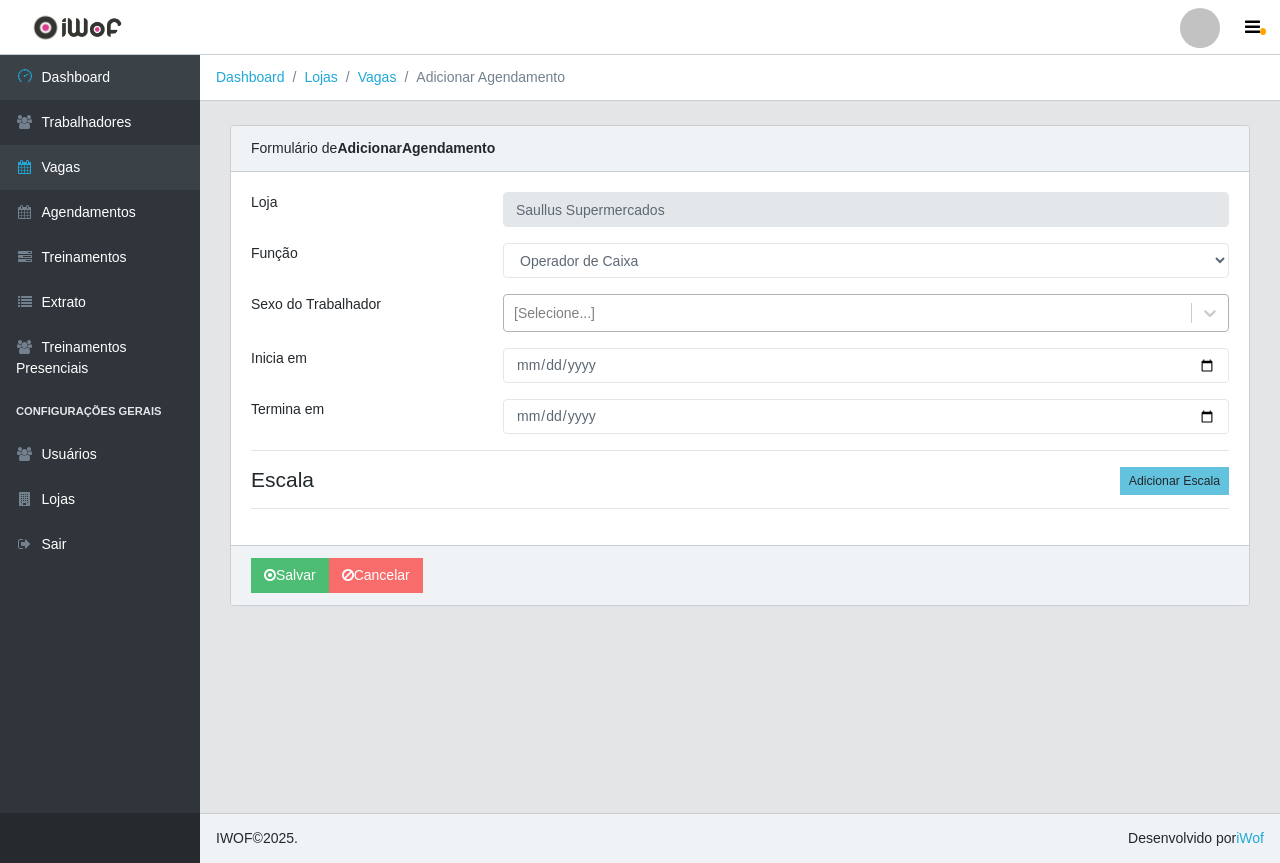 click on "[Selecione...]" at bounding box center (847, 313) 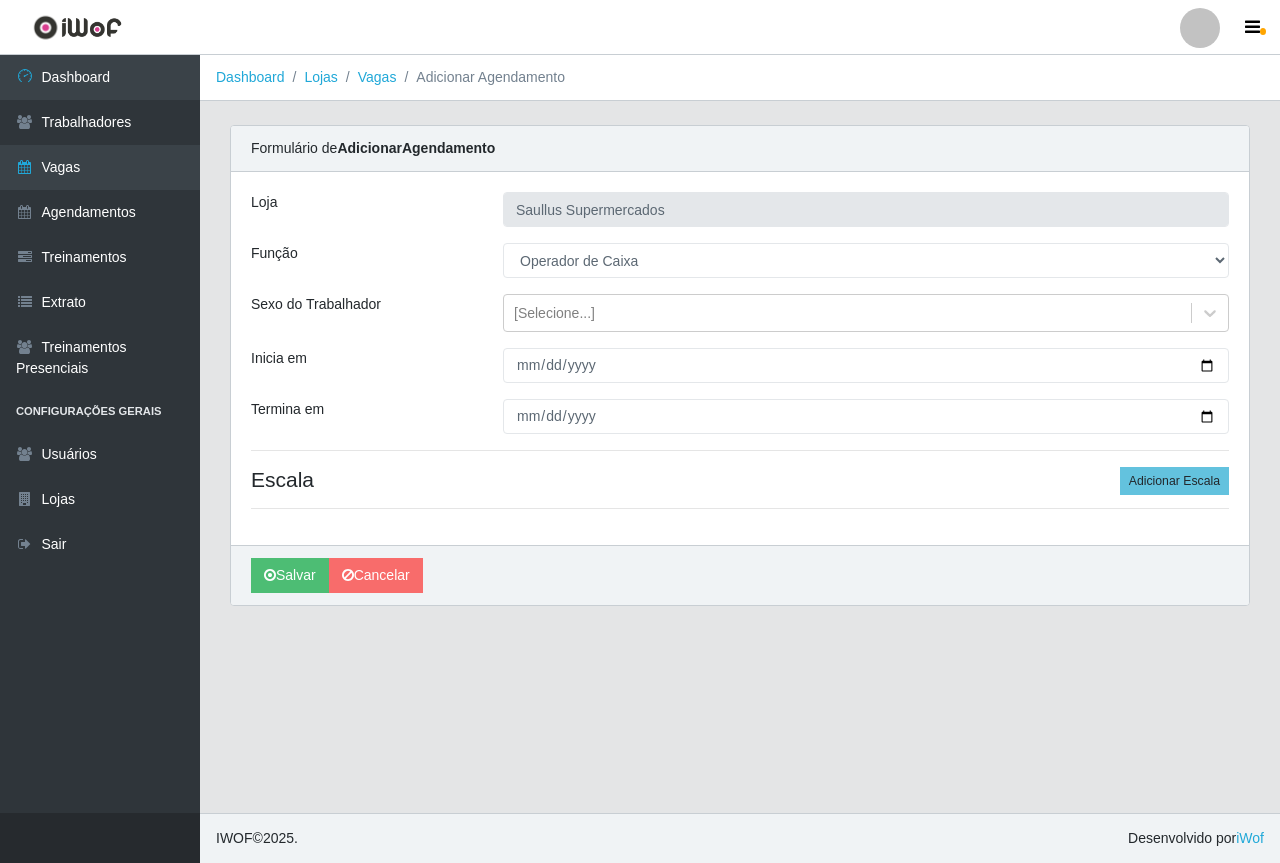 drag, startPoint x: 441, startPoint y: 399, endPoint x: 485, endPoint y: 391, distance: 44.72136 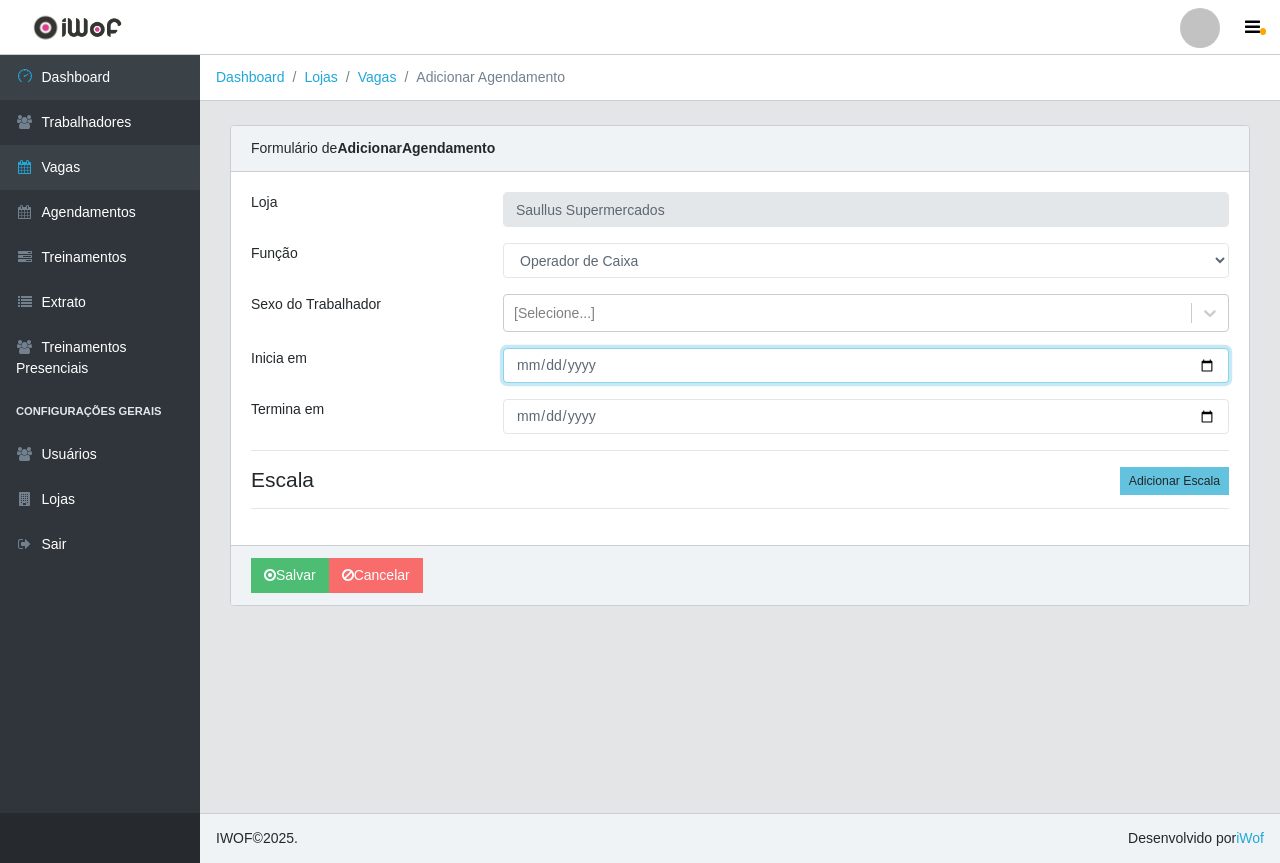 click on "Inicia em" at bounding box center (866, 365) 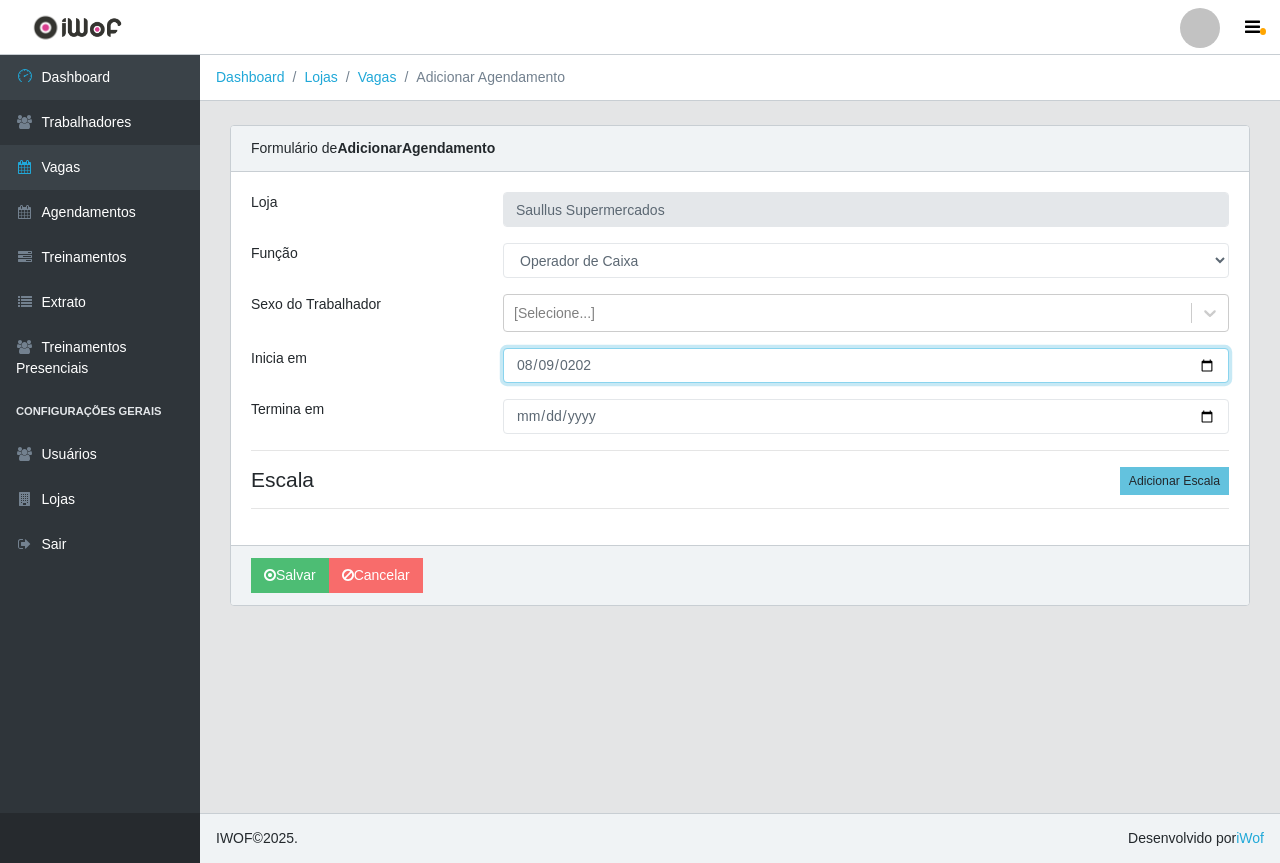 type on "2025-08-09" 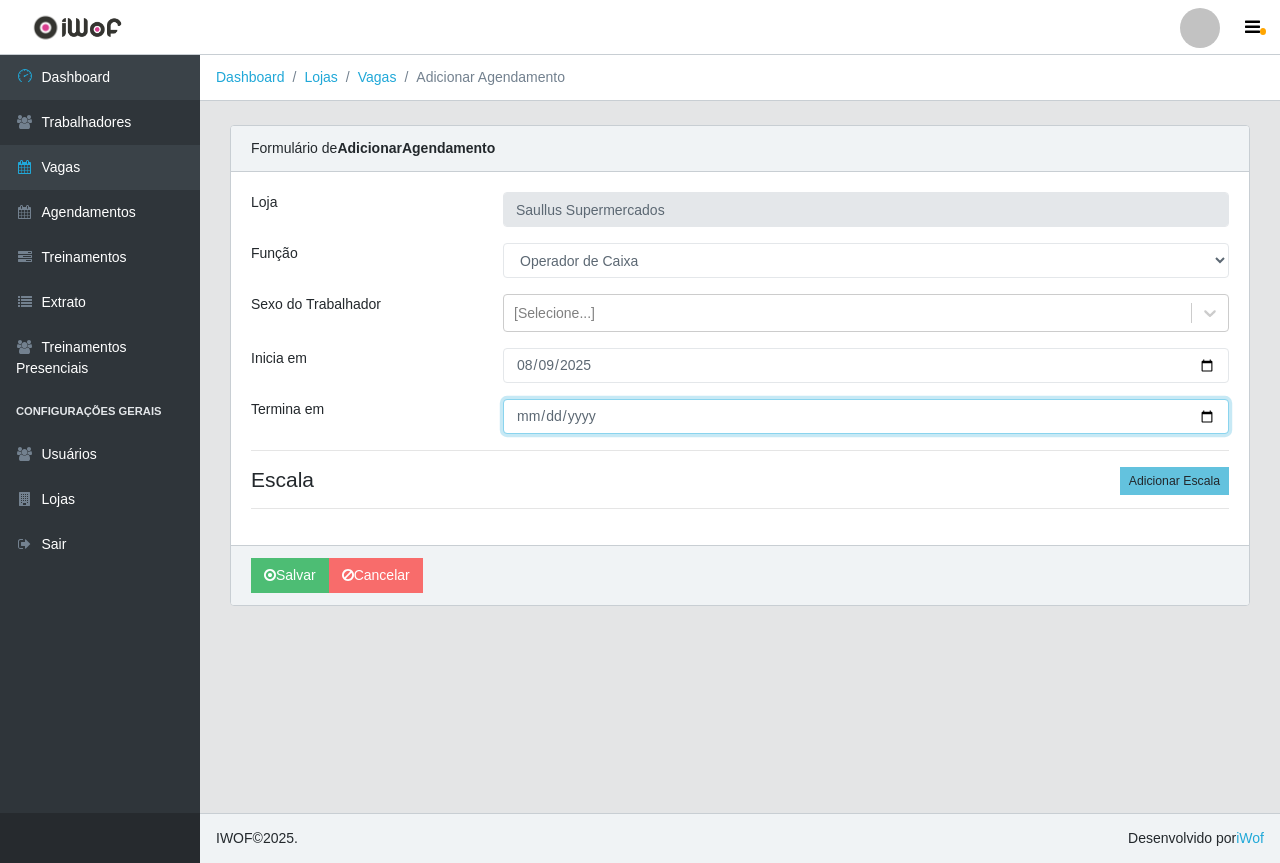 click on "Termina em" at bounding box center (866, 416) 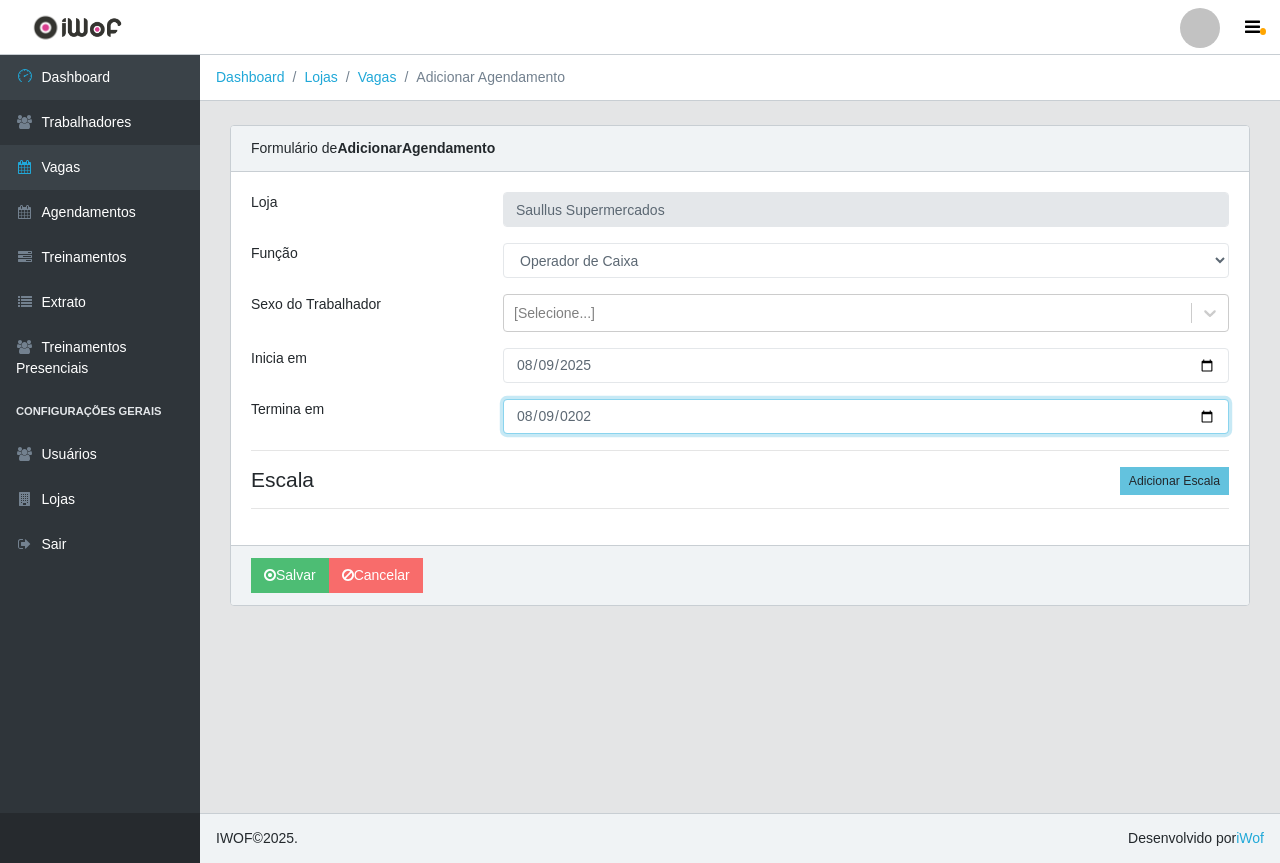 type on "2025-08-09" 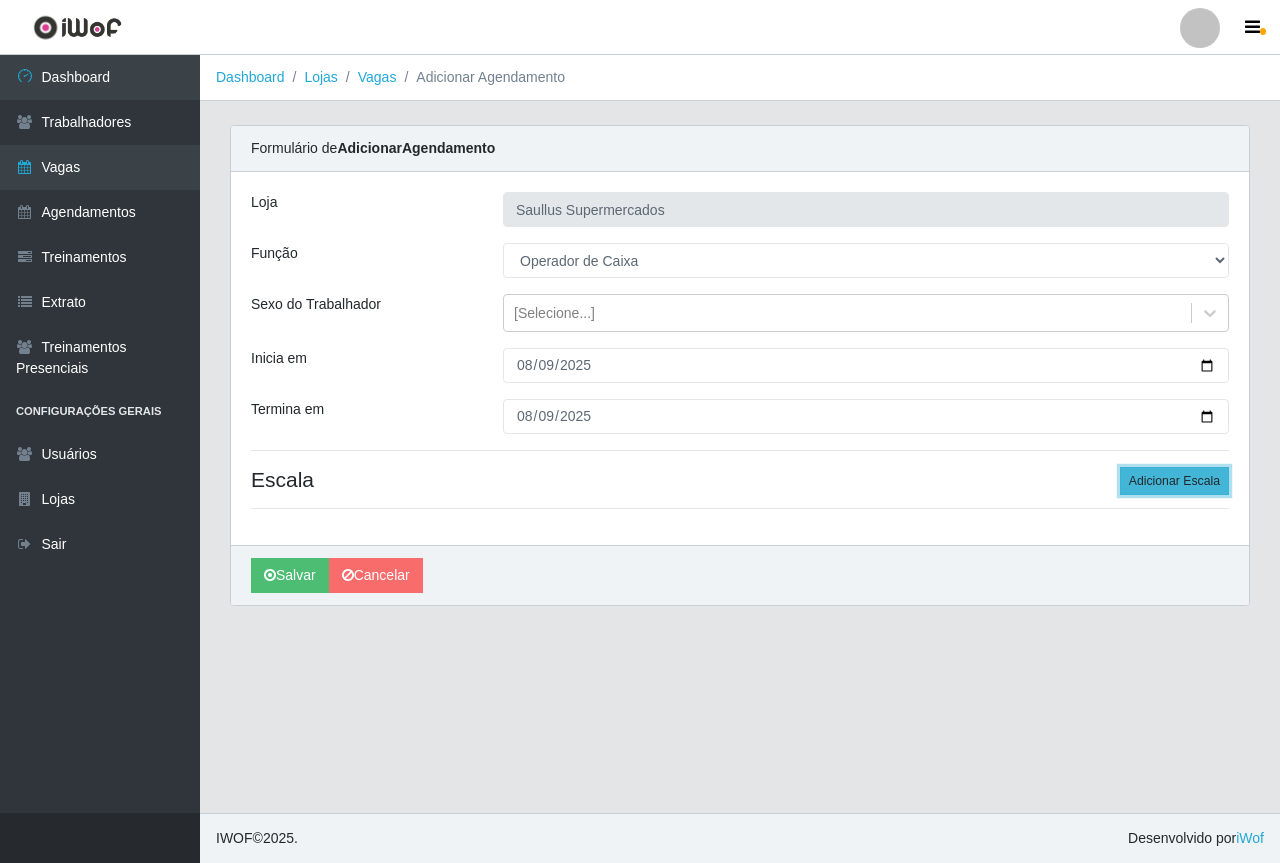 click on "Adicionar Escala" at bounding box center (1174, 481) 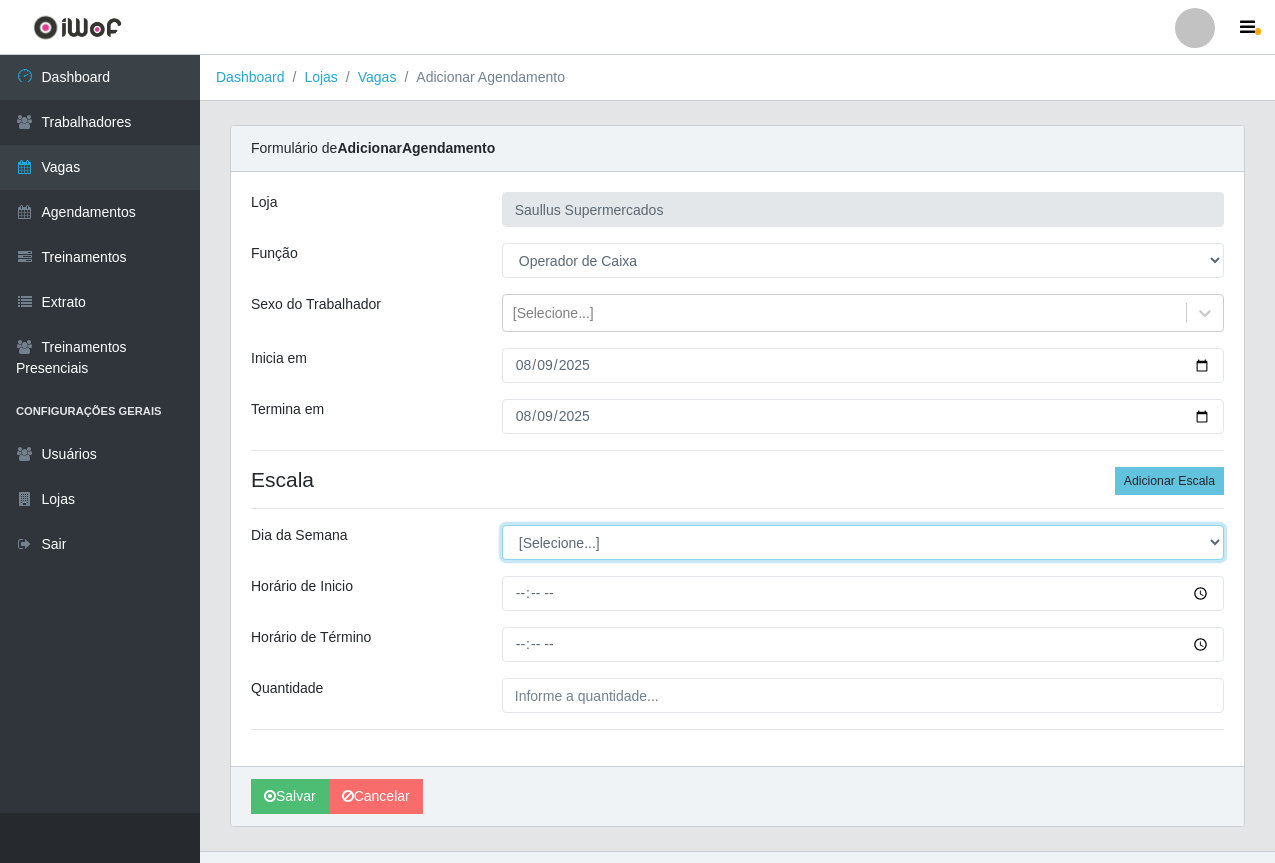 click on "[Selecione...] Segunda Terça Quarta Quinta Sexta Sábado Domingo" at bounding box center (863, 542) 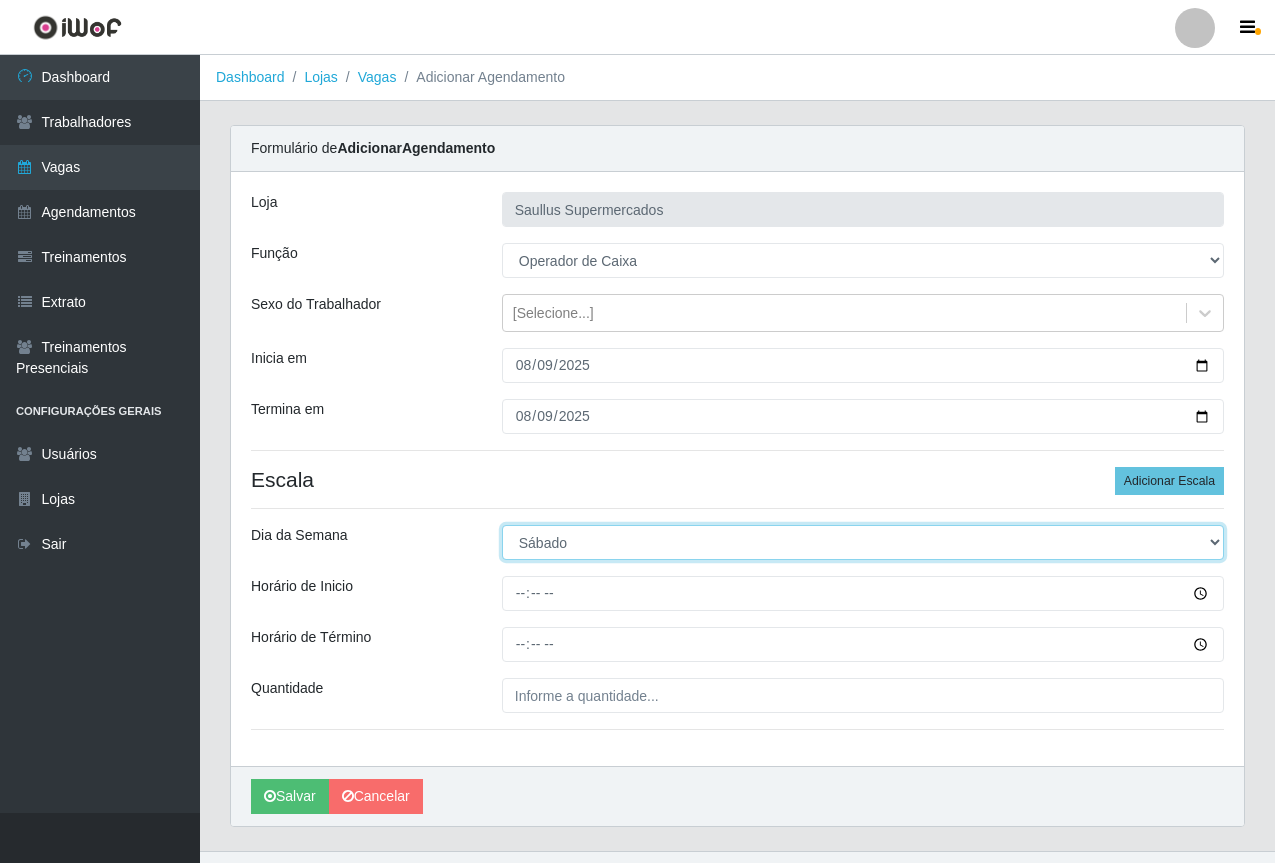 click on "[Selecione...] Segunda Terça Quarta Quinta Sexta Sábado Domingo" at bounding box center [863, 542] 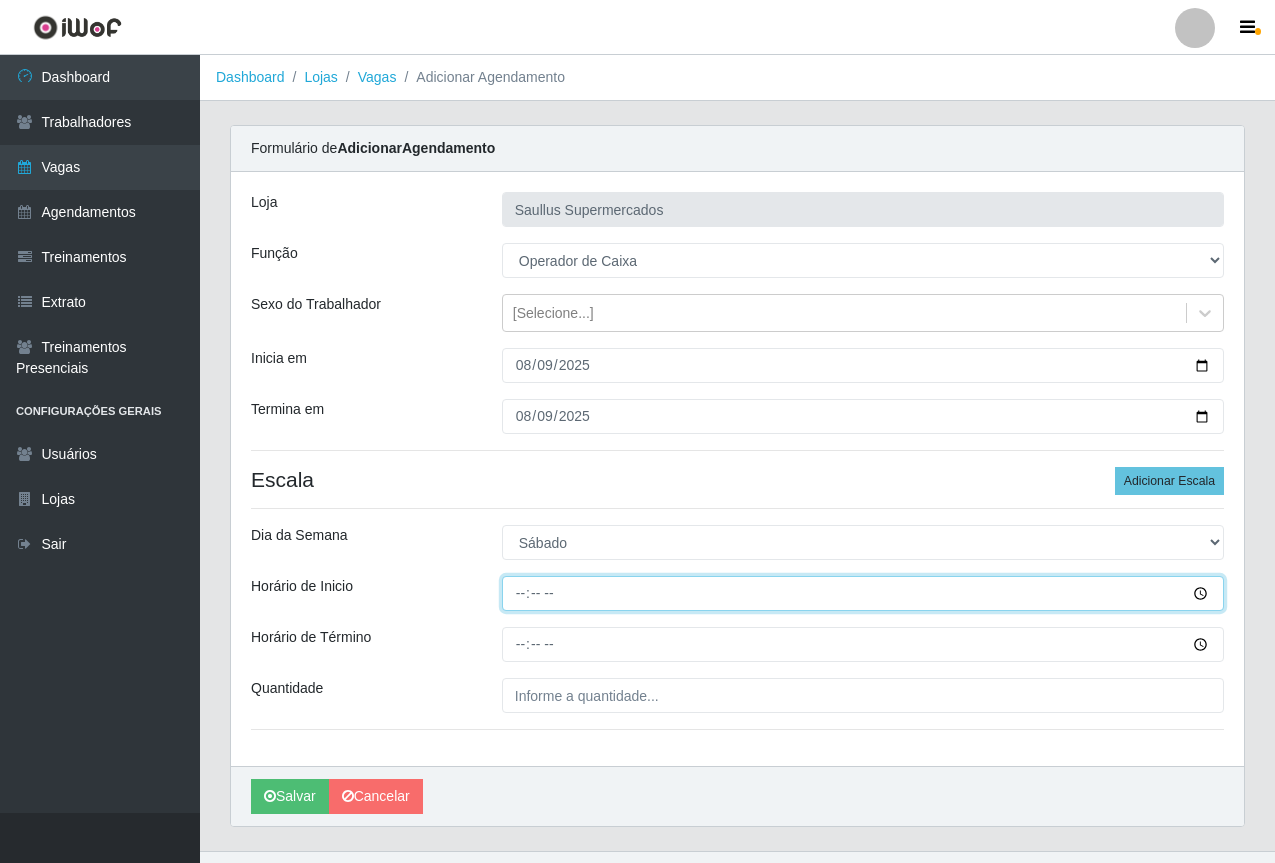 click on "Horário de Inicio" at bounding box center [863, 593] 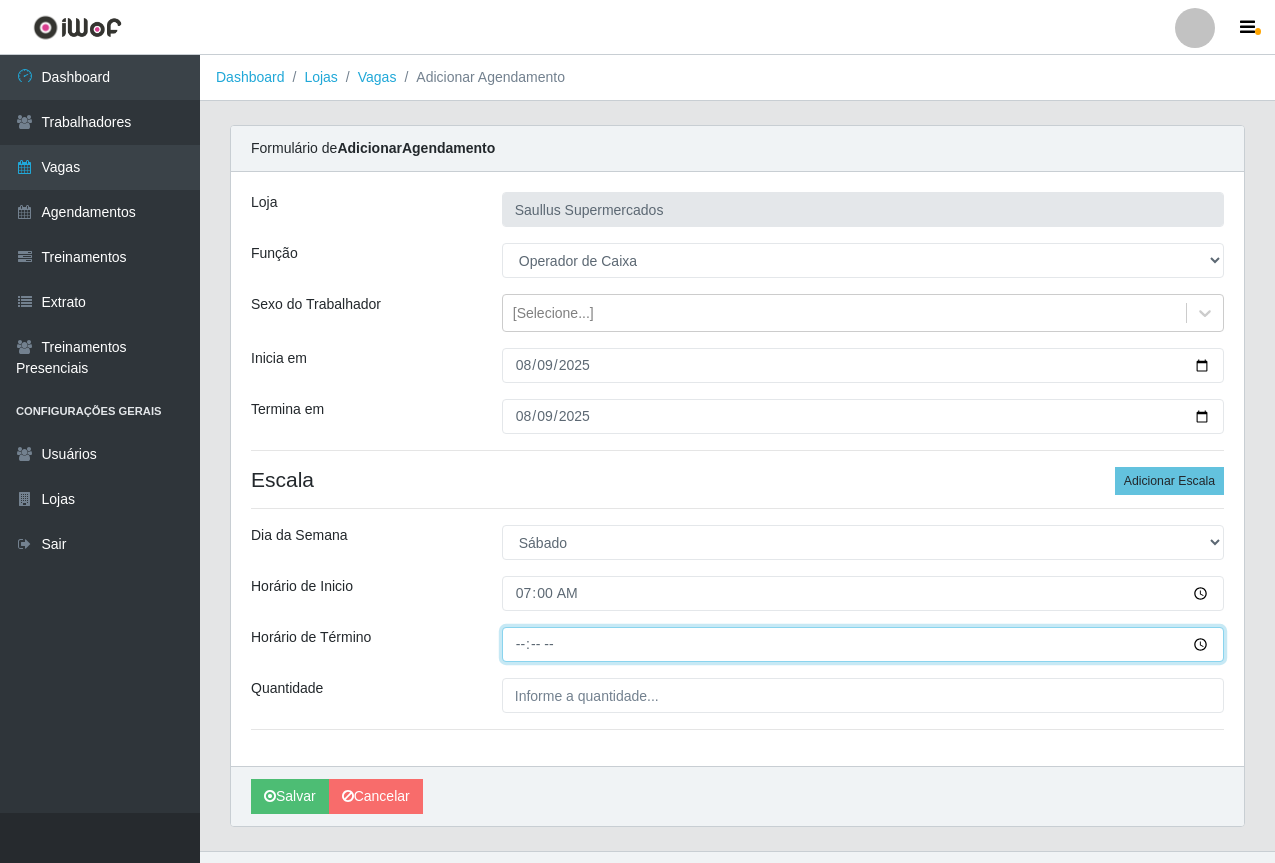 click on "Horário de Término" at bounding box center (863, 644) 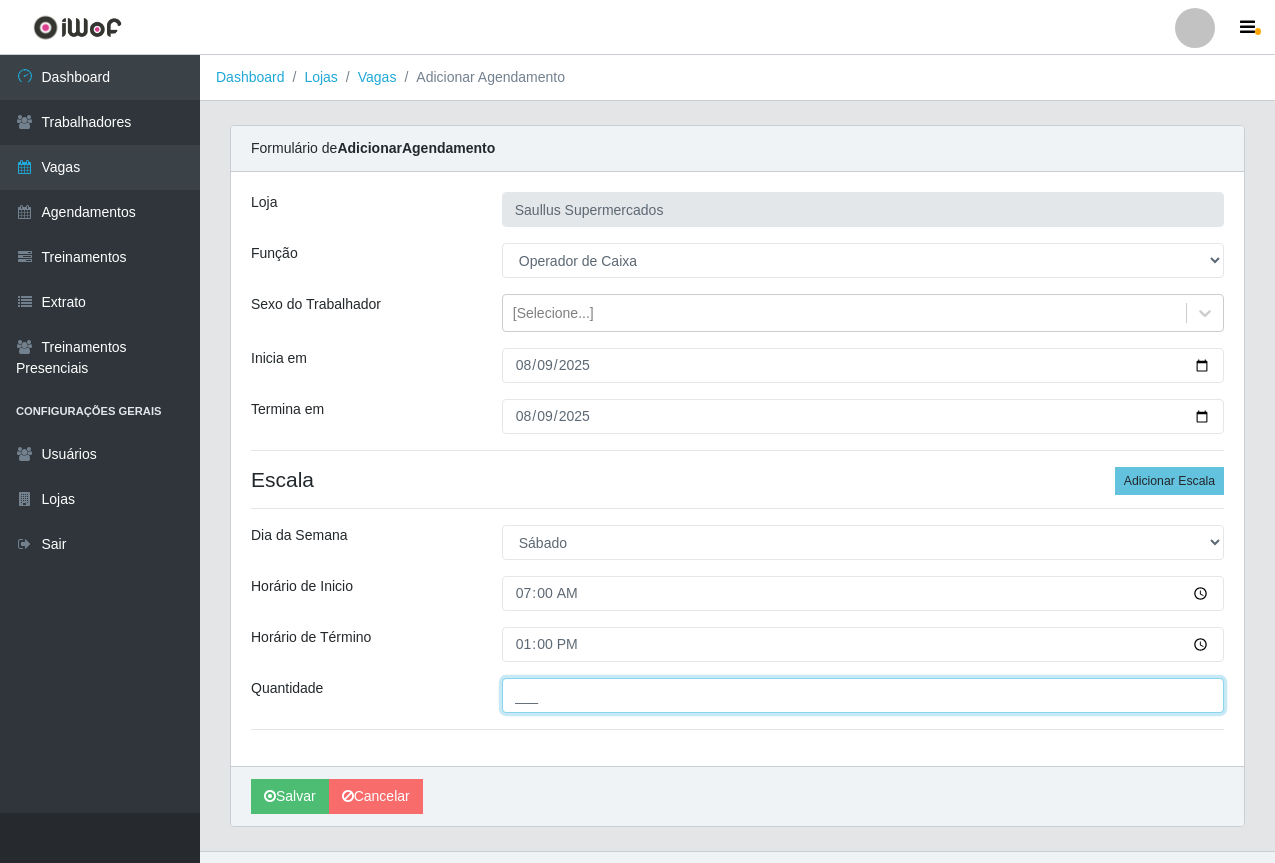 click on "___" at bounding box center [863, 695] 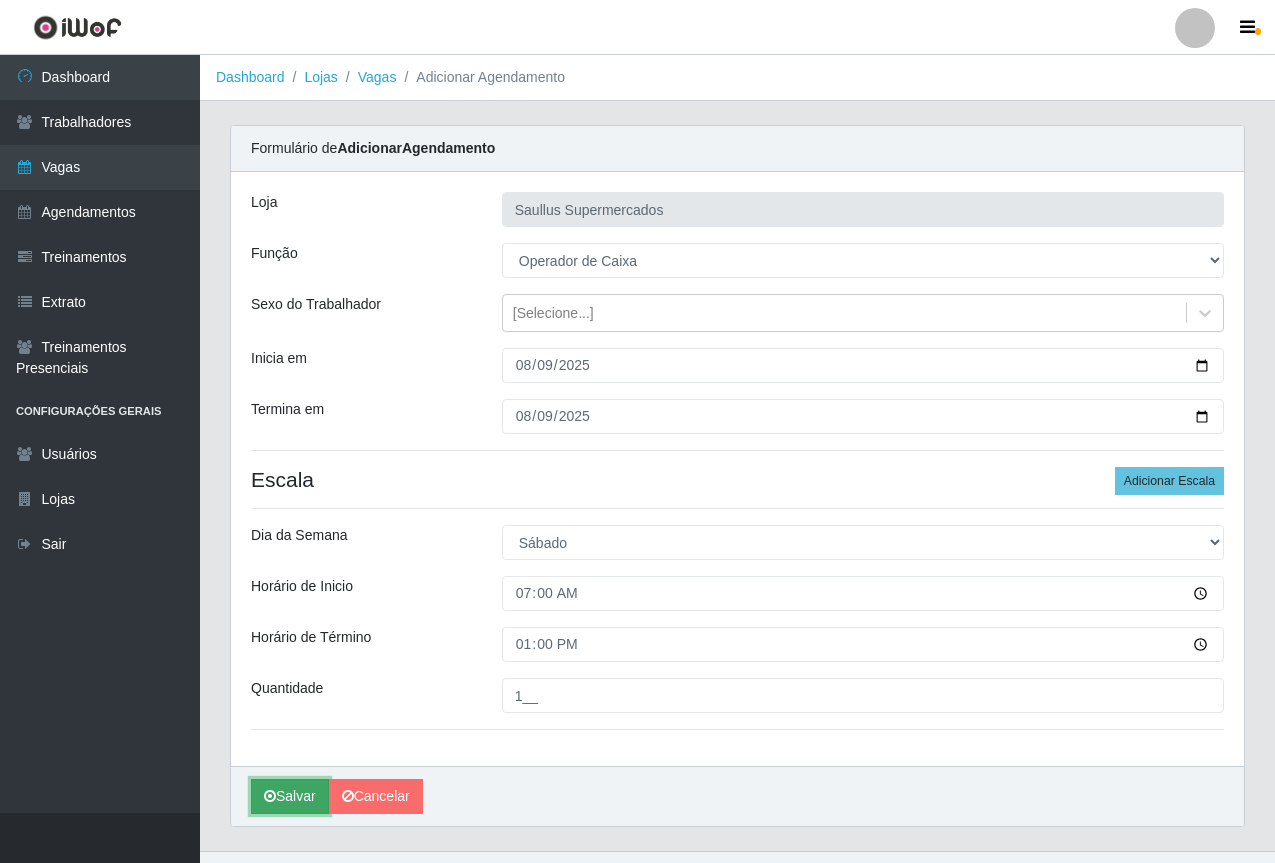 click on "Salvar" at bounding box center (290, 796) 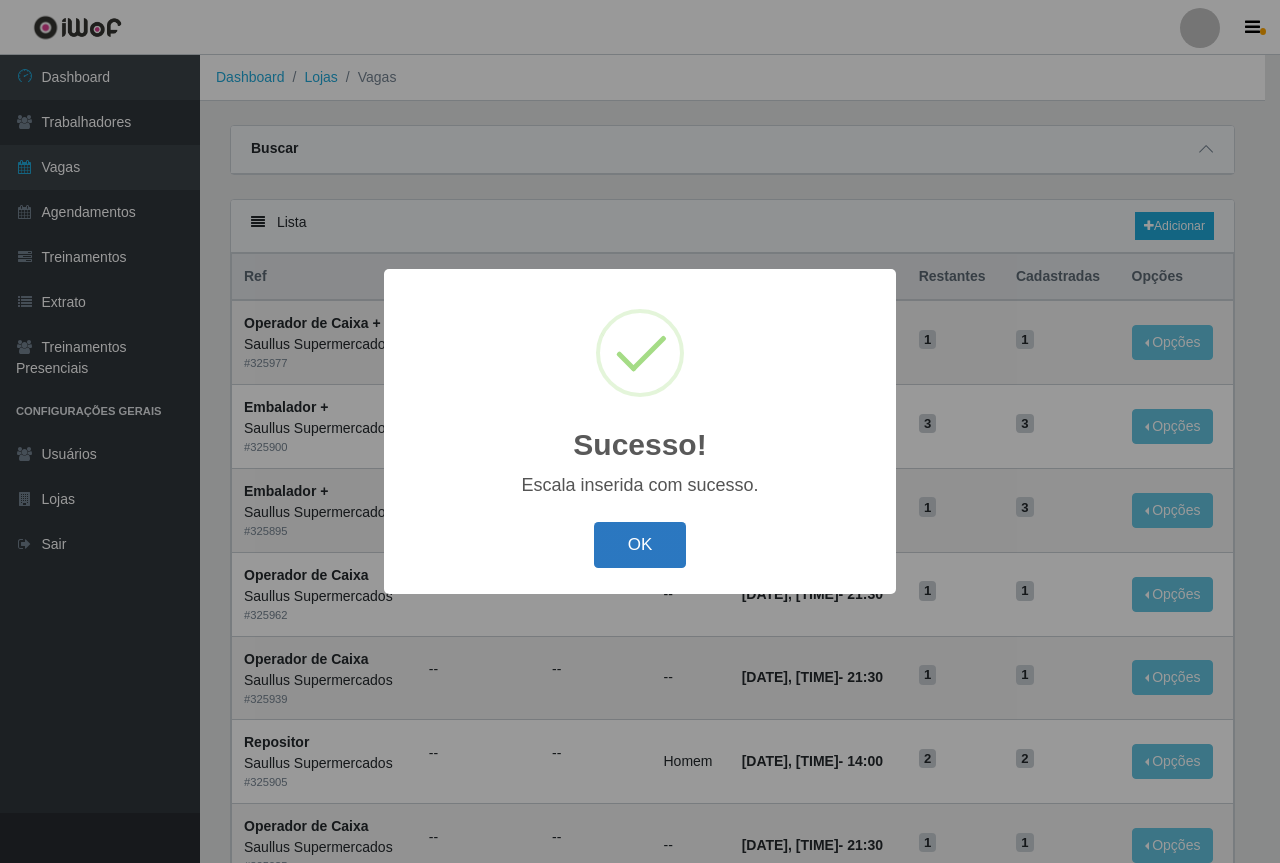 click on "OK" at bounding box center [640, 545] 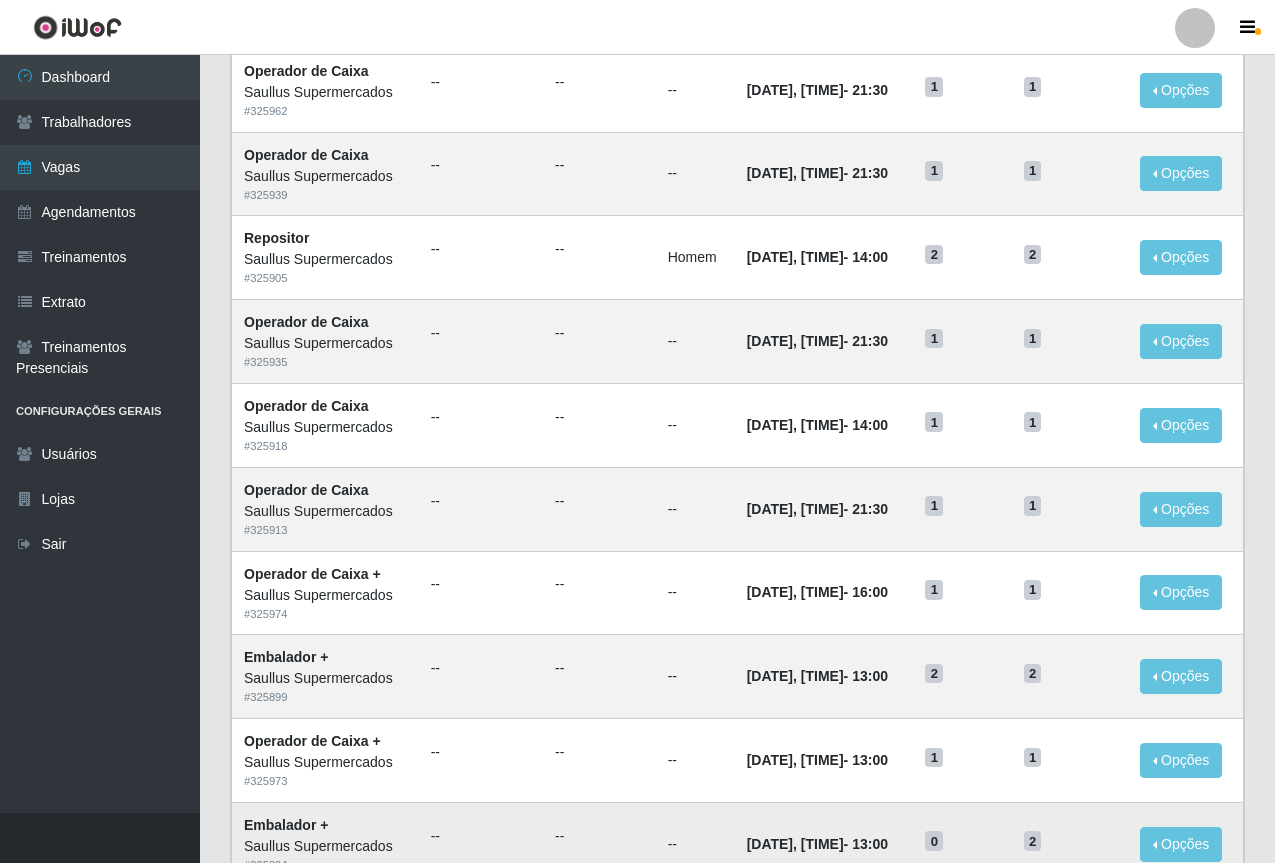 scroll, scrollTop: 832, scrollLeft: 0, axis: vertical 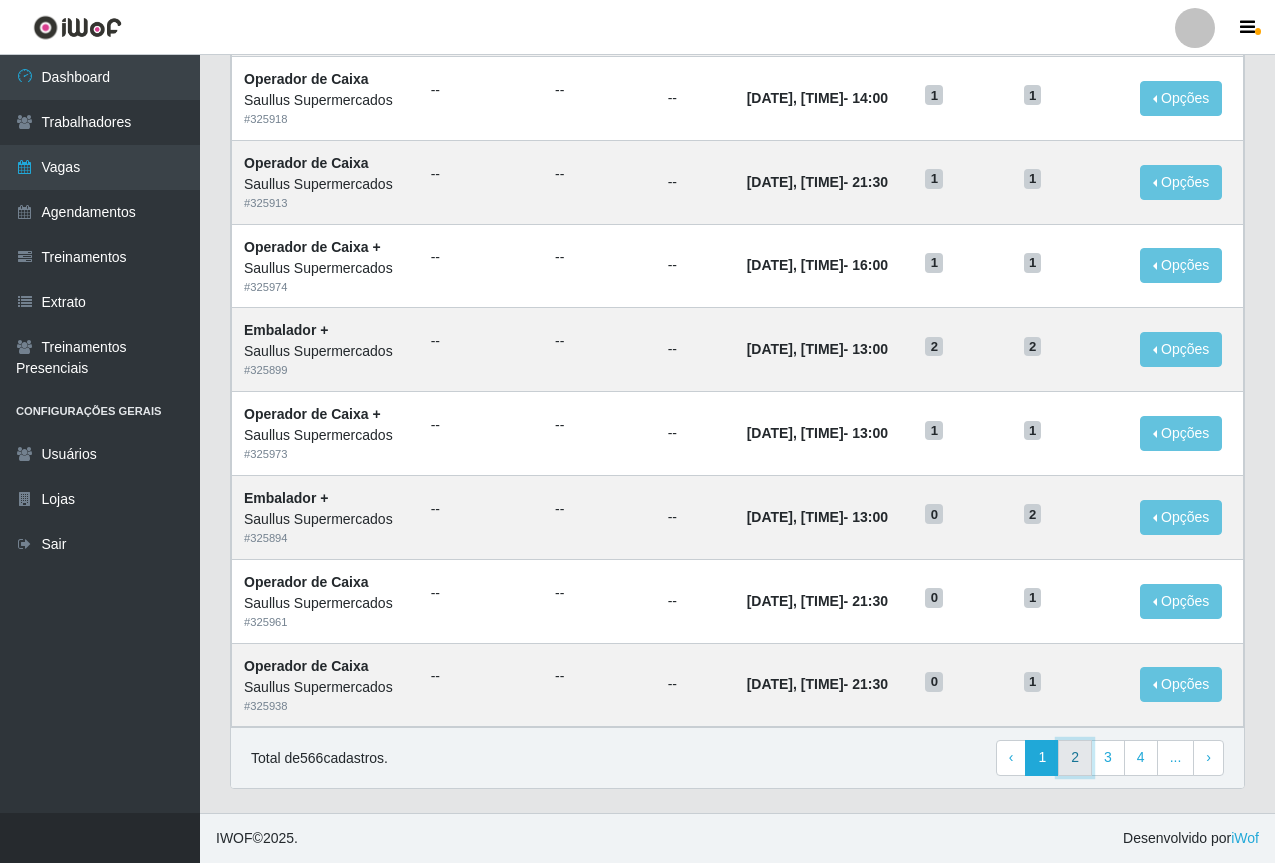 click on "2" at bounding box center [1075, 758] 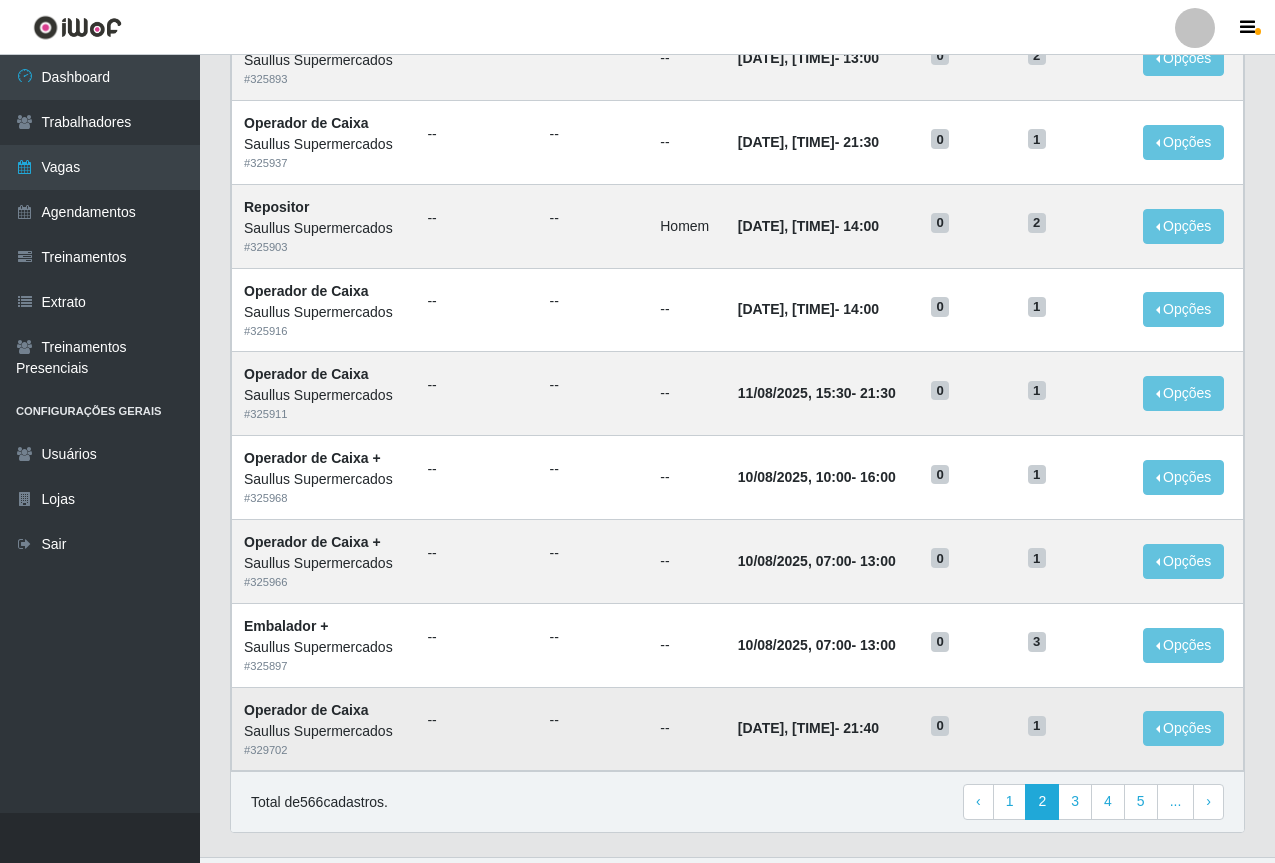 scroll, scrollTop: 832, scrollLeft: 0, axis: vertical 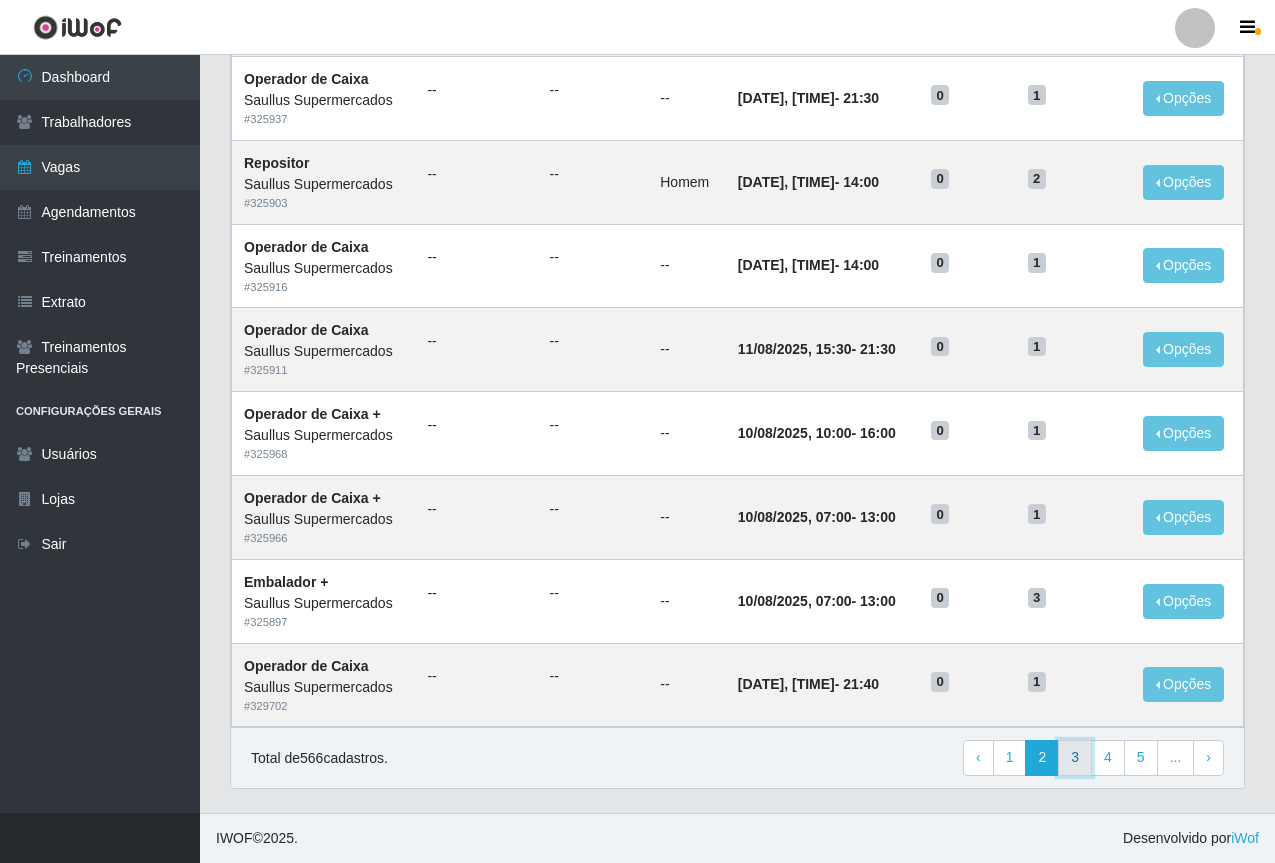 click on "3" at bounding box center (1075, 758) 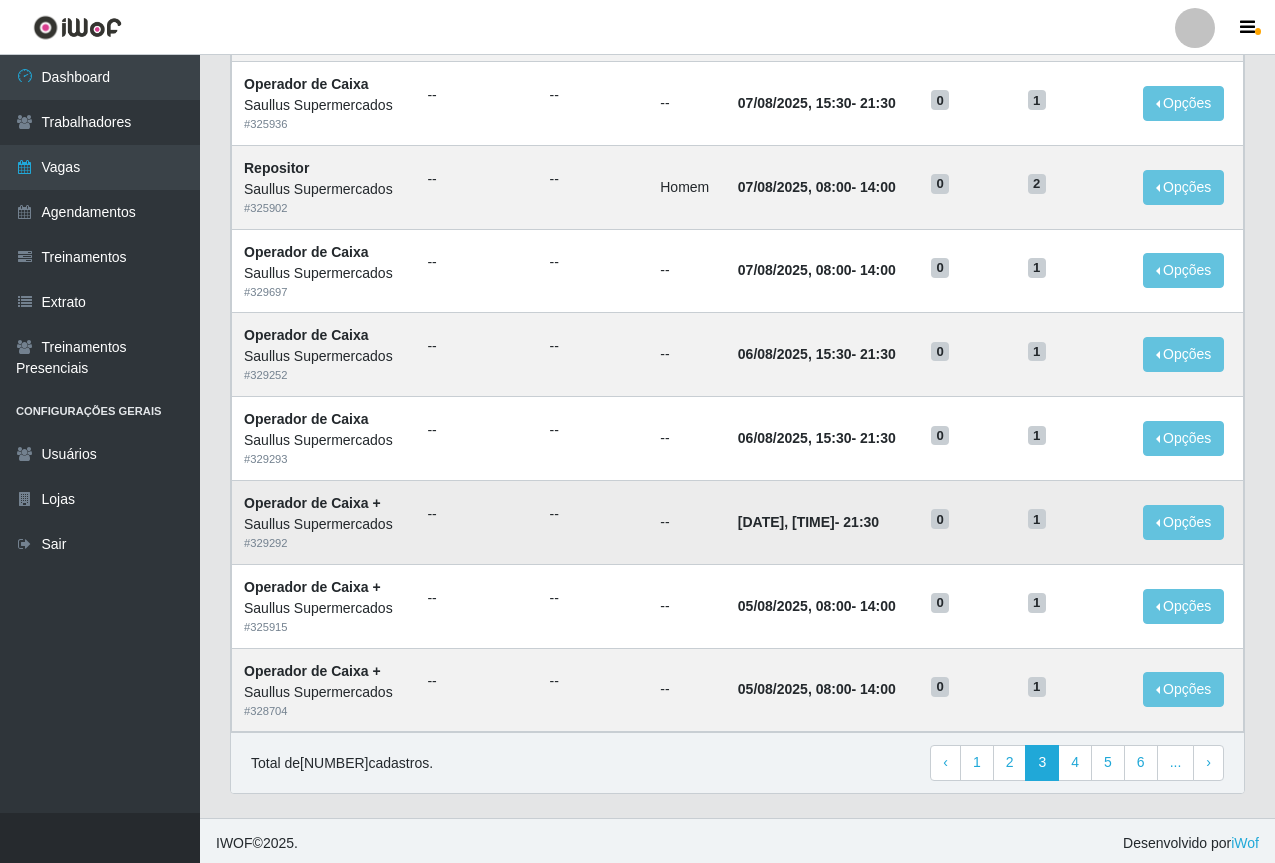 scroll, scrollTop: 832, scrollLeft: 0, axis: vertical 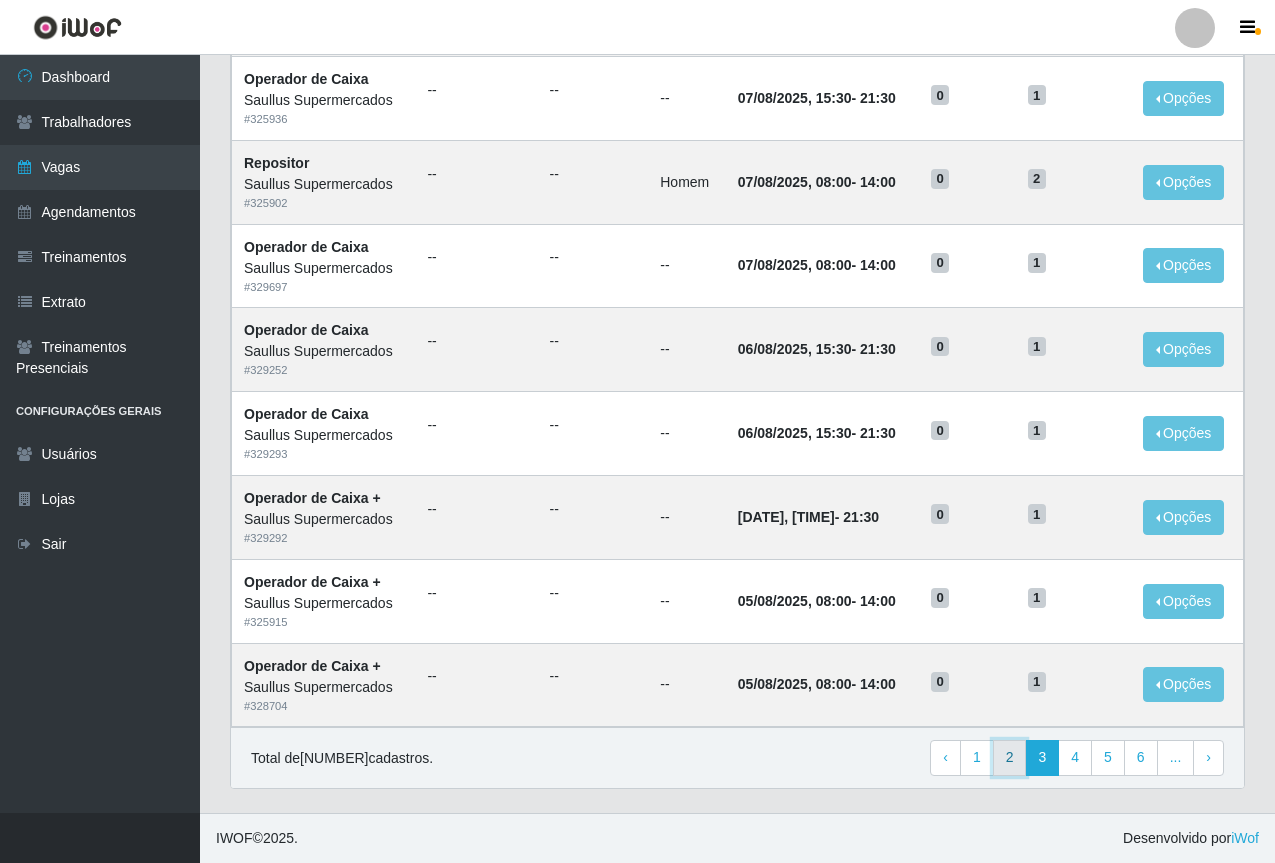 click on "2" at bounding box center [1010, 758] 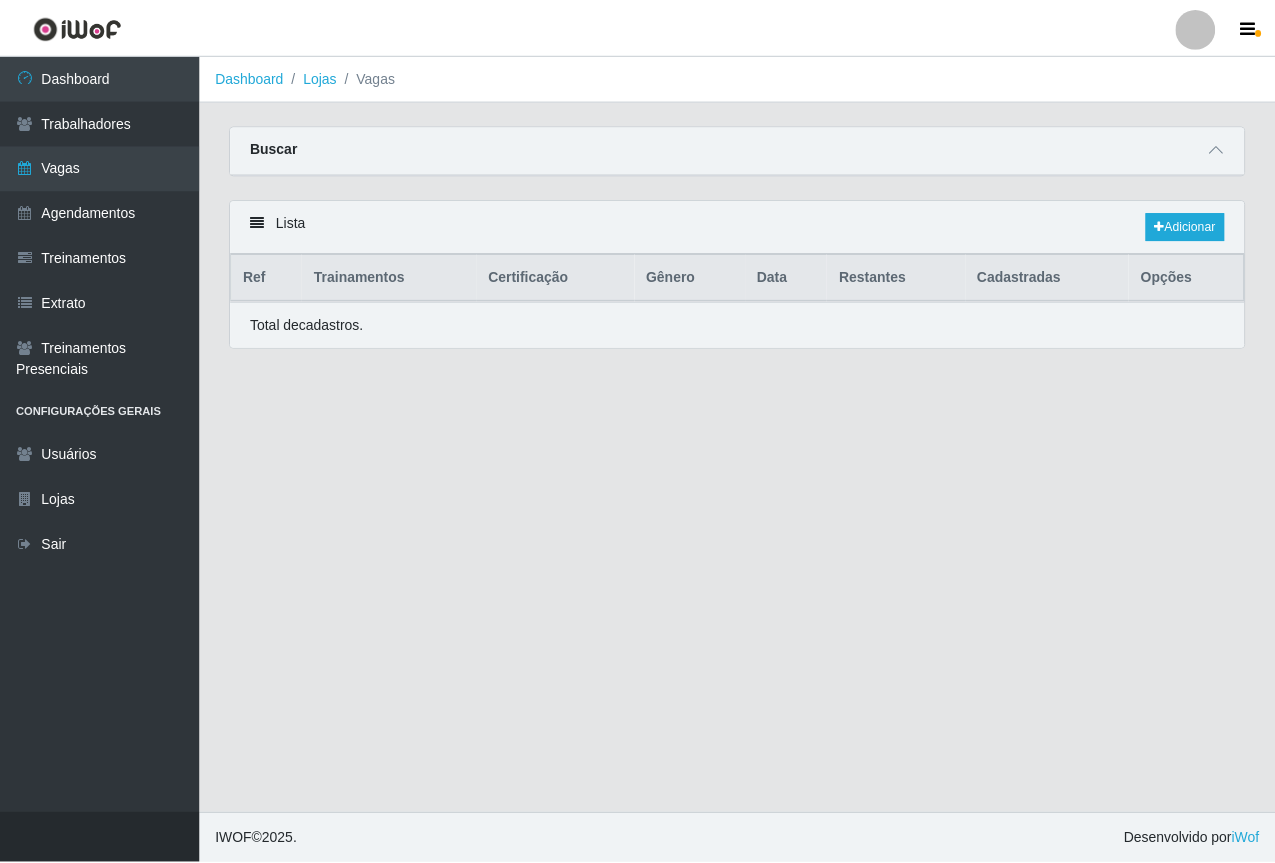 scroll, scrollTop: 0, scrollLeft: 0, axis: both 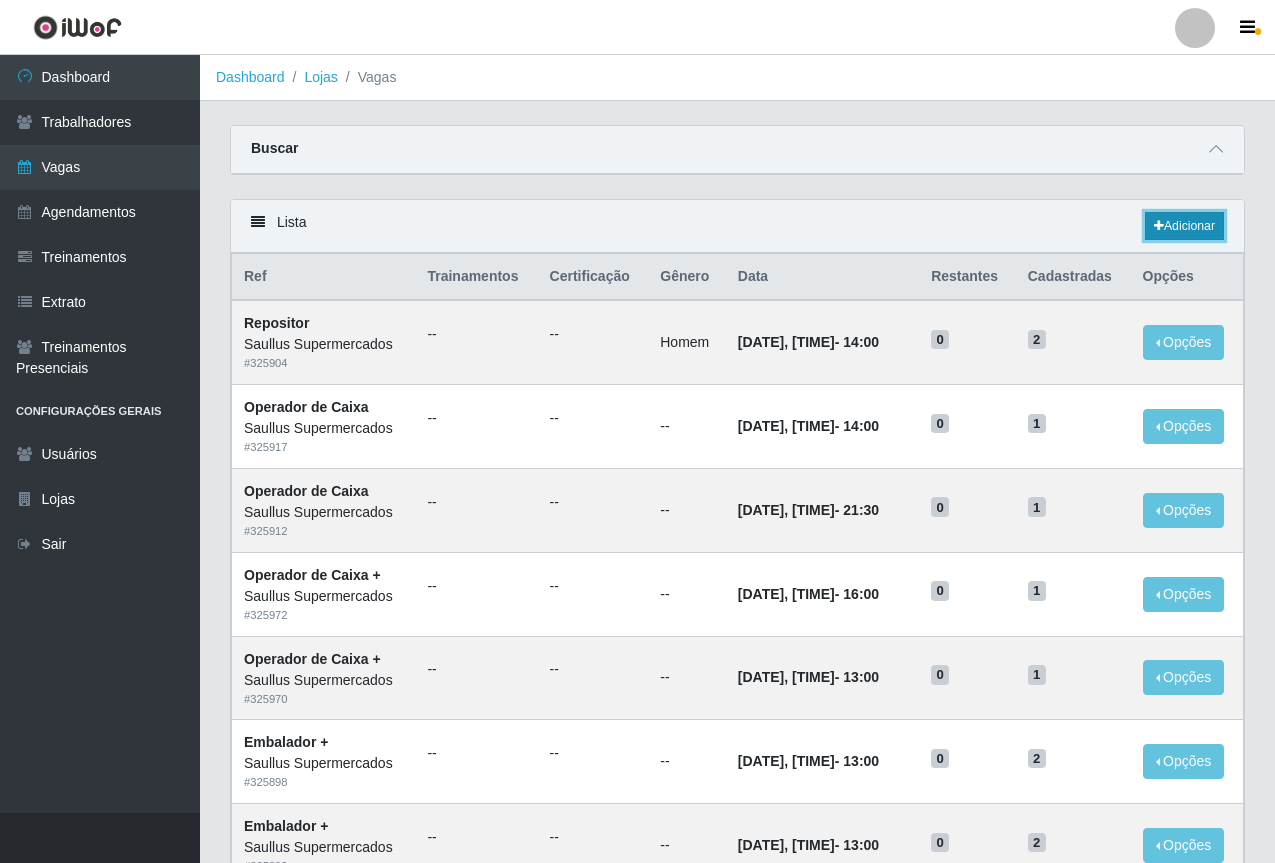 click at bounding box center (1159, 226) 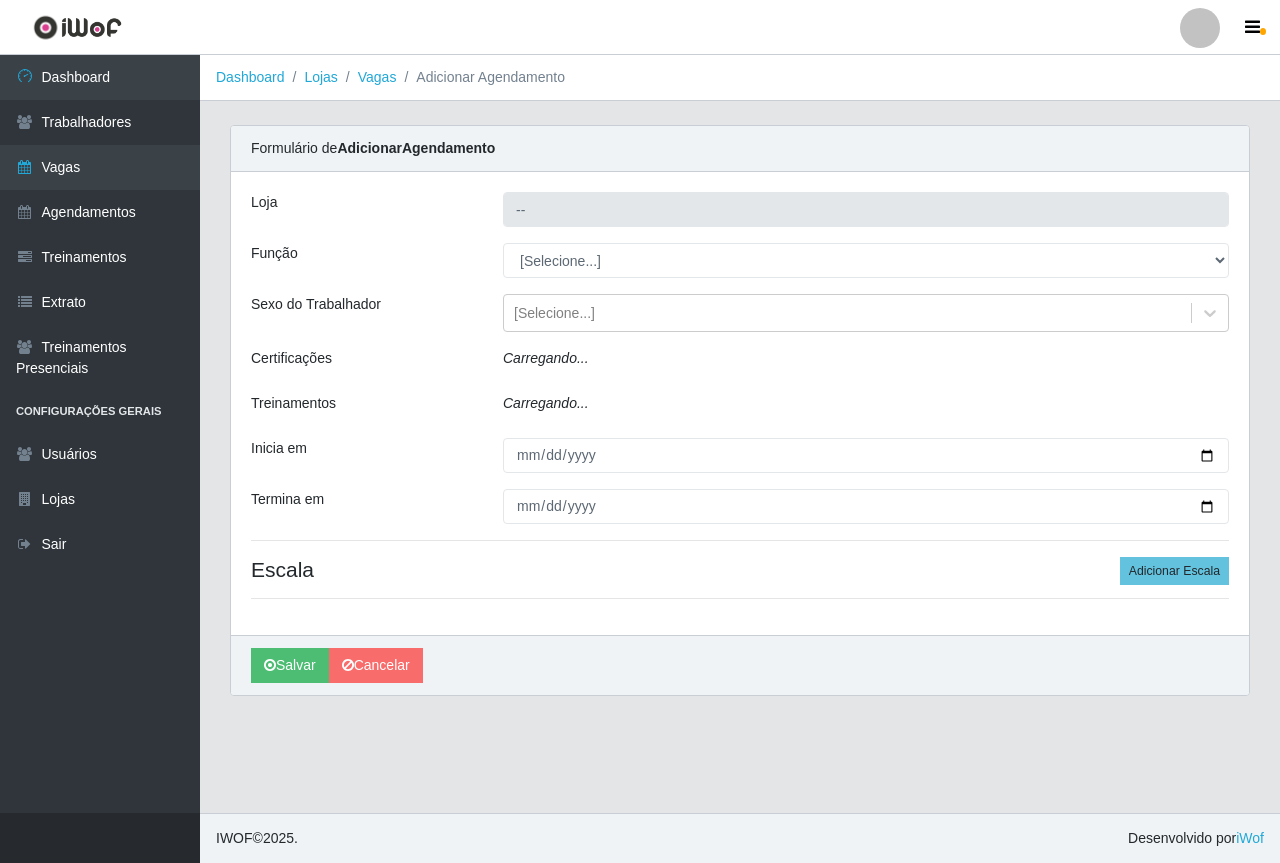 type on "Saullus Supermercados" 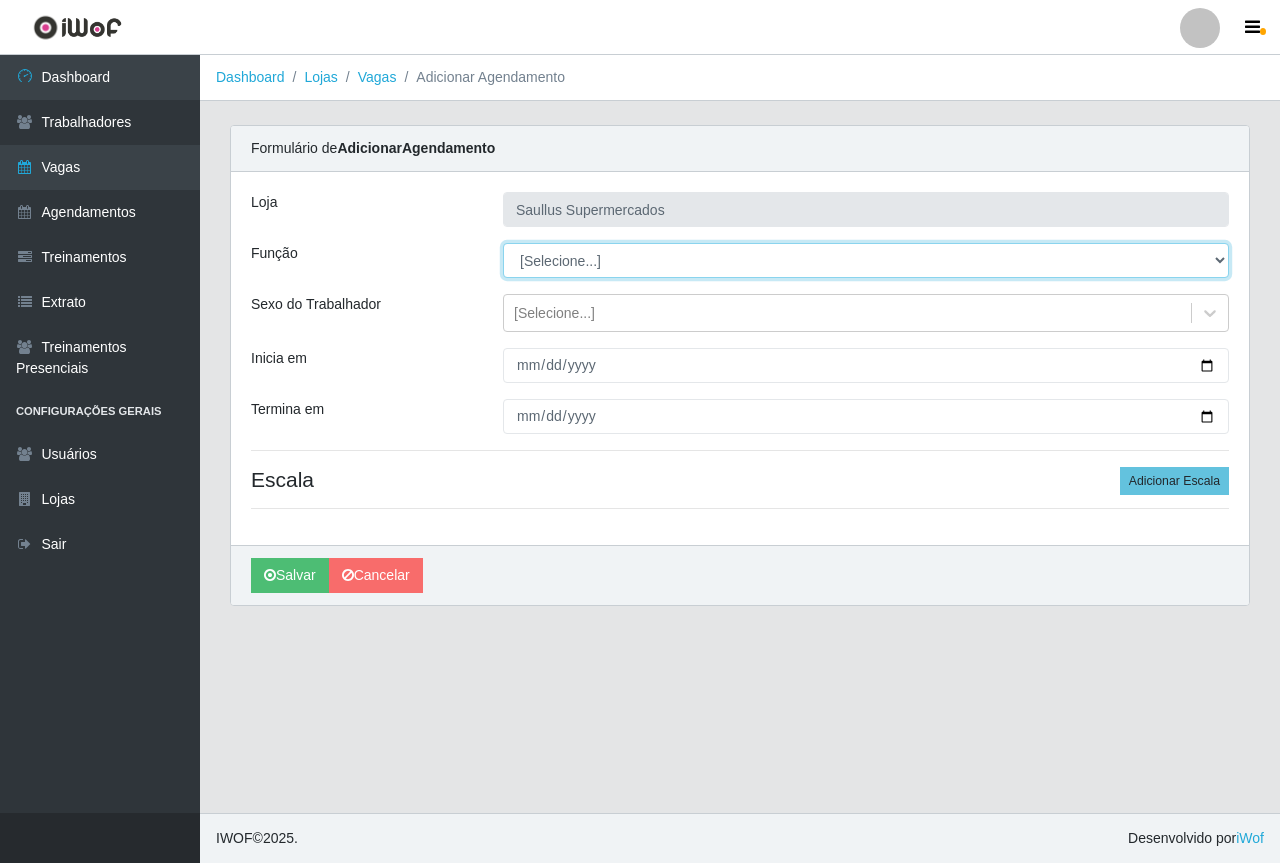 click on "[Selecione...] ASG ASG + ASG ++ Balconista de Açougue  Balconista de Açougue + Balconista de Açougue ++ Balconista de Padaria  Balconista de Padaria + Balconista de Padaria ++ Embalador Embalador + Embalador ++ Operador de Caixa Operador de Caixa + Operador de Caixa ++ Operador de Loja Operador de Loja + Operador de Loja ++ Repositor  Repositor + Repositor ++" at bounding box center (866, 260) 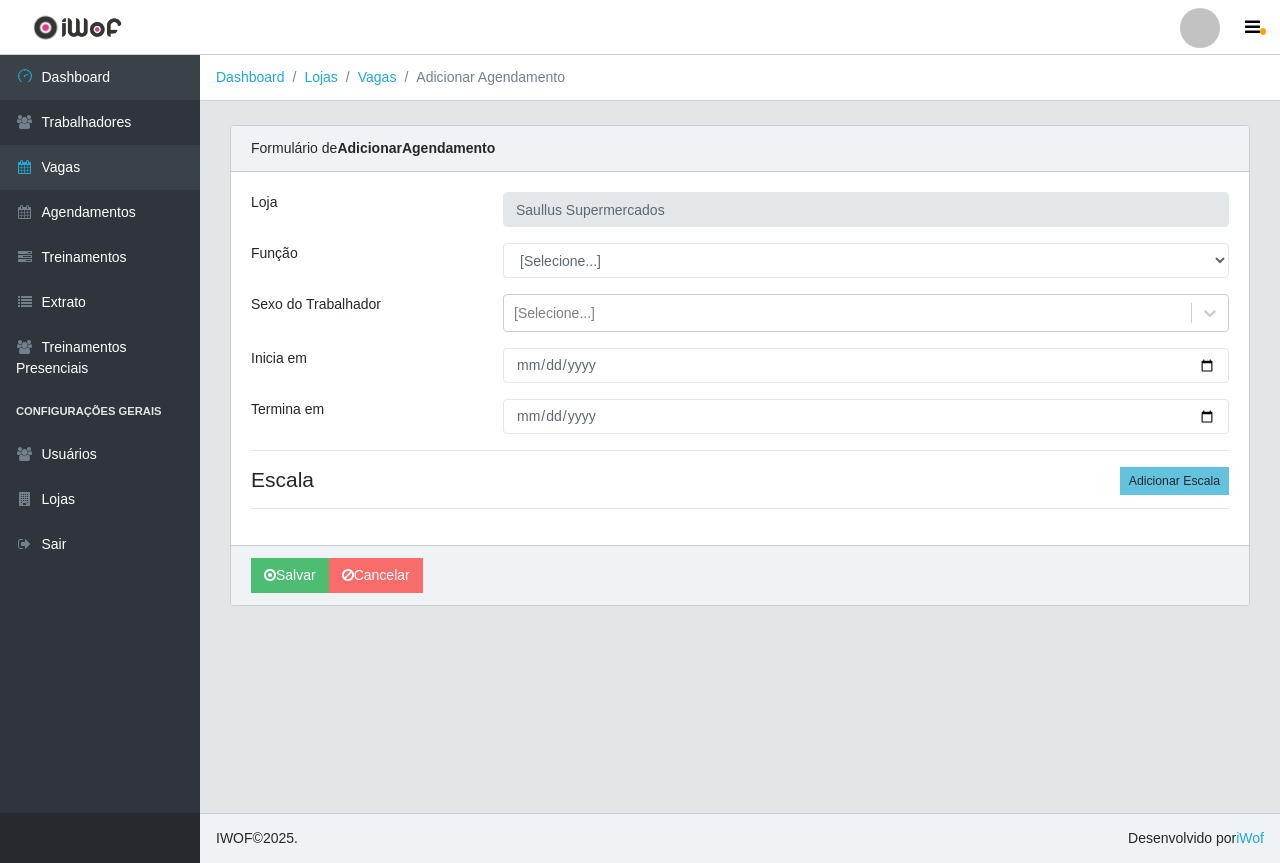 drag, startPoint x: 462, startPoint y: 478, endPoint x: 385, endPoint y: 376, distance: 127.80063 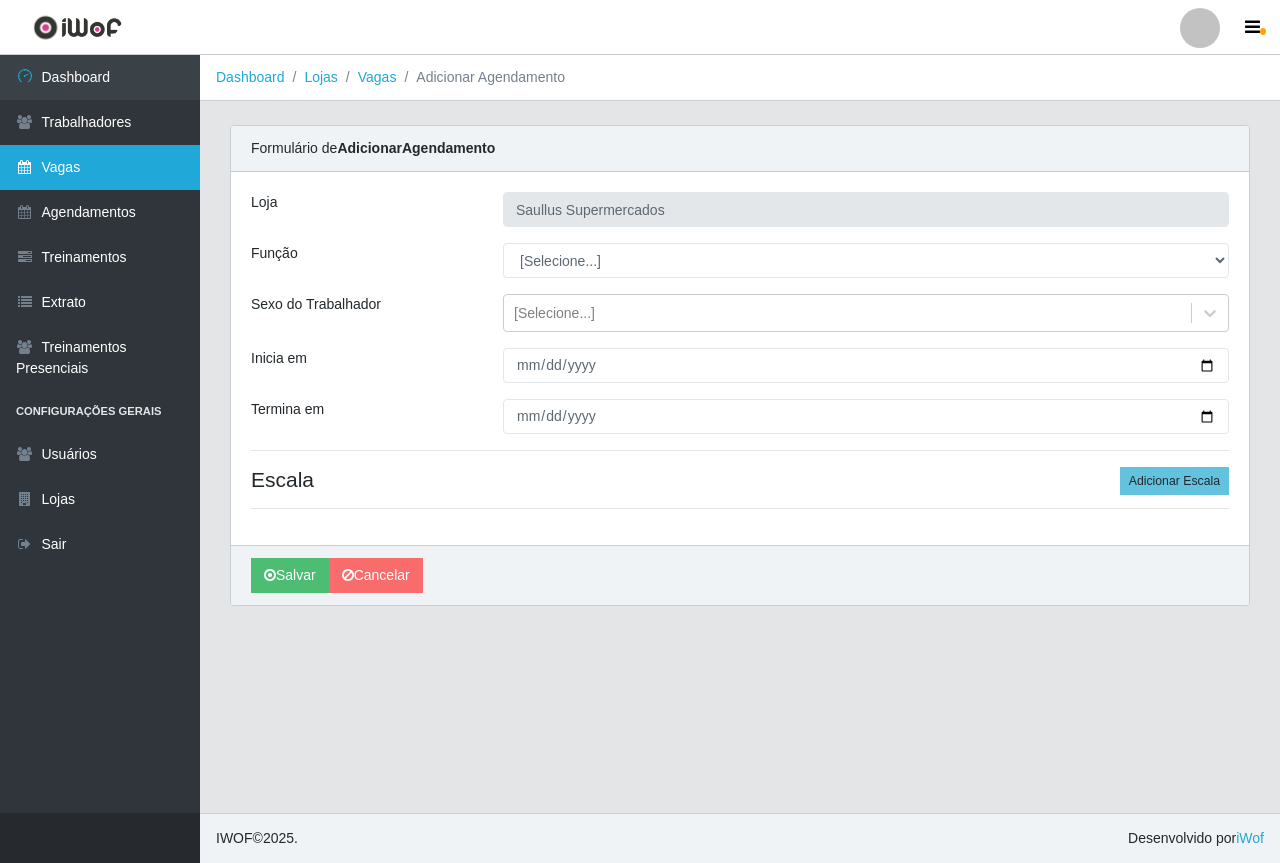 click on "Vagas" at bounding box center (100, 167) 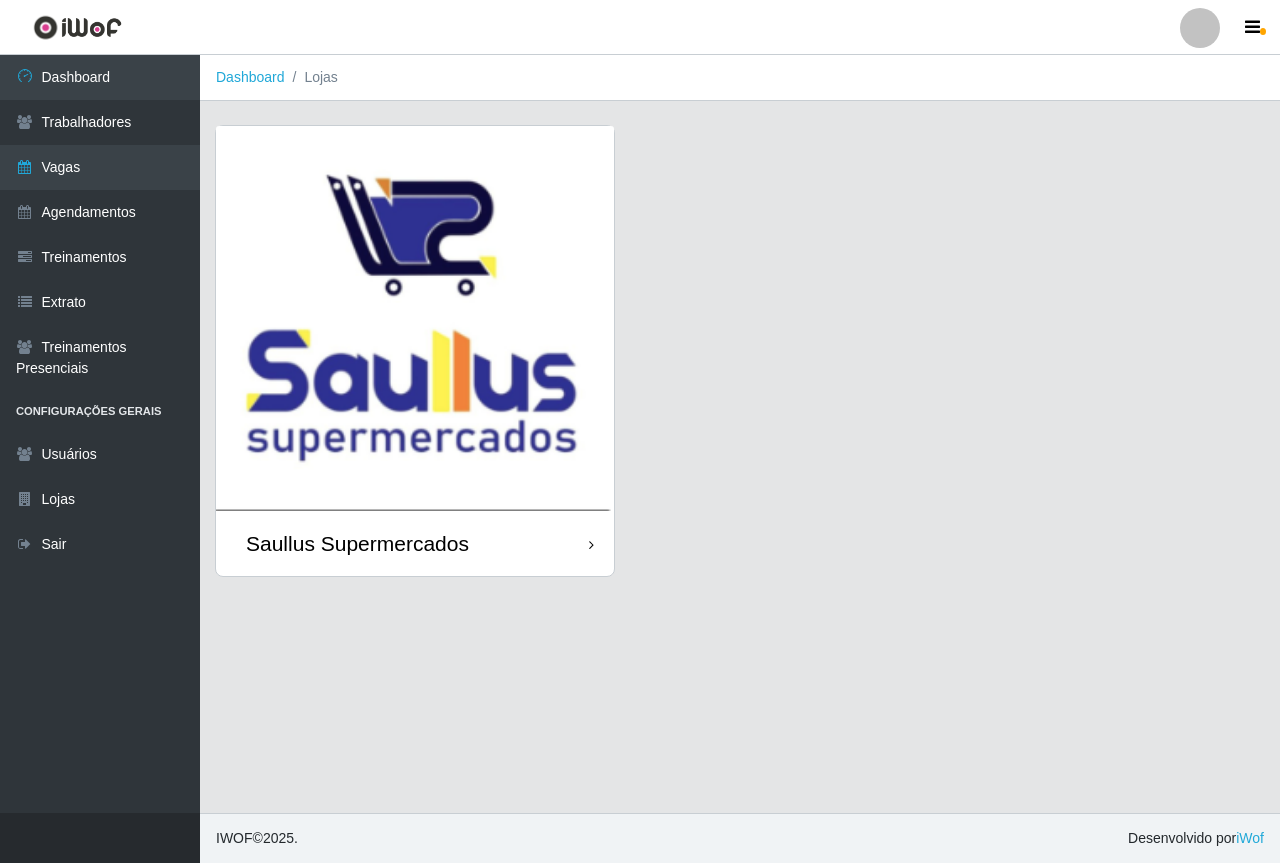 click at bounding box center (415, 318) 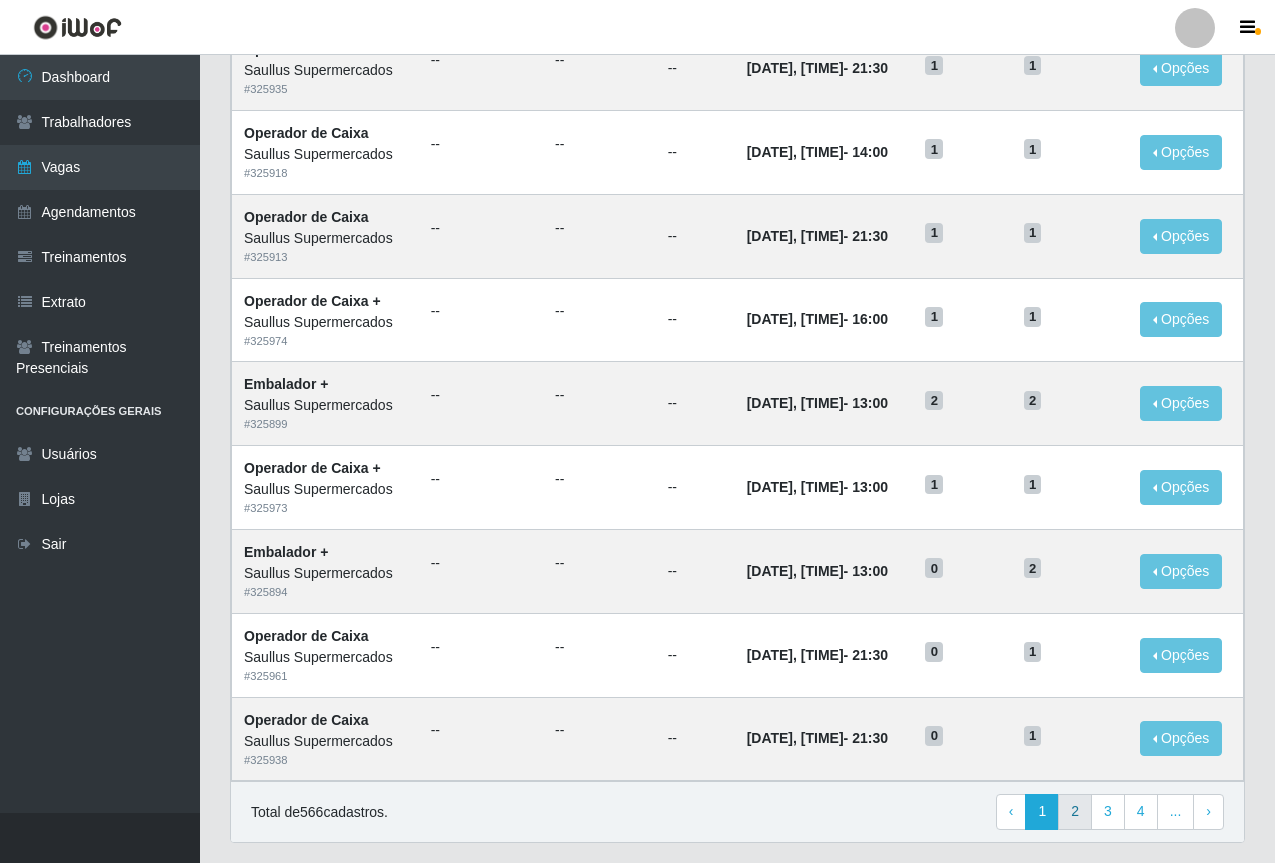 scroll, scrollTop: 832, scrollLeft: 0, axis: vertical 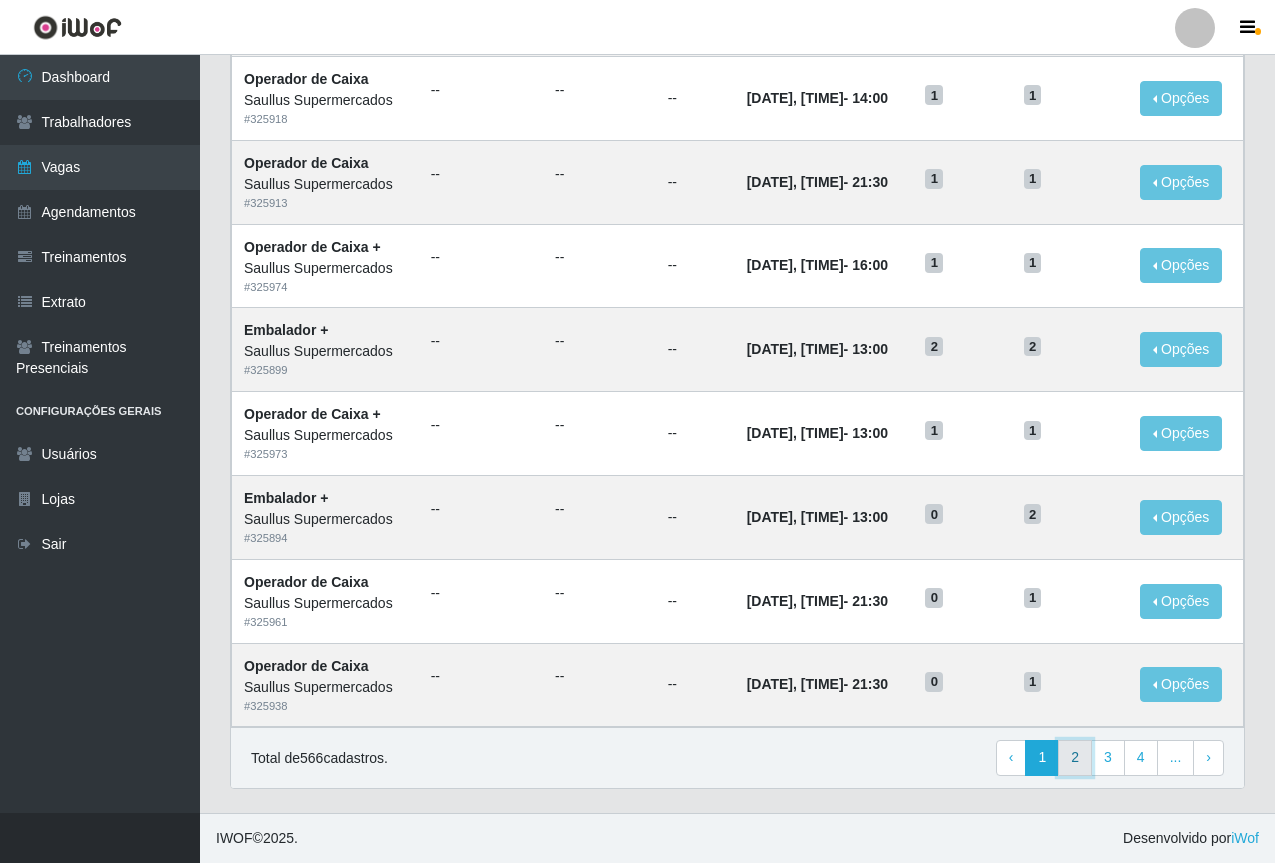 click on "2" at bounding box center (1075, 758) 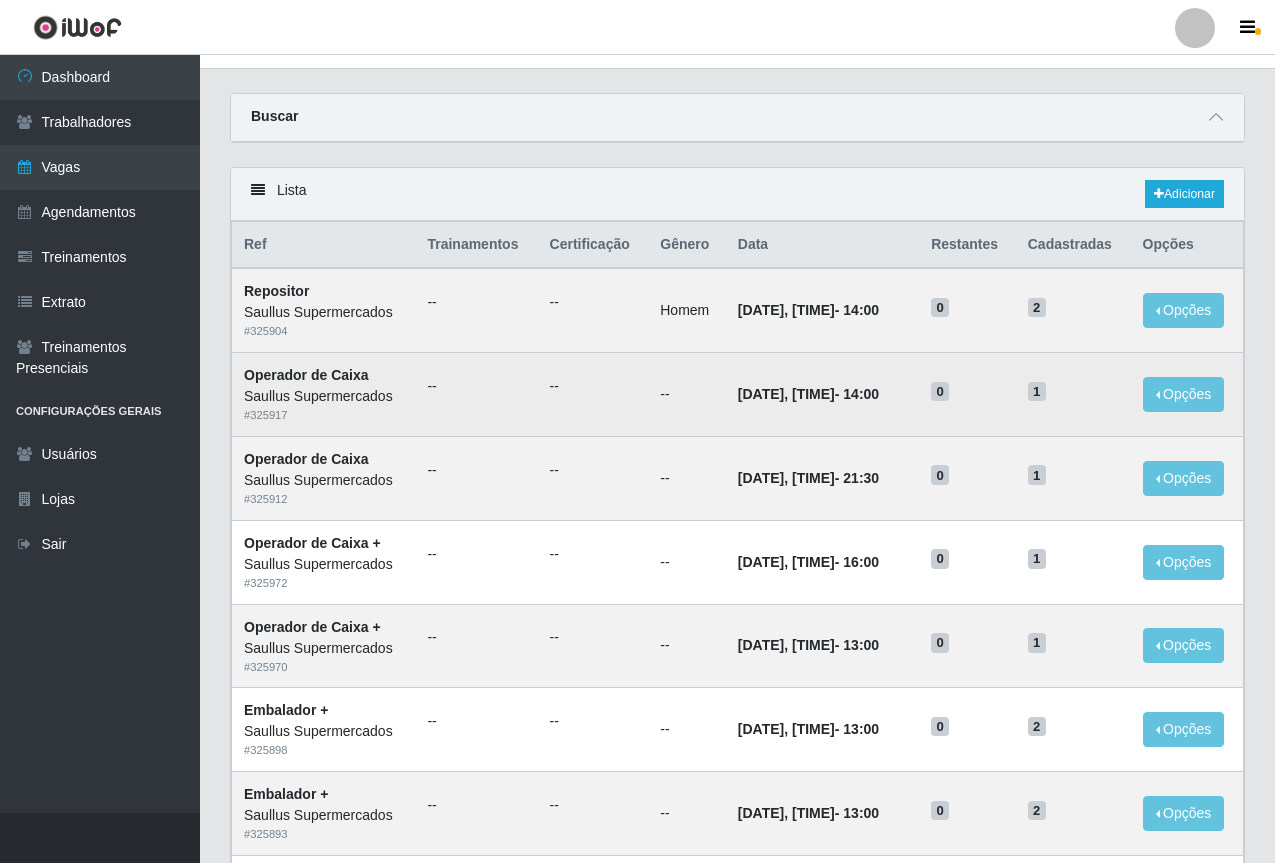 scroll, scrollTop: 0, scrollLeft: 0, axis: both 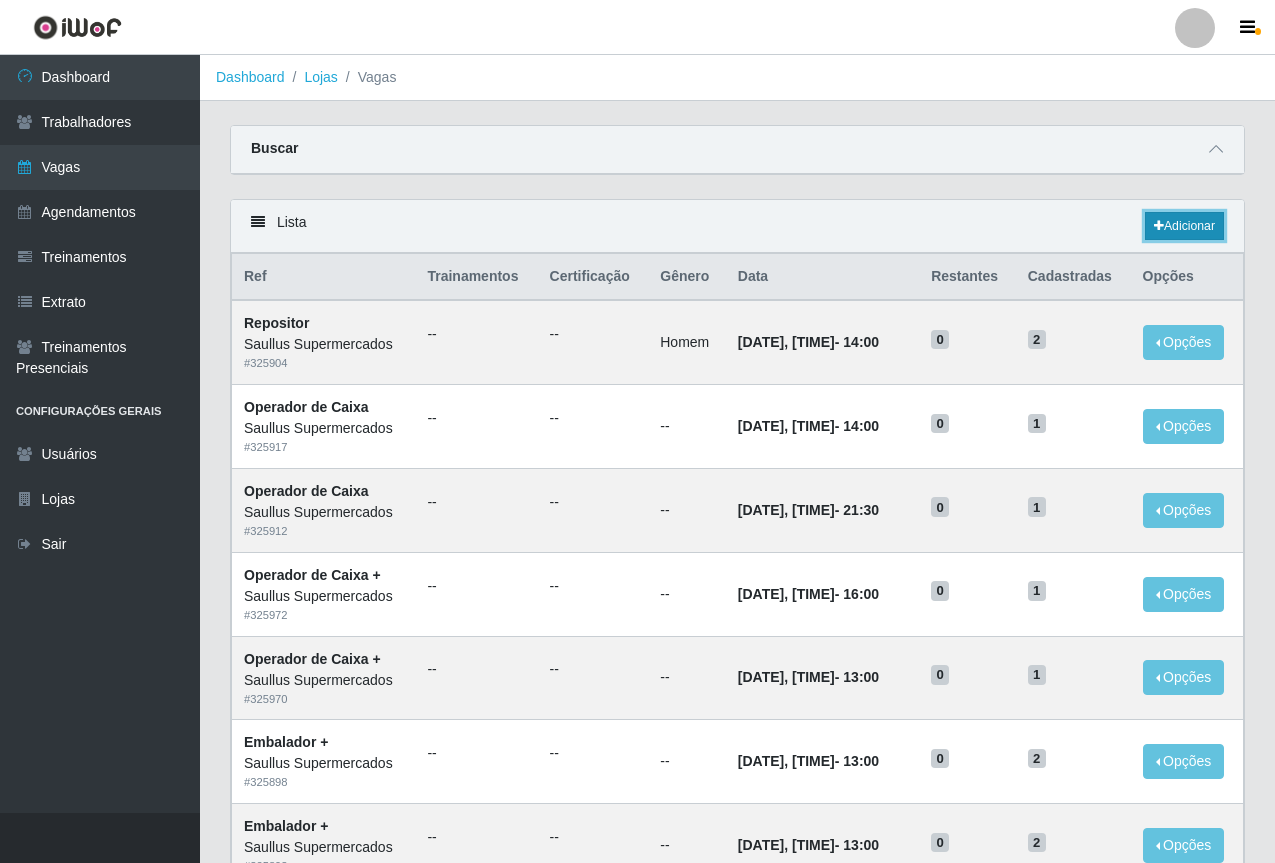 click on "Adicionar" at bounding box center (1184, 226) 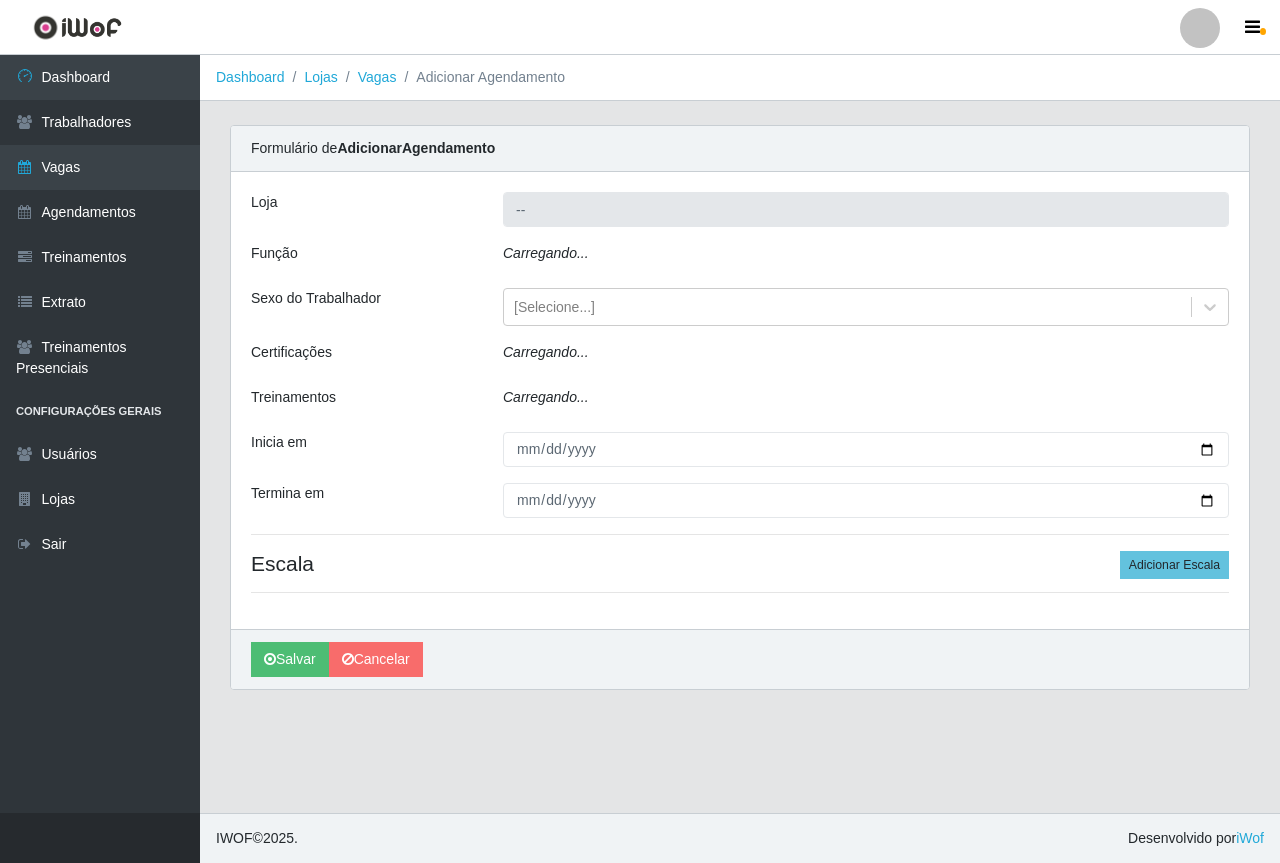 type on "Saullus Supermercados" 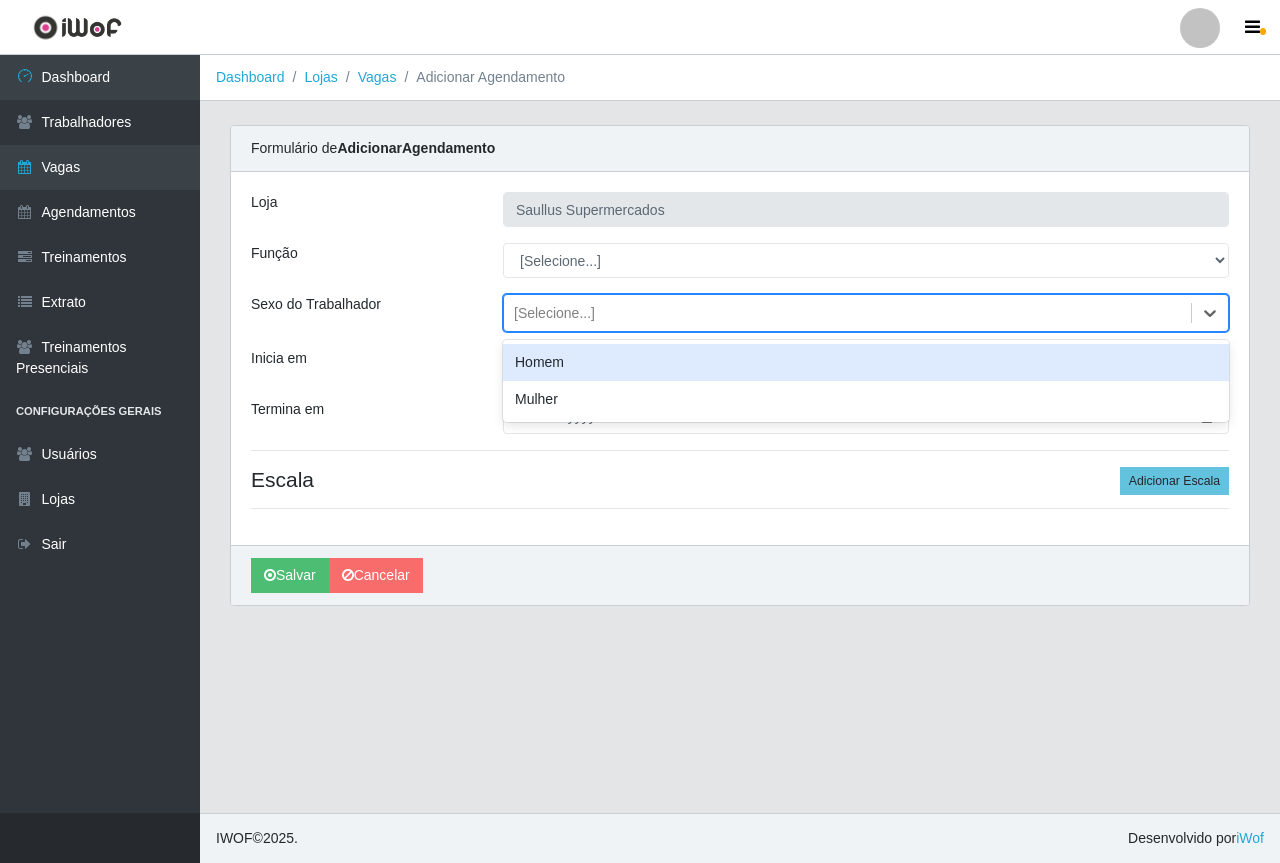click on "[Selecione...]" at bounding box center [554, 313] 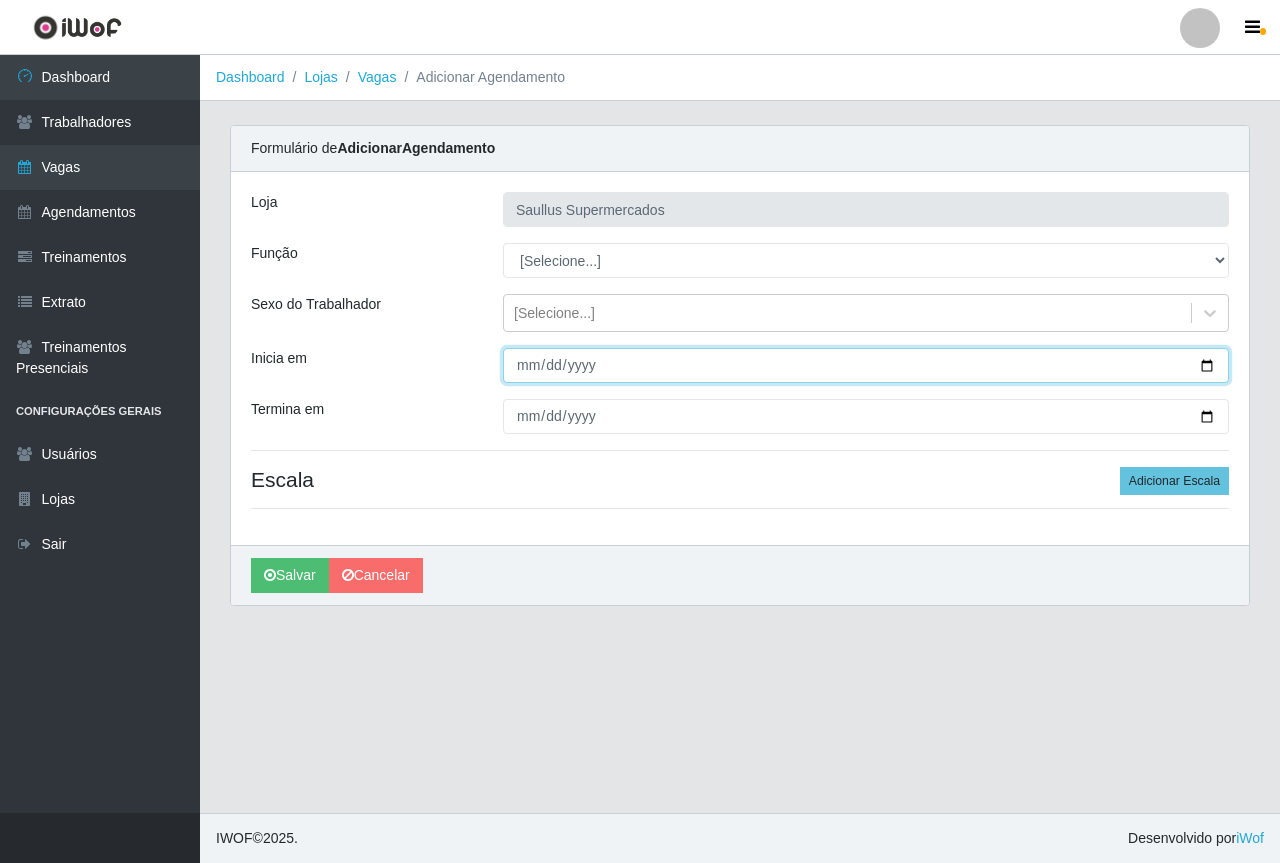 click on "Inicia em" at bounding box center (866, 365) 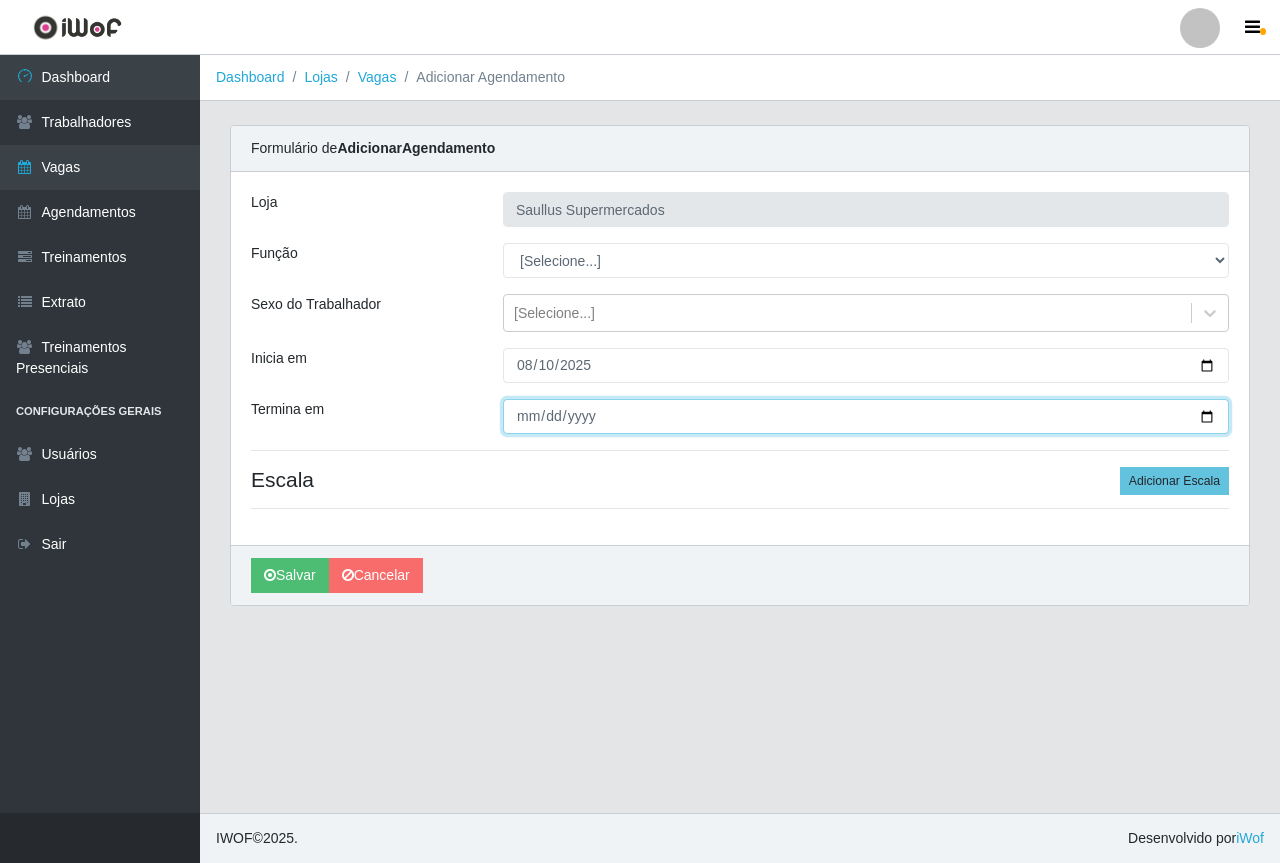 click on "Termina em" at bounding box center (866, 416) 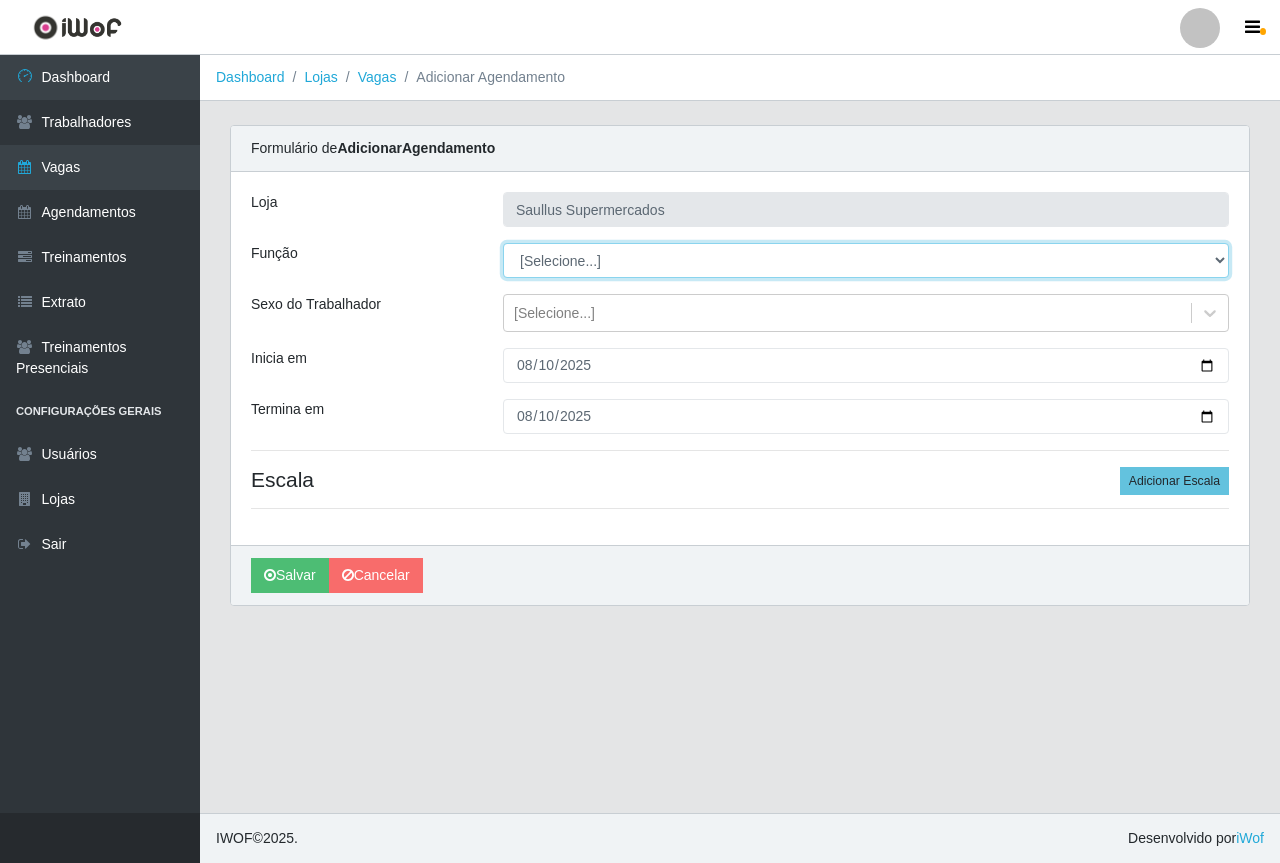 drag, startPoint x: 548, startPoint y: 265, endPoint x: 552, endPoint y: 275, distance: 10.770329 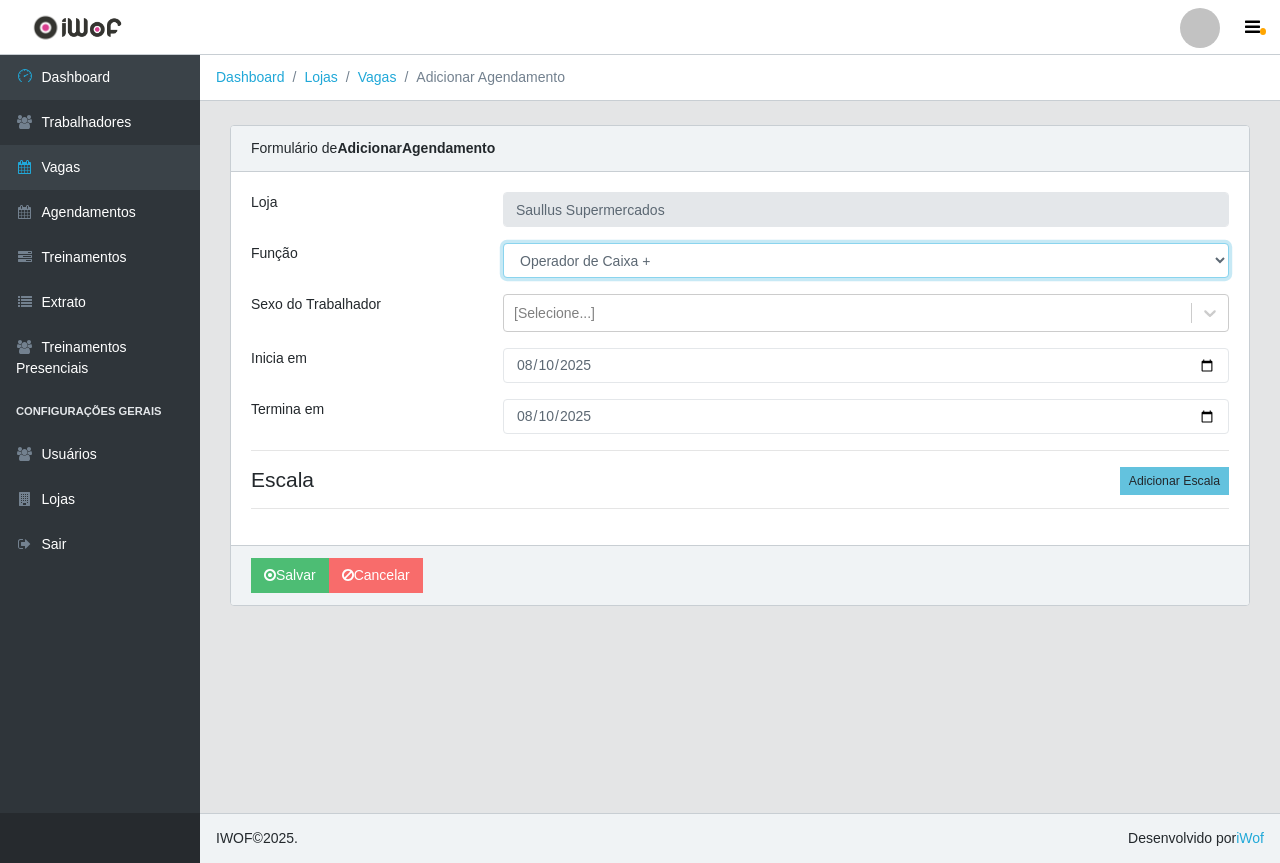 click on "[Selecione...] ASG ASG + ASG ++ Balconista de Açougue  Balconista de Açougue + Balconista de Açougue ++ Balconista de Padaria  Balconista de Padaria + Balconista de Padaria ++ Embalador Embalador + Embalador ++ Operador de Caixa Operador de Caixa + Operador de Caixa ++ Operador de Loja Operador de Loja + Operador de Loja ++ Repositor  Repositor + Repositor ++" at bounding box center [866, 260] 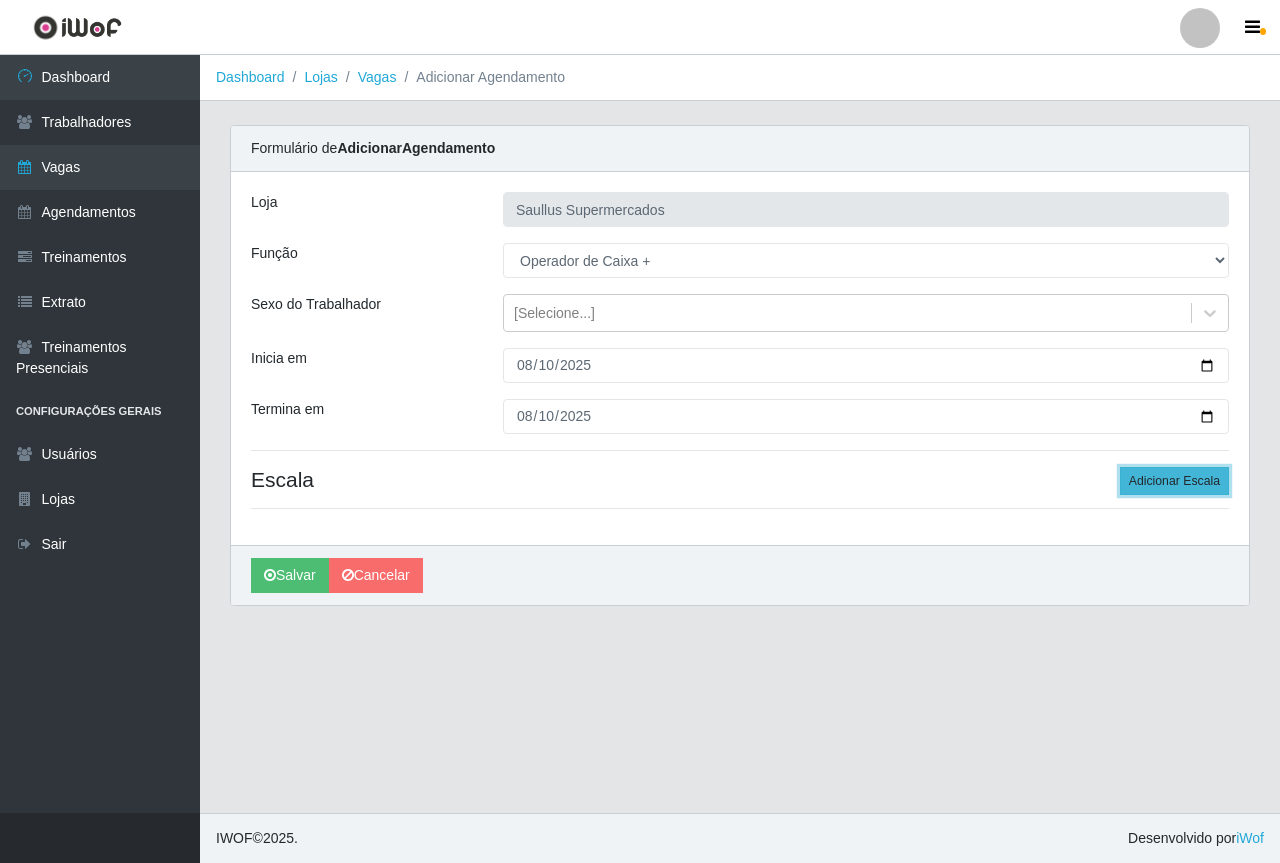 click on "Adicionar Escala" at bounding box center [1174, 481] 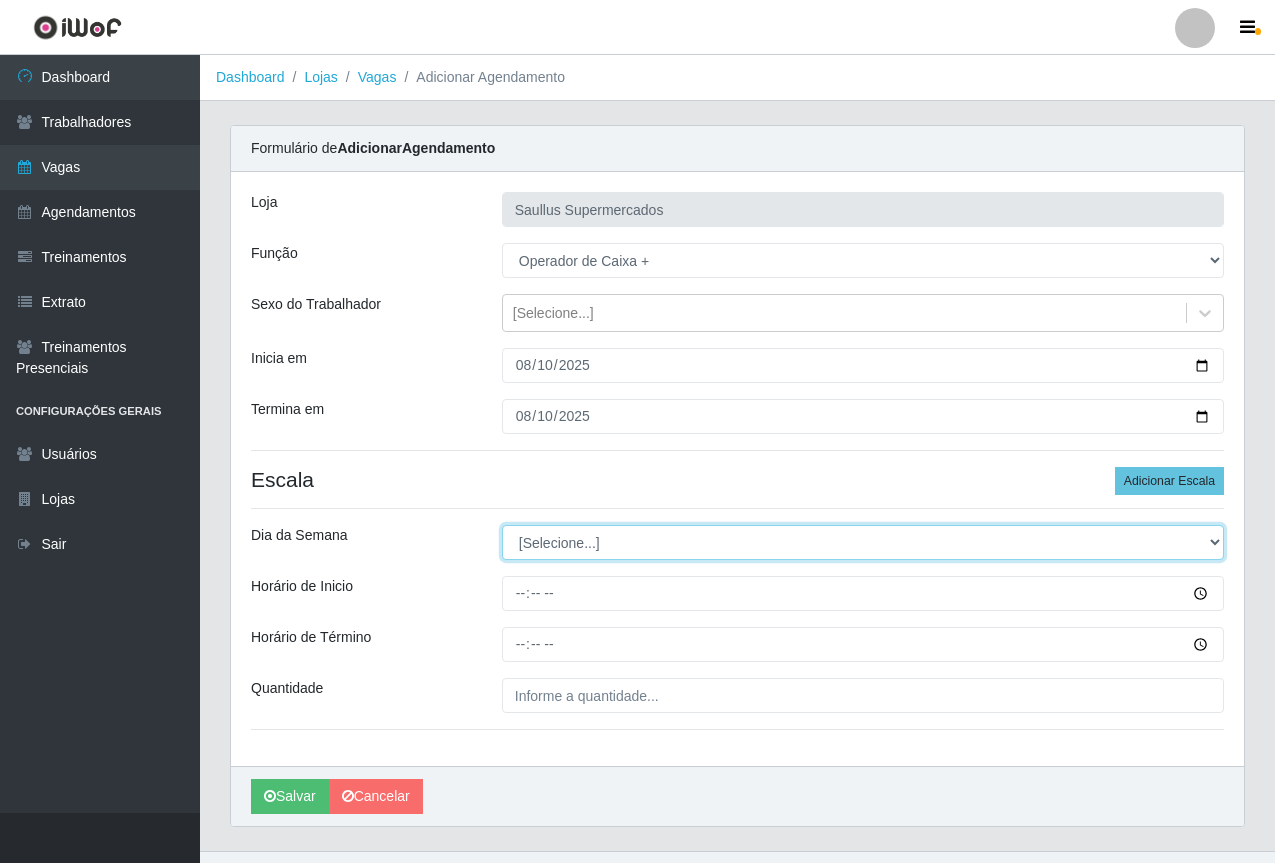 click on "[Selecione...] Segunda Terça Quarta Quinta Sexta Sábado Domingo" at bounding box center (863, 542) 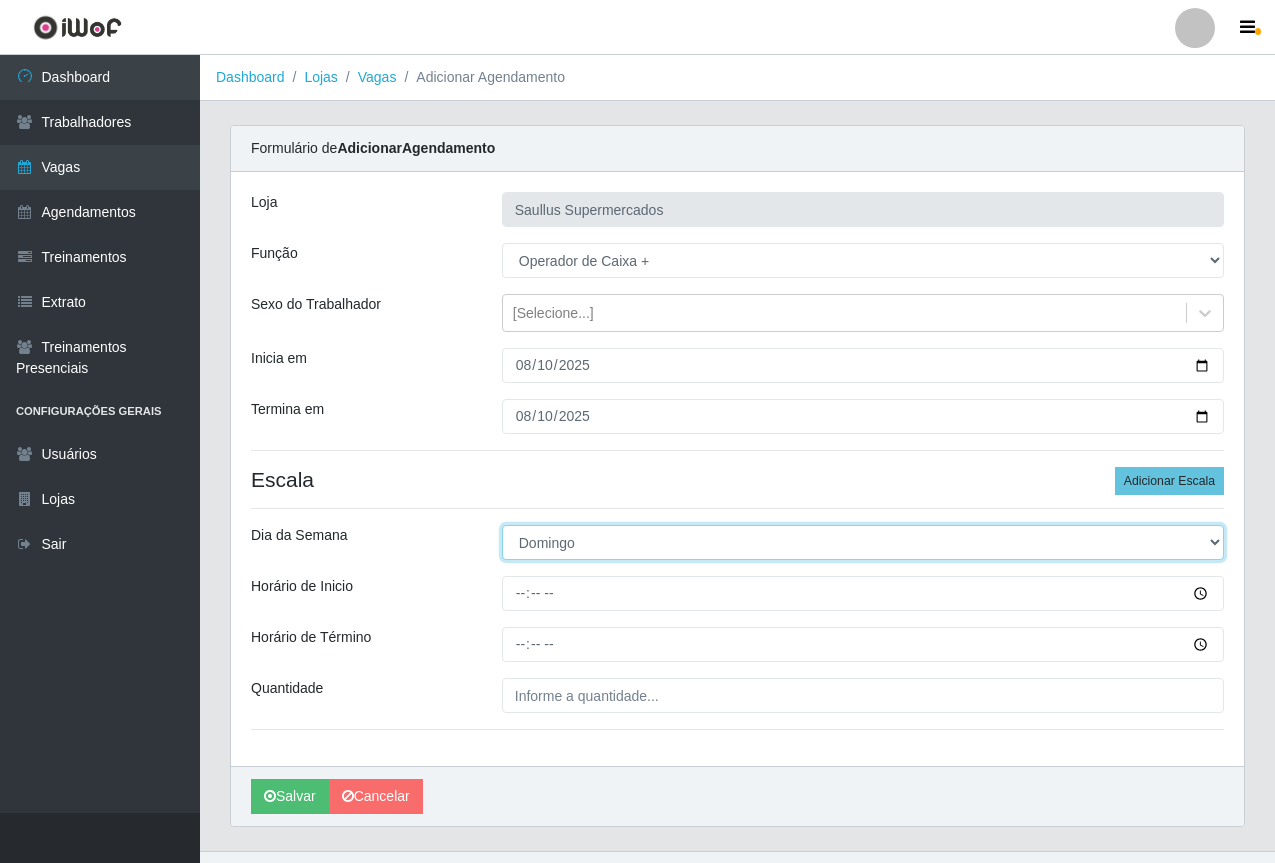 click on "[Selecione...] Segunda Terça Quarta Quinta Sexta Sábado Domingo" at bounding box center [863, 542] 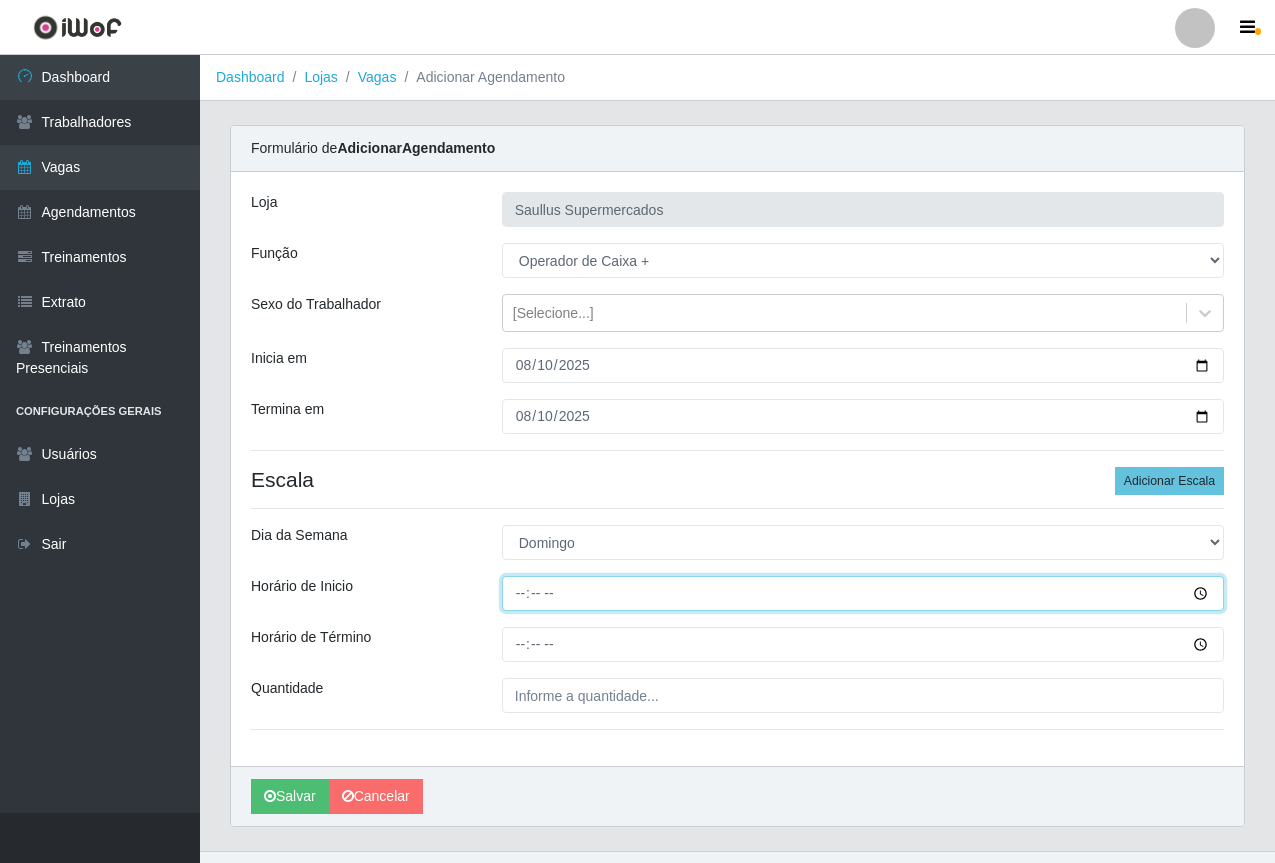 click on "Horário de Inicio" at bounding box center [863, 593] 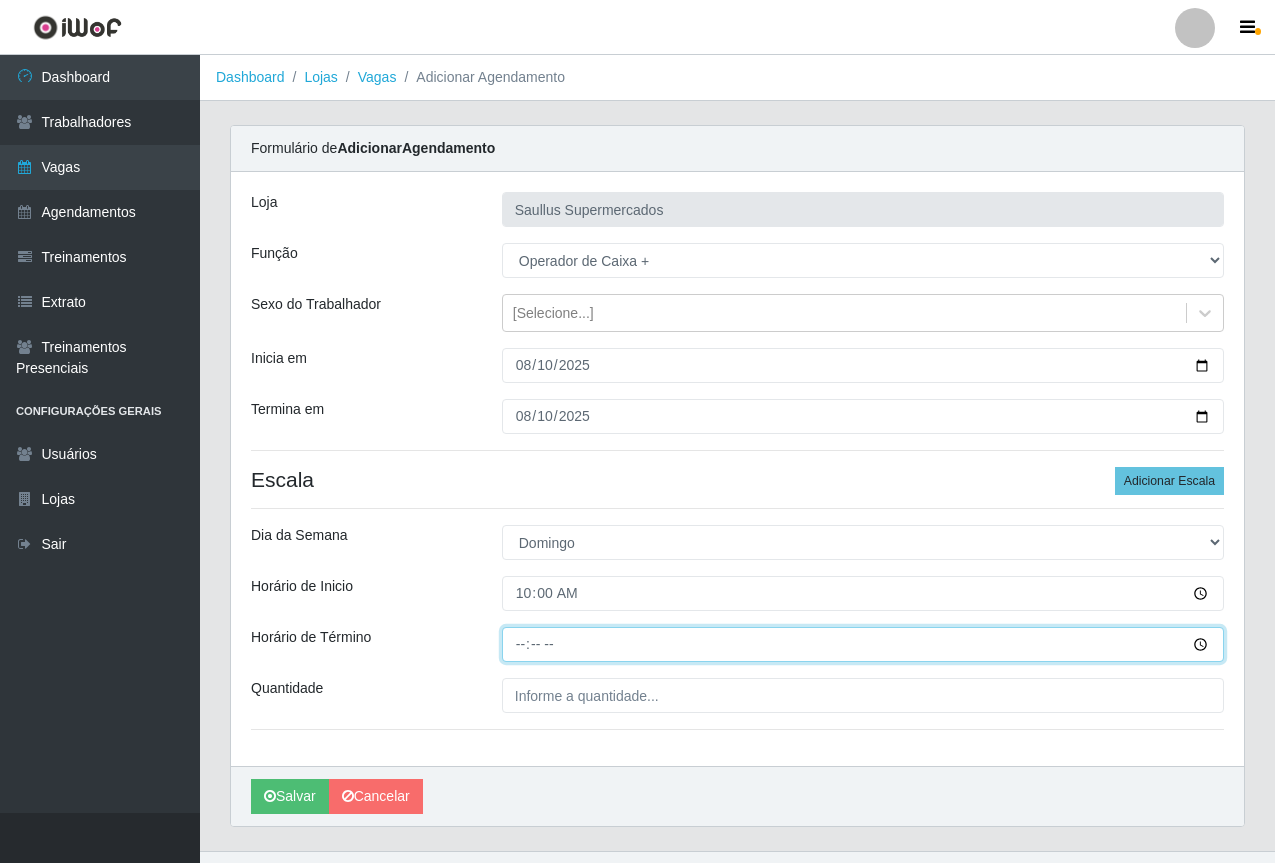 click on "Horário de Término" at bounding box center (863, 644) 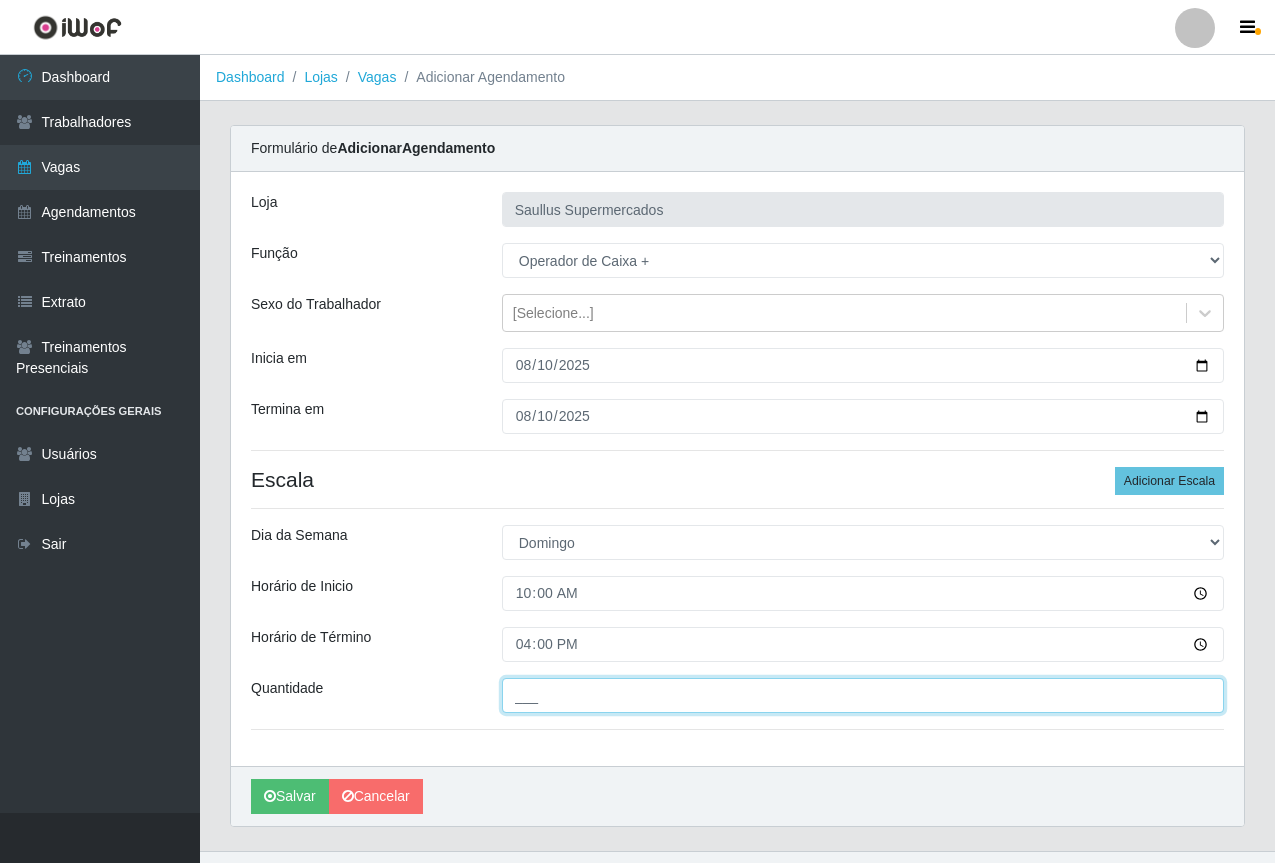 click on "___" at bounding box center [863, 695] 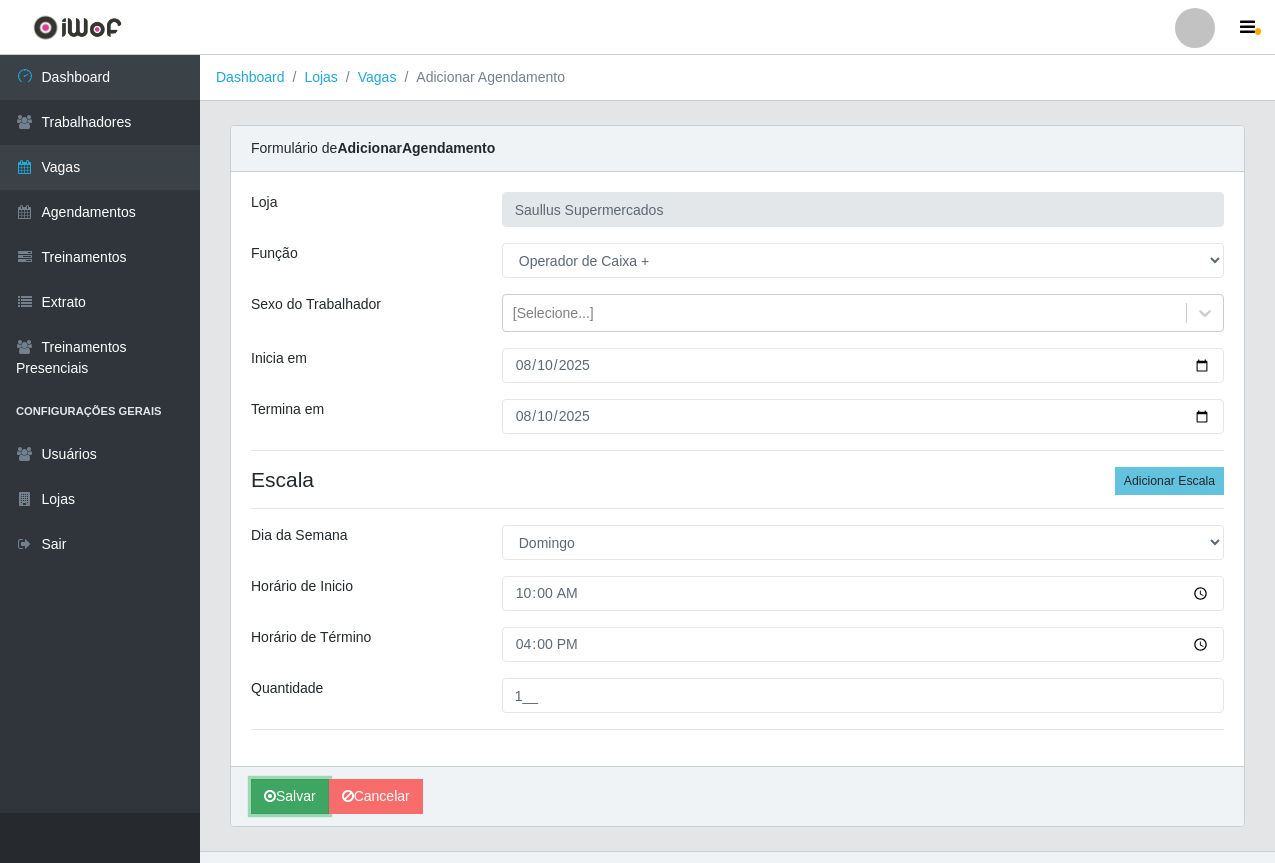 click on "Salvar" at bounding box center [290, 796] 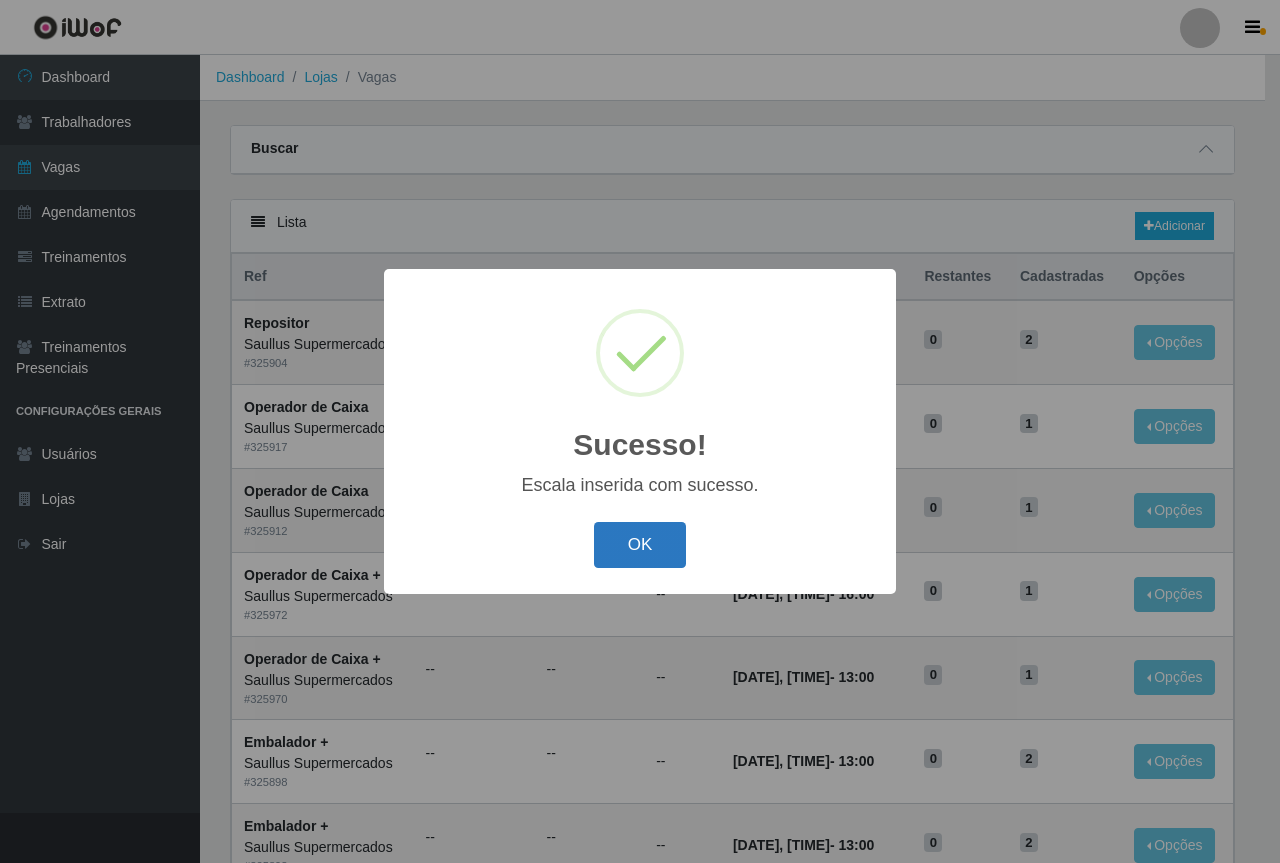 click on "OK" at bounding box center (640, 545) 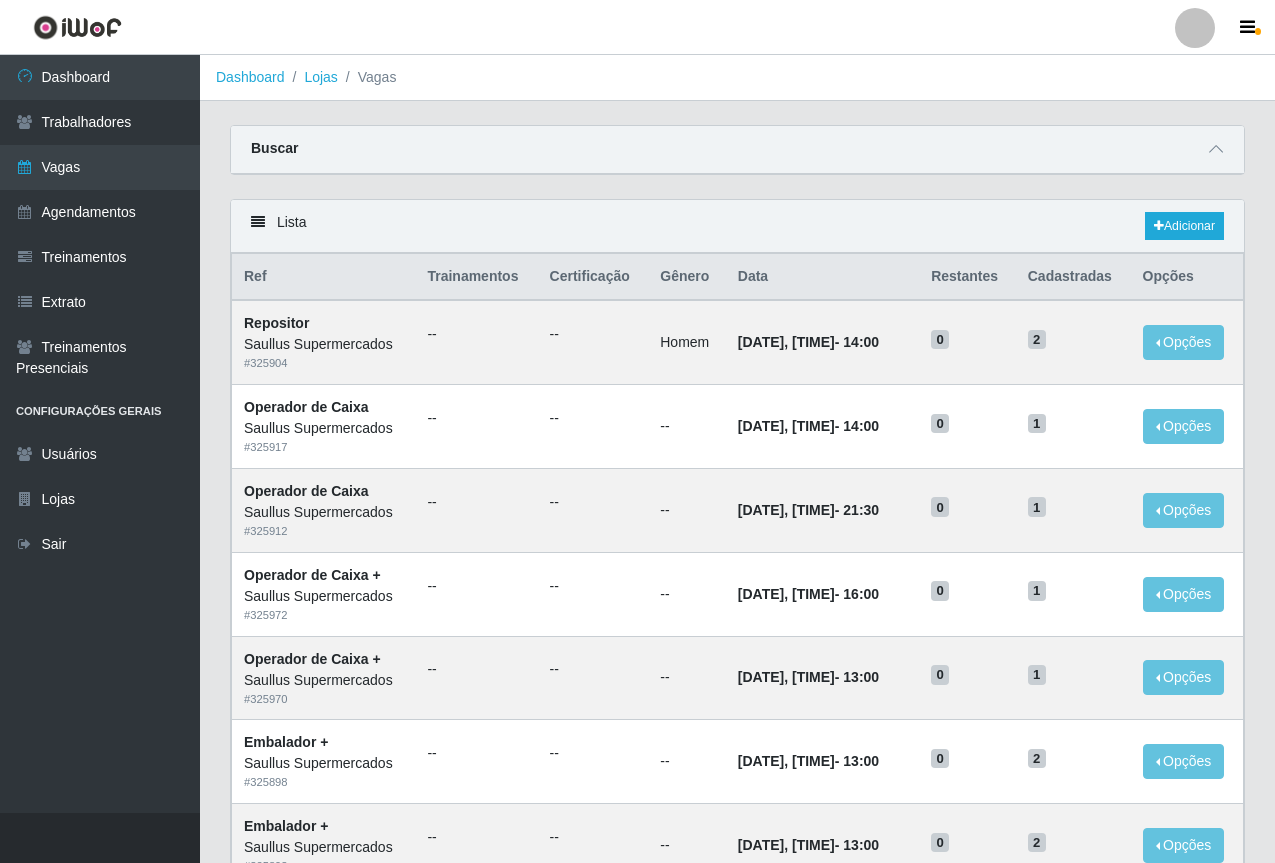 click on "Lista  Adicionar" at bounding box center (737, 226) 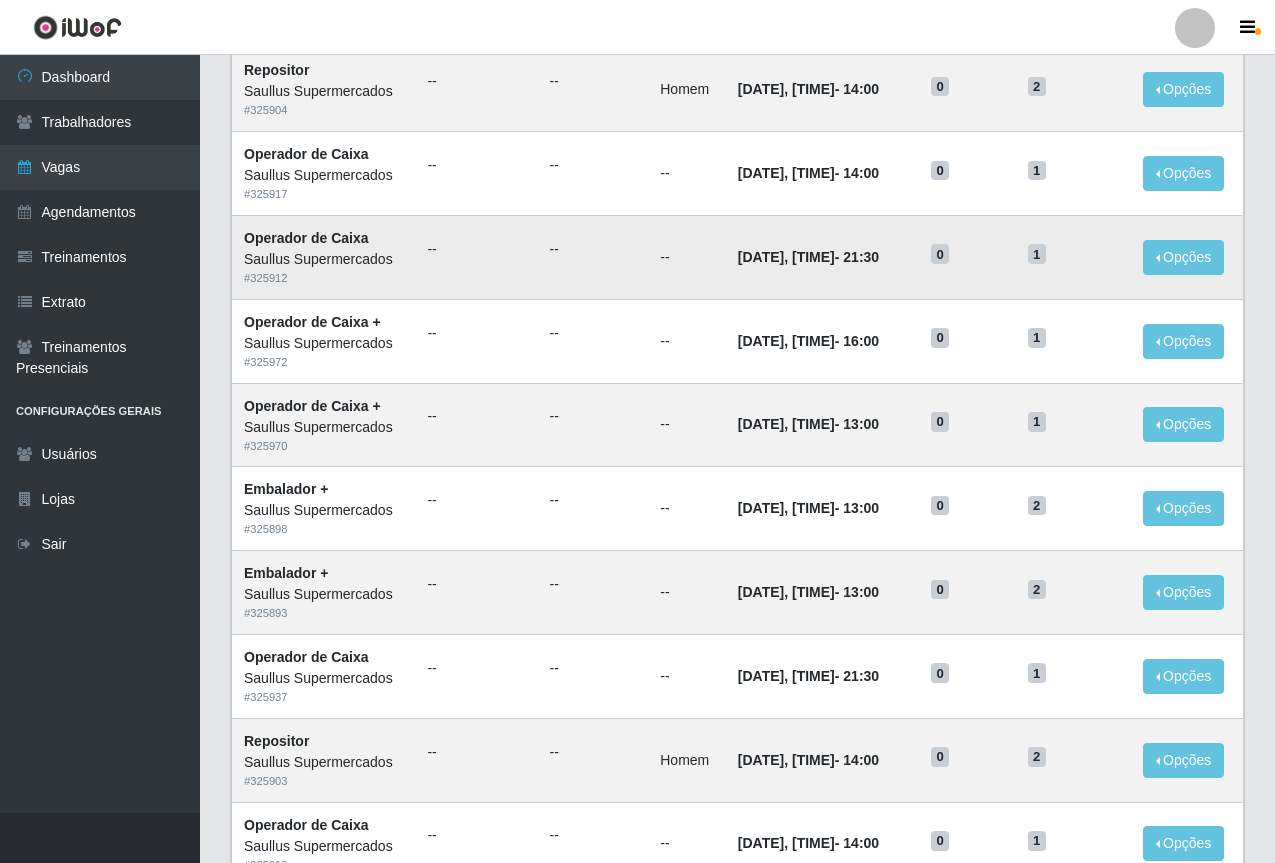 scroll, scrollTop: 0, scrollLeft: 0, axis: both 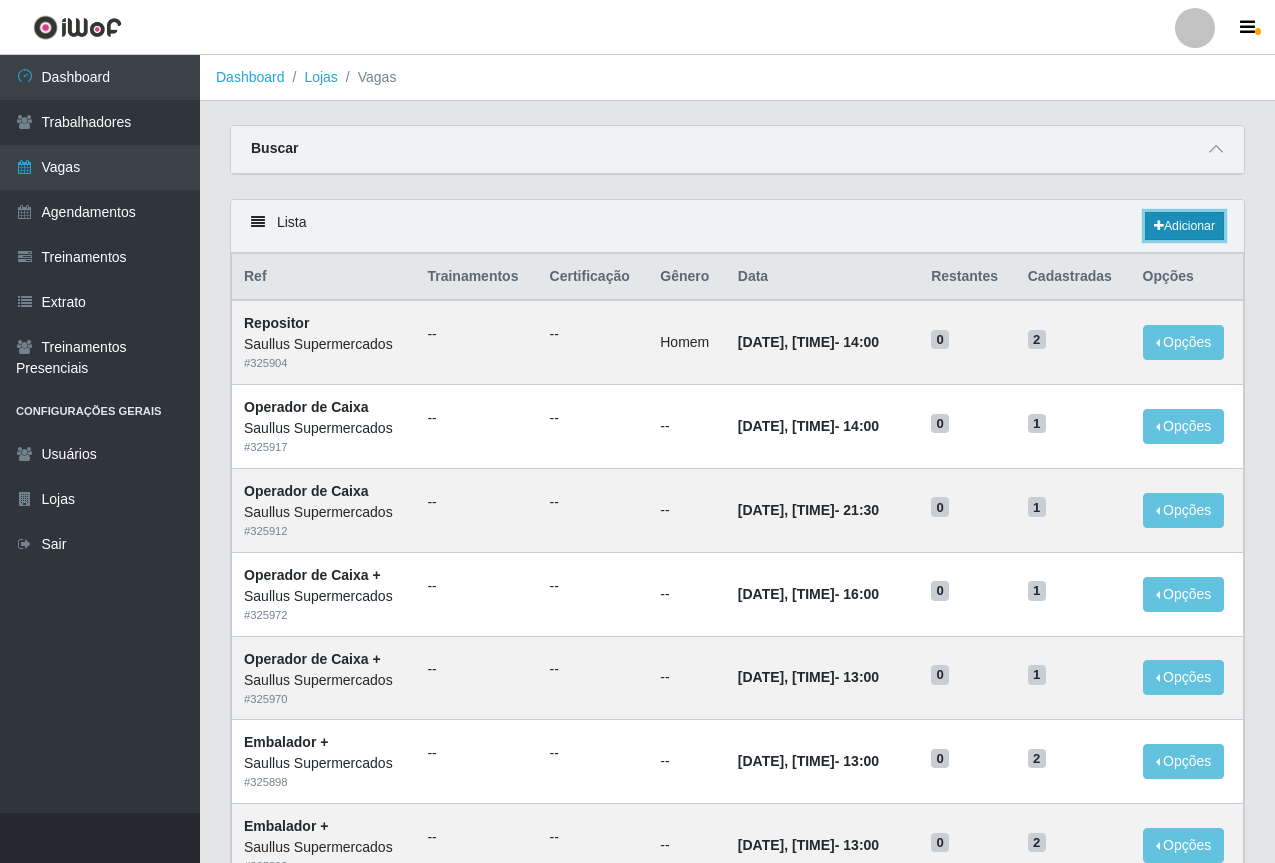 click on "Adicionar" at bounding box center (1184, 226) 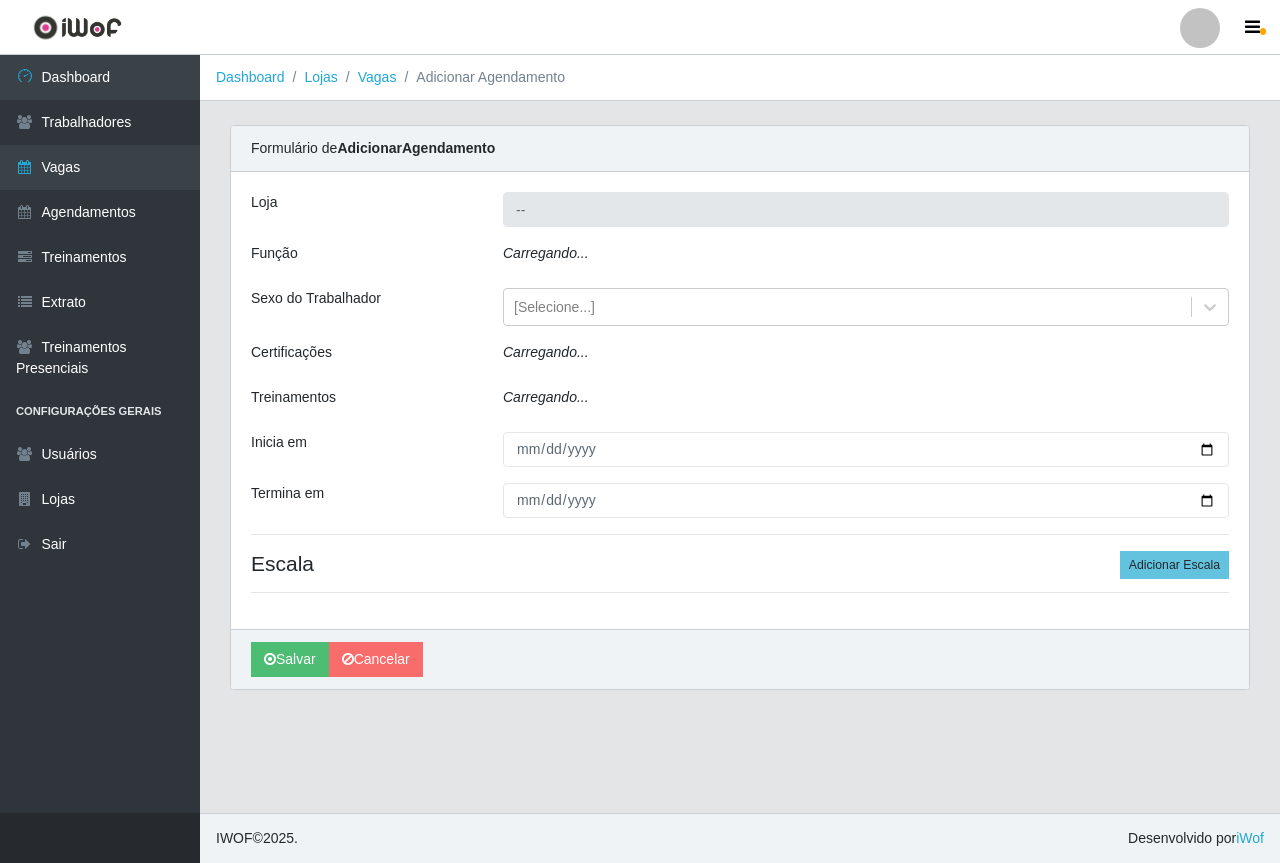 type on "Saullus Supermercados" 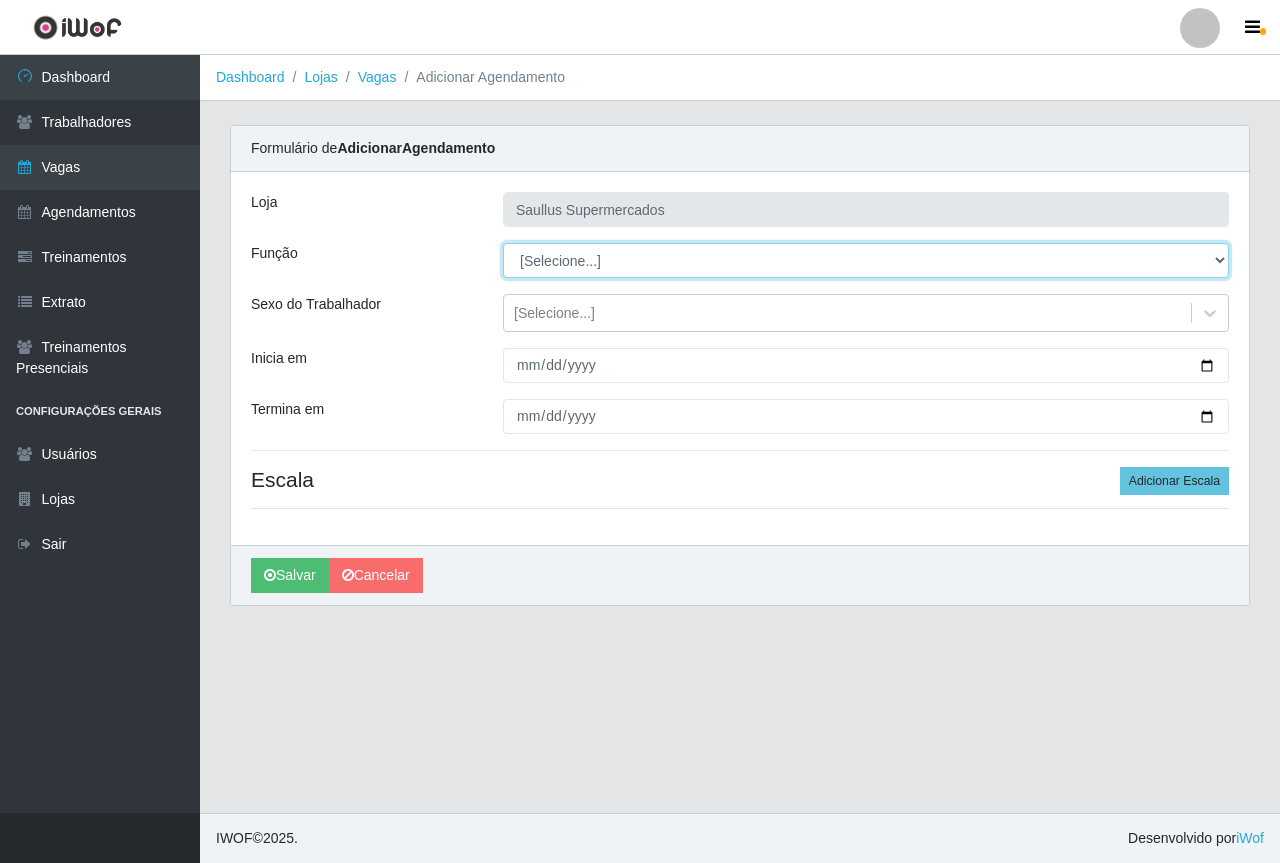 click on "[Selecione...] ASG ASG + ASG ++ Balconista de Açougue  Balconista de Açougue + Balconista de Açougue ++ Balconista de Padaria  Balconista de Padaria + Balconista de Padaria ++ Embalador Embalador + Embalador ++ Operador de Caixa Operador de Caixa + Operador de Caixa ++ Operador de Loja Operador de Loja + Operador de Loja ++ Repositor  Repositor + Repositor ++" at bounding box center (866, 260) 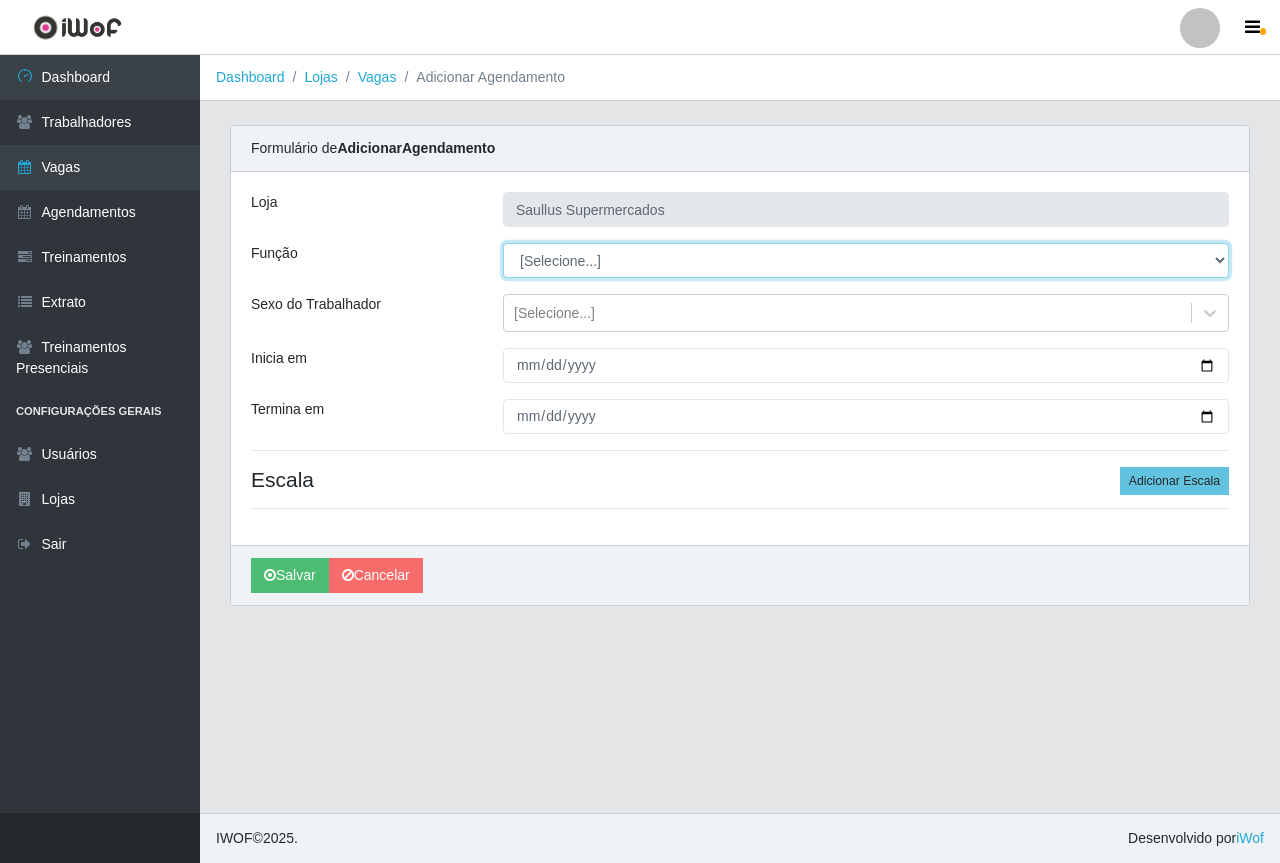 select on "22" 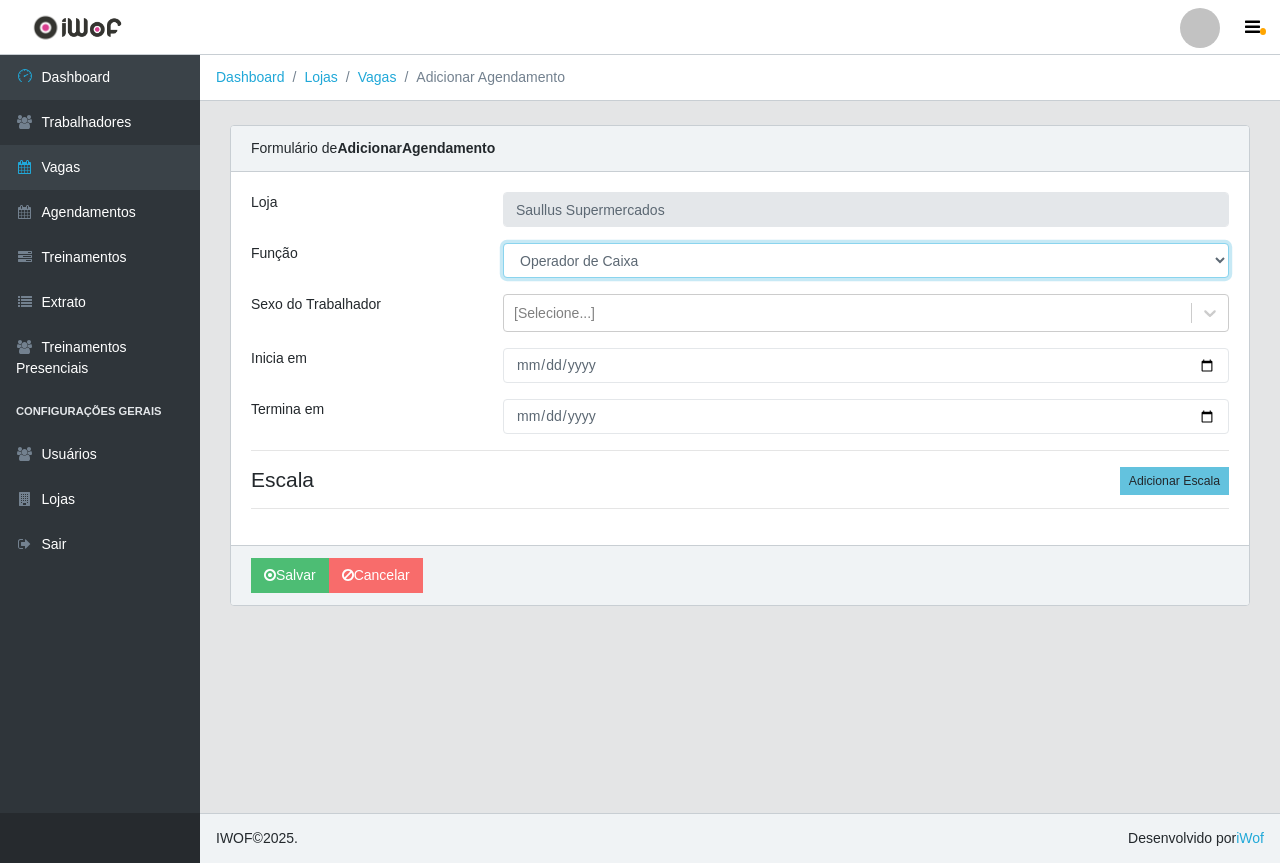 click on "[Selecione...] ASG ASG + ASG ++ Balconista de Açougue  Balconista de Açougue + Balconista de Açougue ++ Balconista de Padaria  Balconista de Padaria + Balconista de Padaria ++ Embalador Embalador + Embalador ++ Operador de Caixa Operador de Caixa + Operador de Caixa ++ Operador de Loja Operador de Loja + Operador de Loja ++ Repositor  Repositor + Repositor ++" at bounding box center (866, 260) 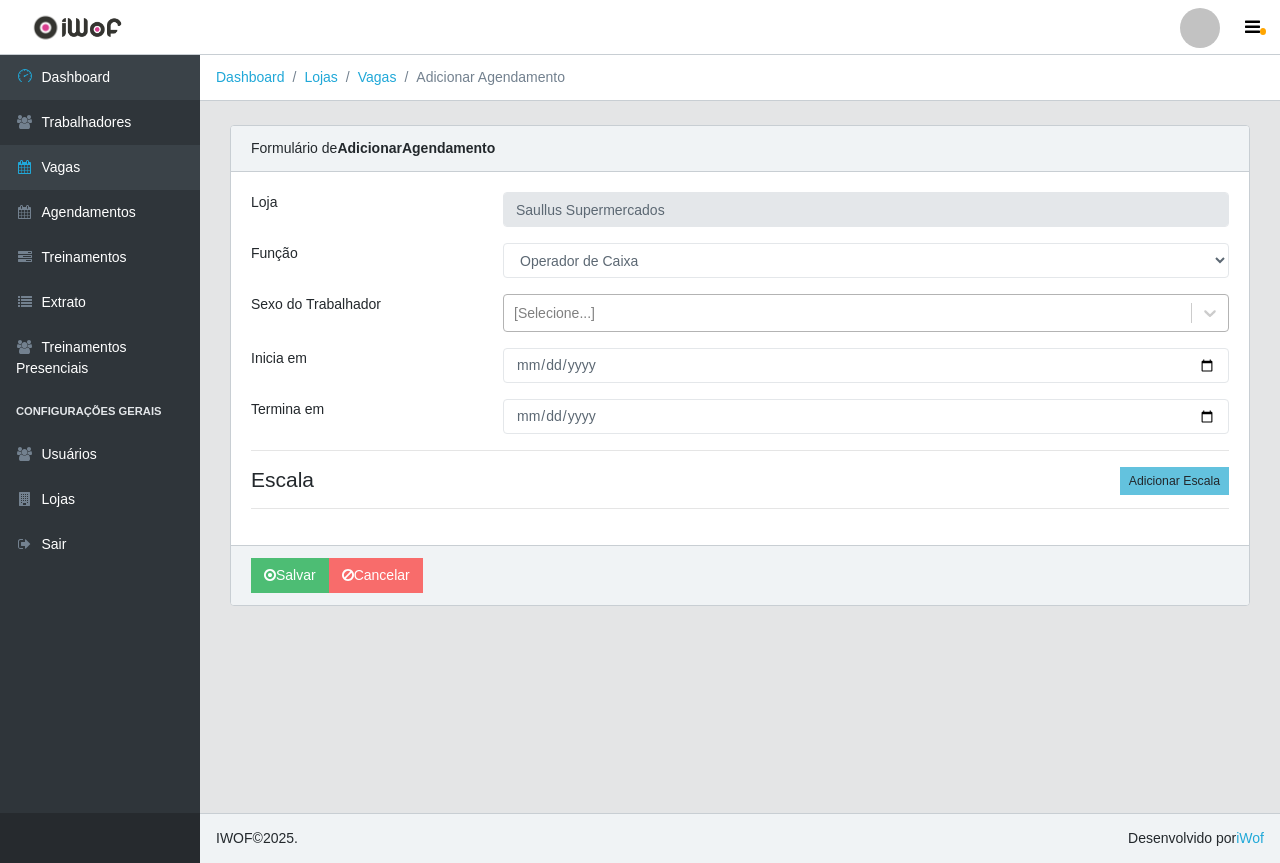 click on "[Selecione...]" at bounding box center [554, 313] 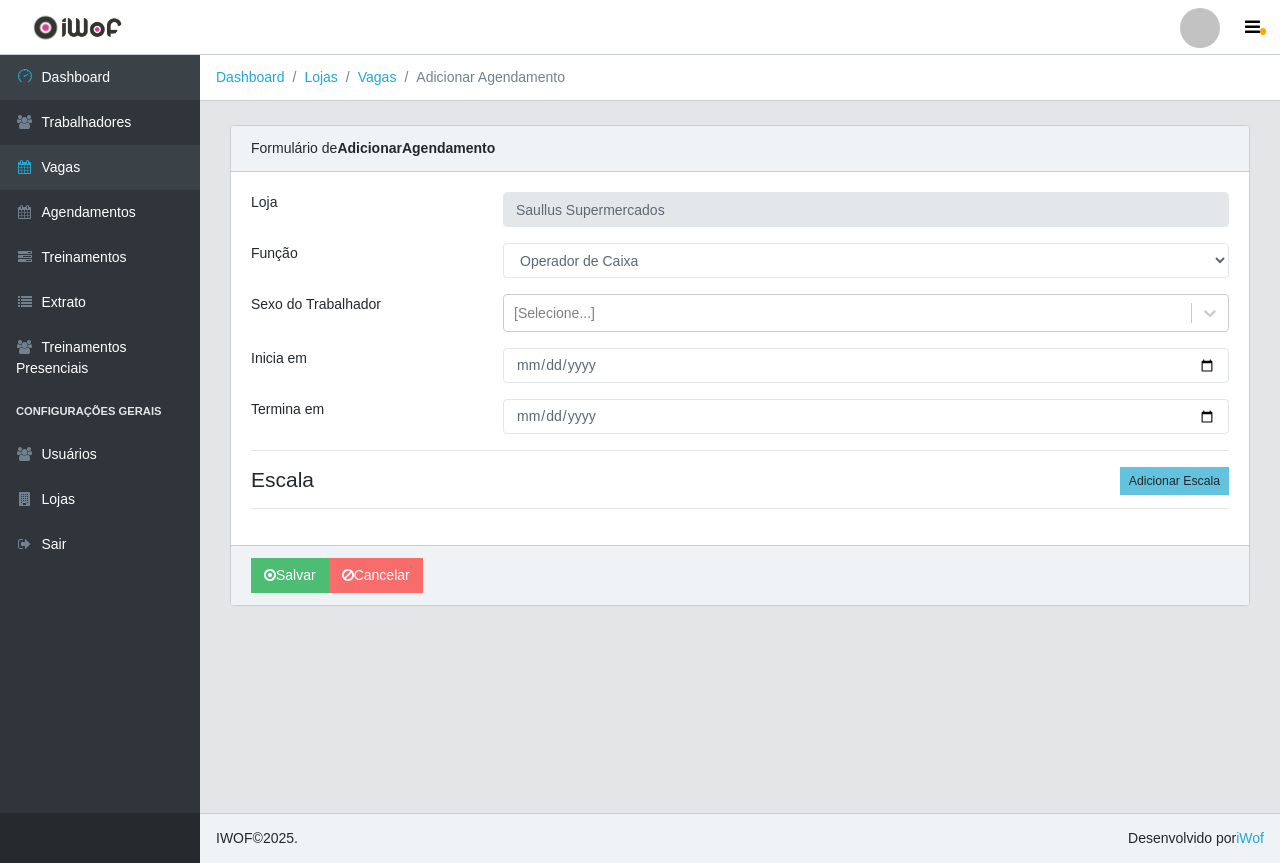 drag, startPoint x: 429, startPoint y: 348, endPoint x: 491, endPoint y: 371, distance: 66.12866 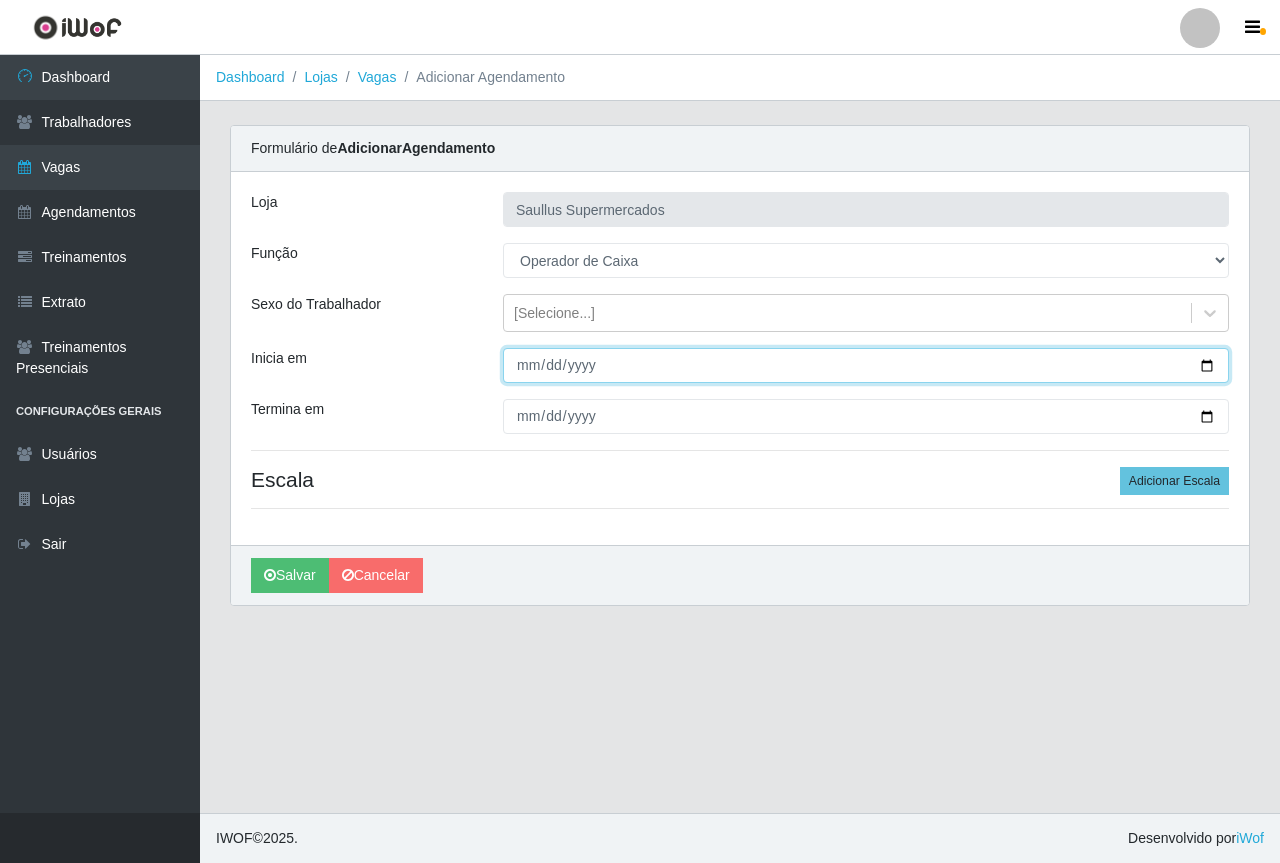 click on "Inicia em" at bounding box center (866, 365) 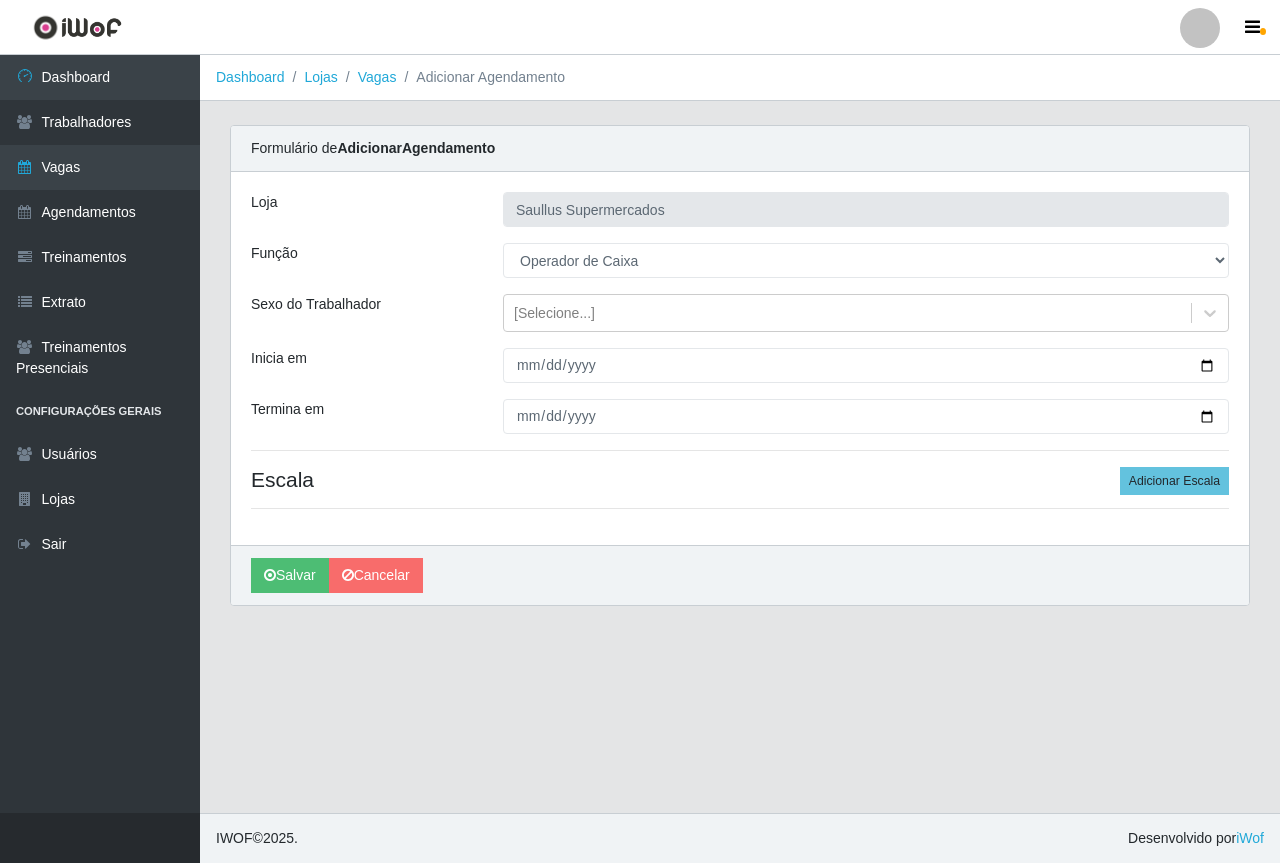 click on "Loja Saullus Supermercados Função [Selecione...] ASG ASG + ASG ++ Balconista de Açougue  Balconista de Açougue + Balconista de Açougue ++ Balconista de Padaria  Balconista de Padaria + Balconista de Padaria ++ Embalador Embalador + Embalador ++ Operador de Caixa Operador de Caixa + Operador de Caixa ++ Operador de Loja Operador de Loja + Operador de Loja ++ Repositor  Repositor + Repositor ++ Sexo do Trabalhador [Selecione...] Inicia em Termina em Escala Adicionar Escala" at bounding box center (740, 358) 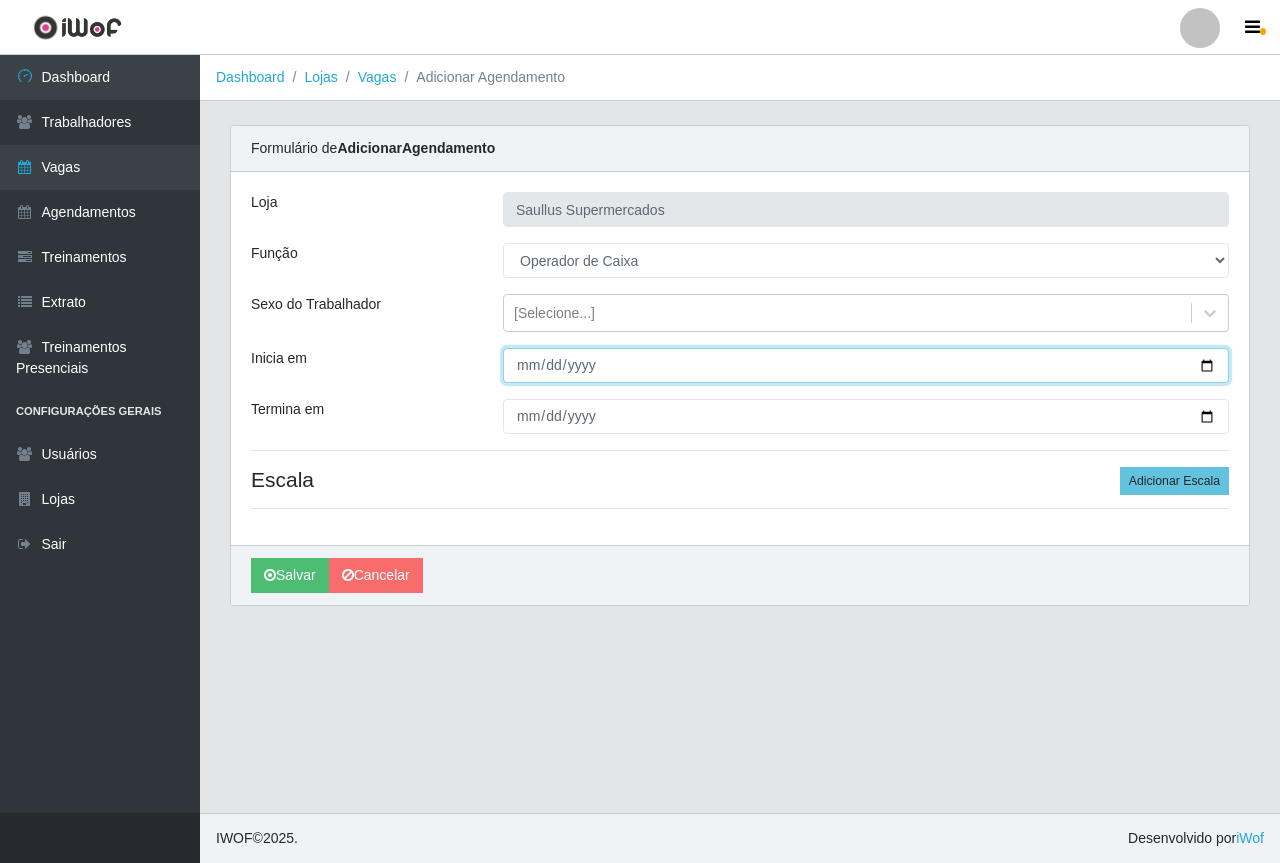 click on "Inicia em" at bounding box center (866, 365) 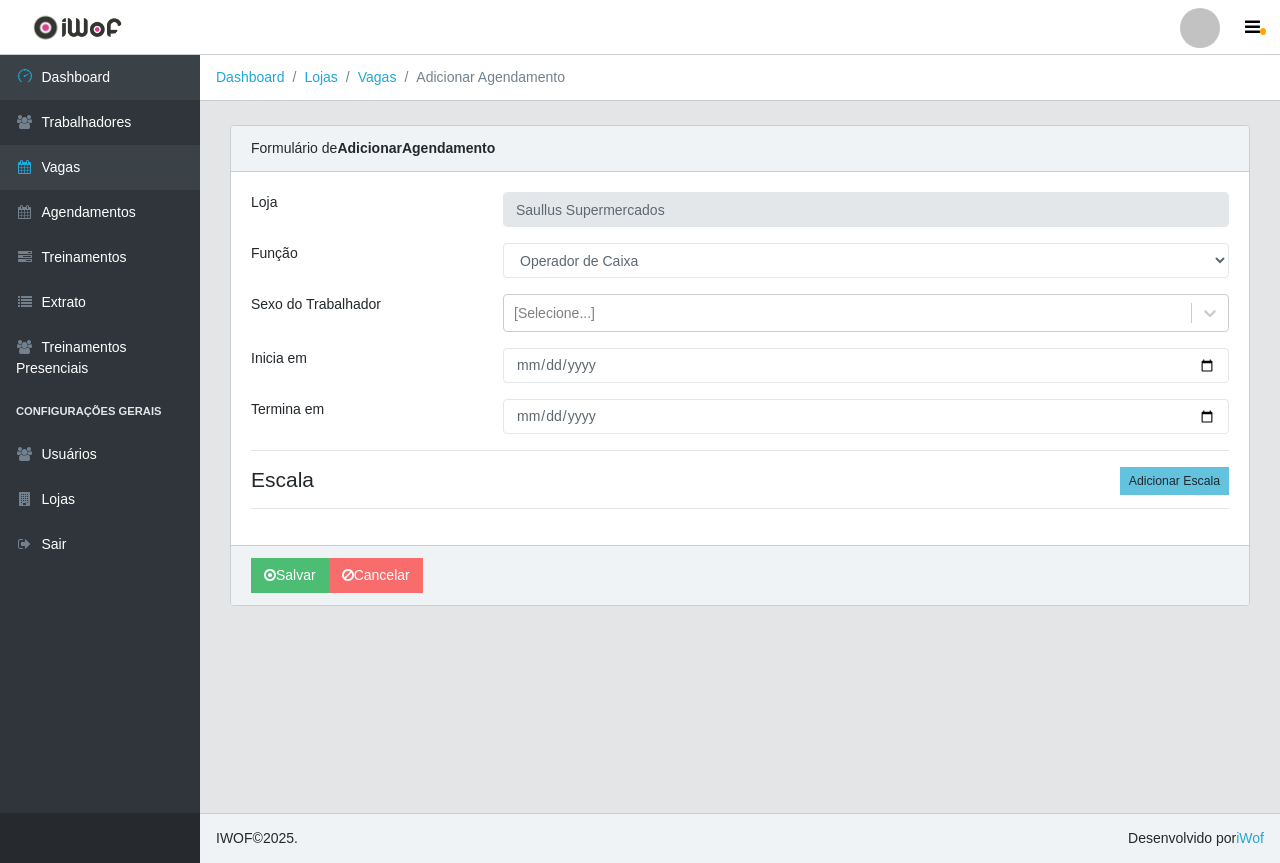click on "Loja Saullus Supermercados Função [Selecione...] ASG ASG + ASG ++ Balconista de Açougue  Balconista de Açougue + Balconista de Açougue ++ Balconista de Padaria  Balconista de Padaria + Balconista de Padaria ++ Embalador Embalador + Embalador ++ Operador de Caixa Operador de Caixa + Operador de Caixa ++ Operador de Loja Operador de Loja + Operador de Loja ++ Repositor  Repositor + Repositor ++ Sexo do Trabalhador [Selecione...] Inicia em Termina em Escala Adicionar Escala" at bounding box center [740, 358] 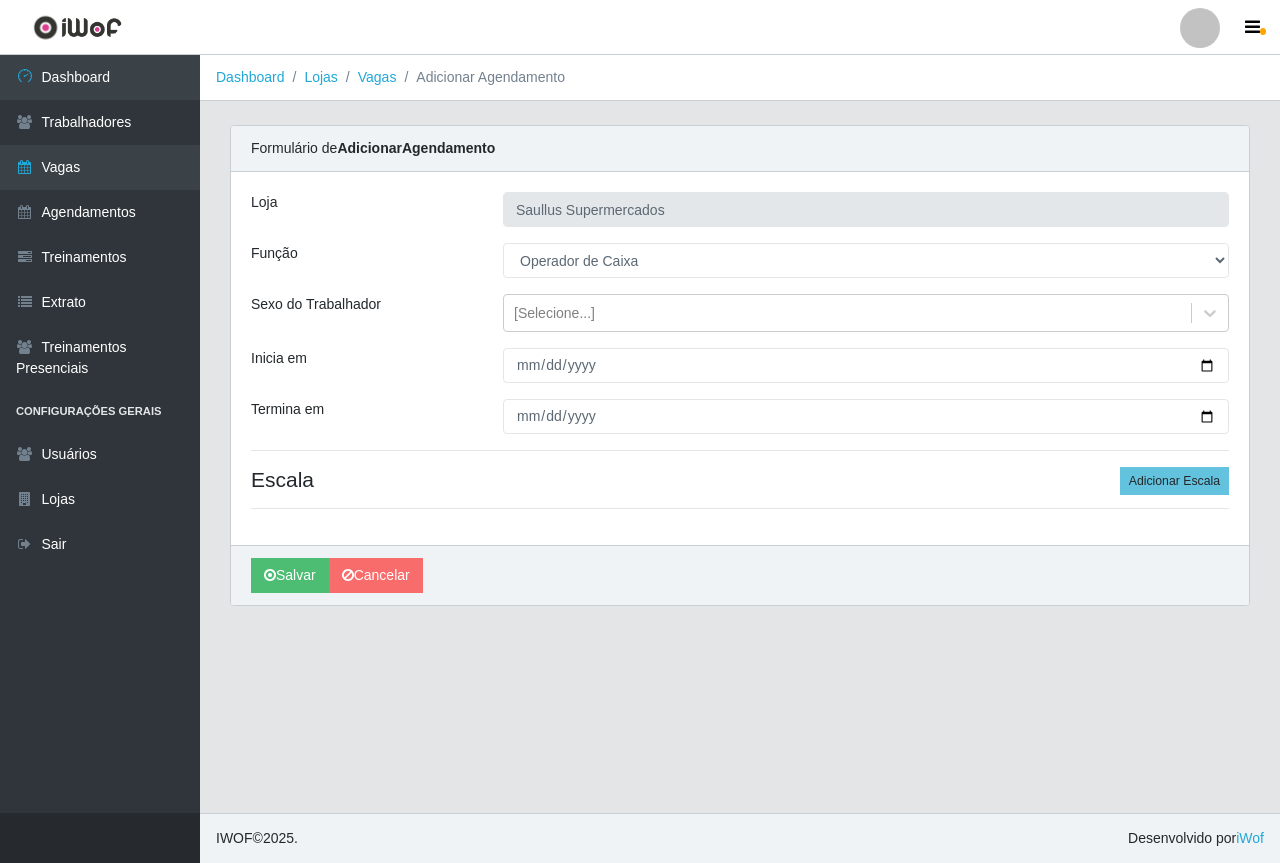 click at bounding box center (866, 365) 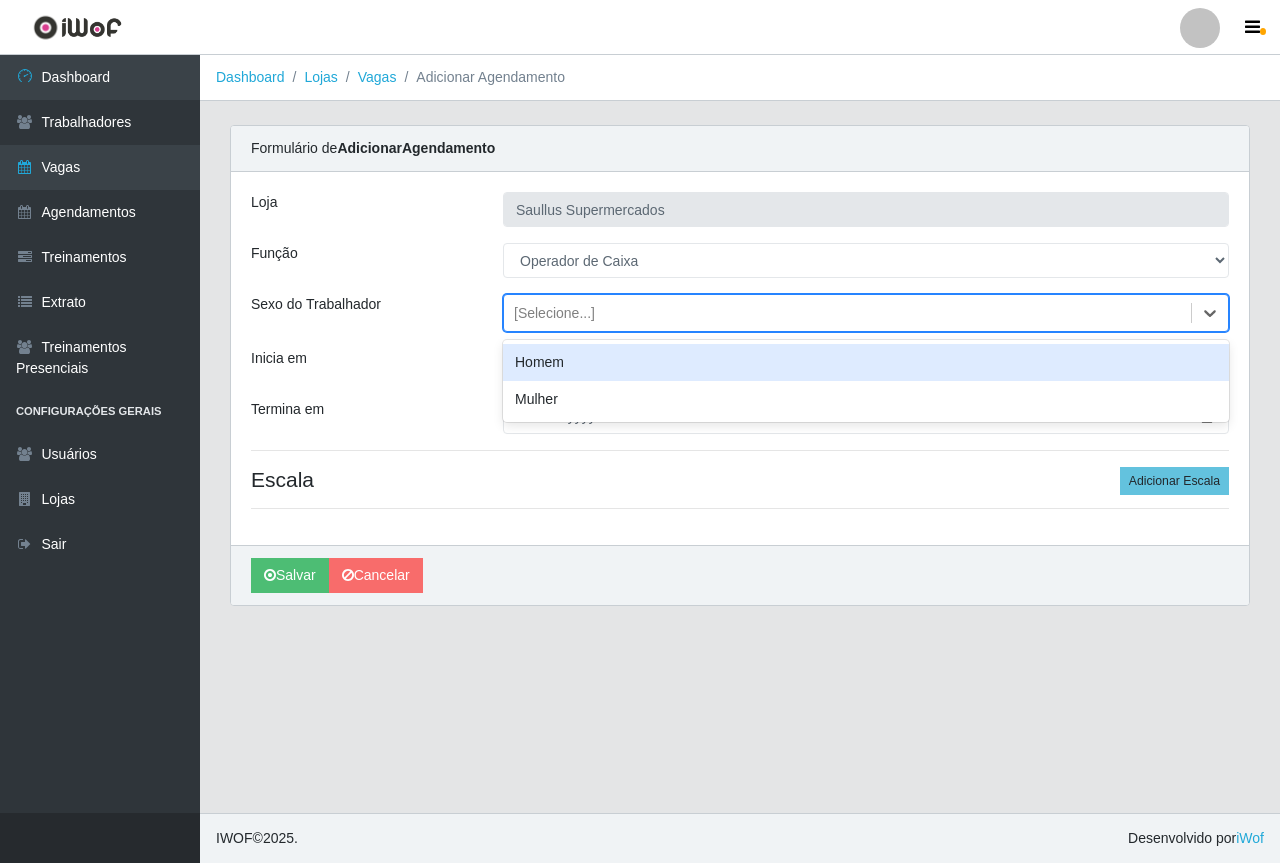 click on "[Selecione...]" at bounding box center [554, 313] 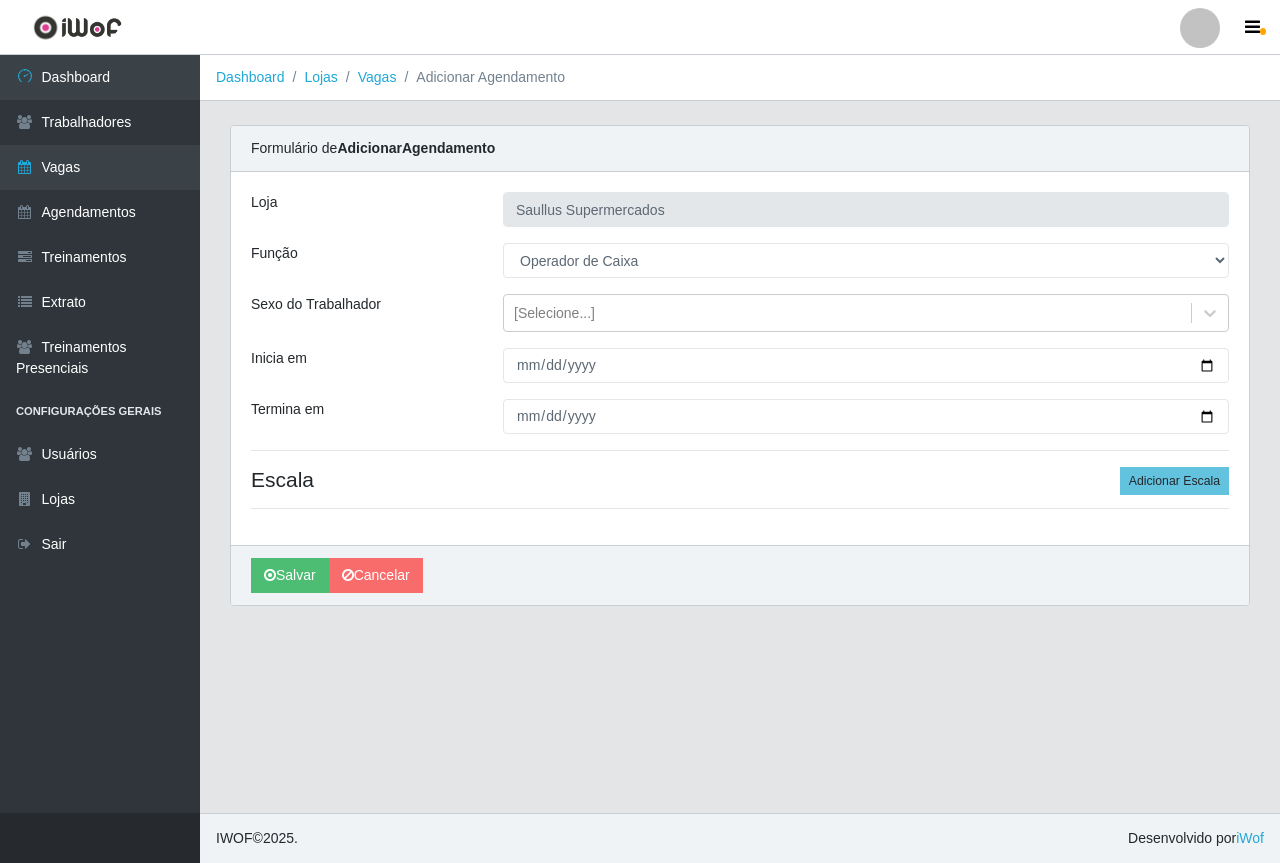 click on "Termina em" at bounding box center (362, 416) 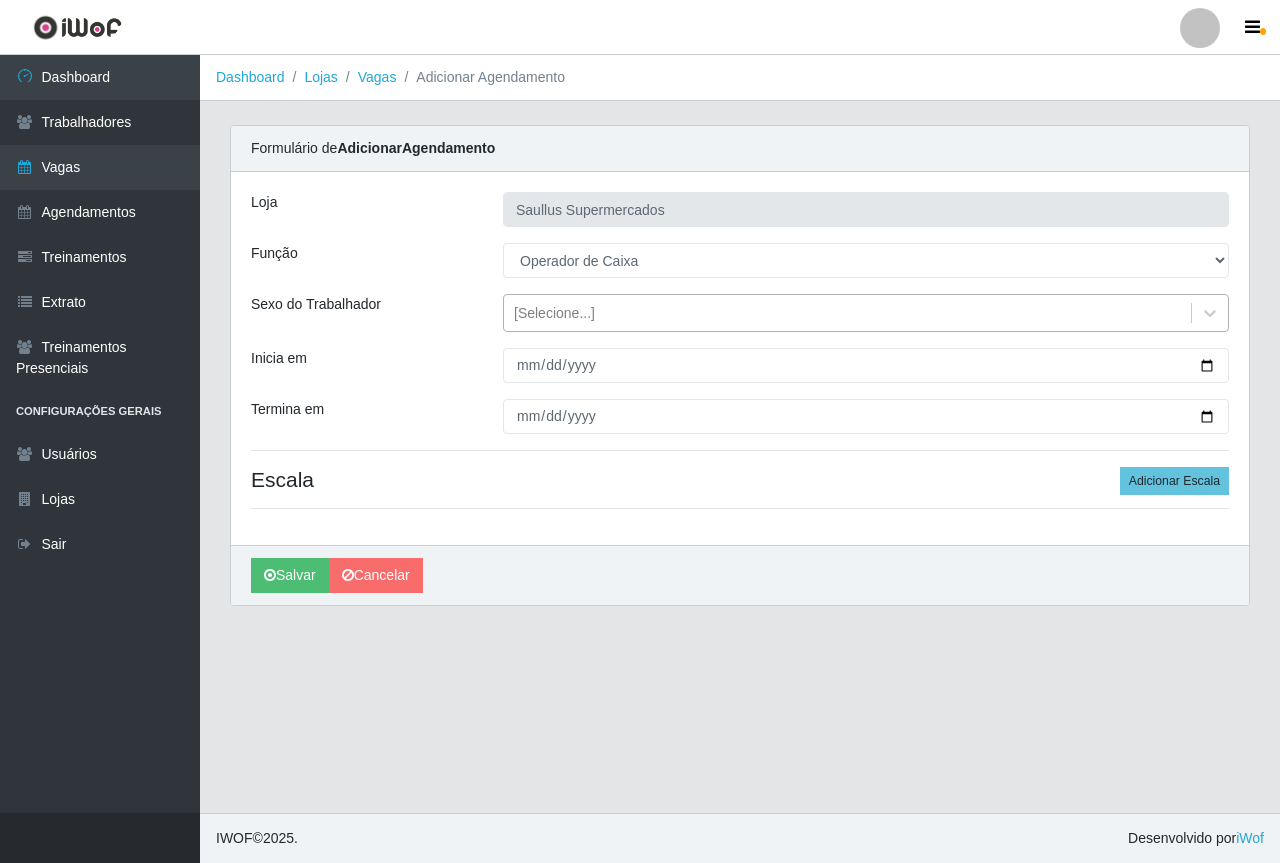 click on "[Selecione...]" at bounding box center [554, 313] 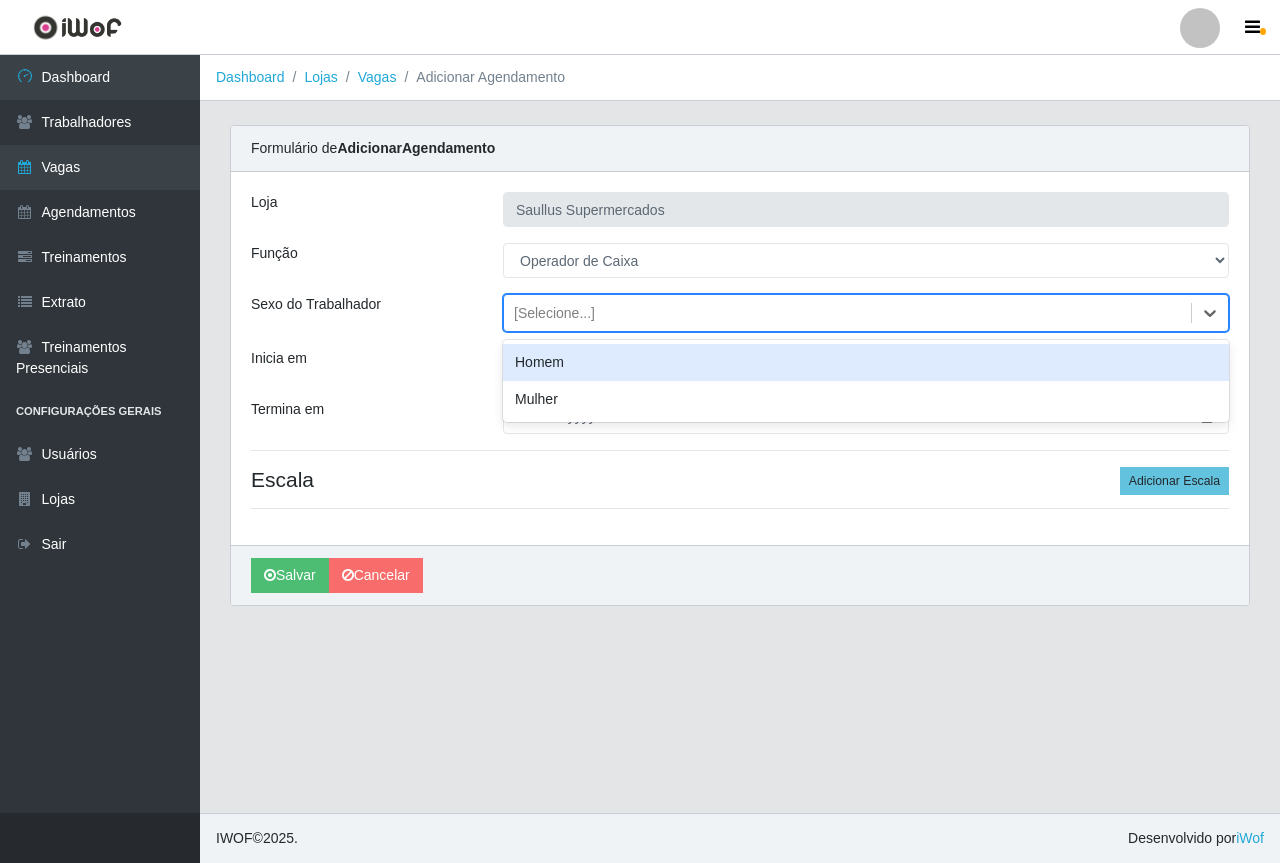 click on "Inicia em" at bounding box center (362, 365) 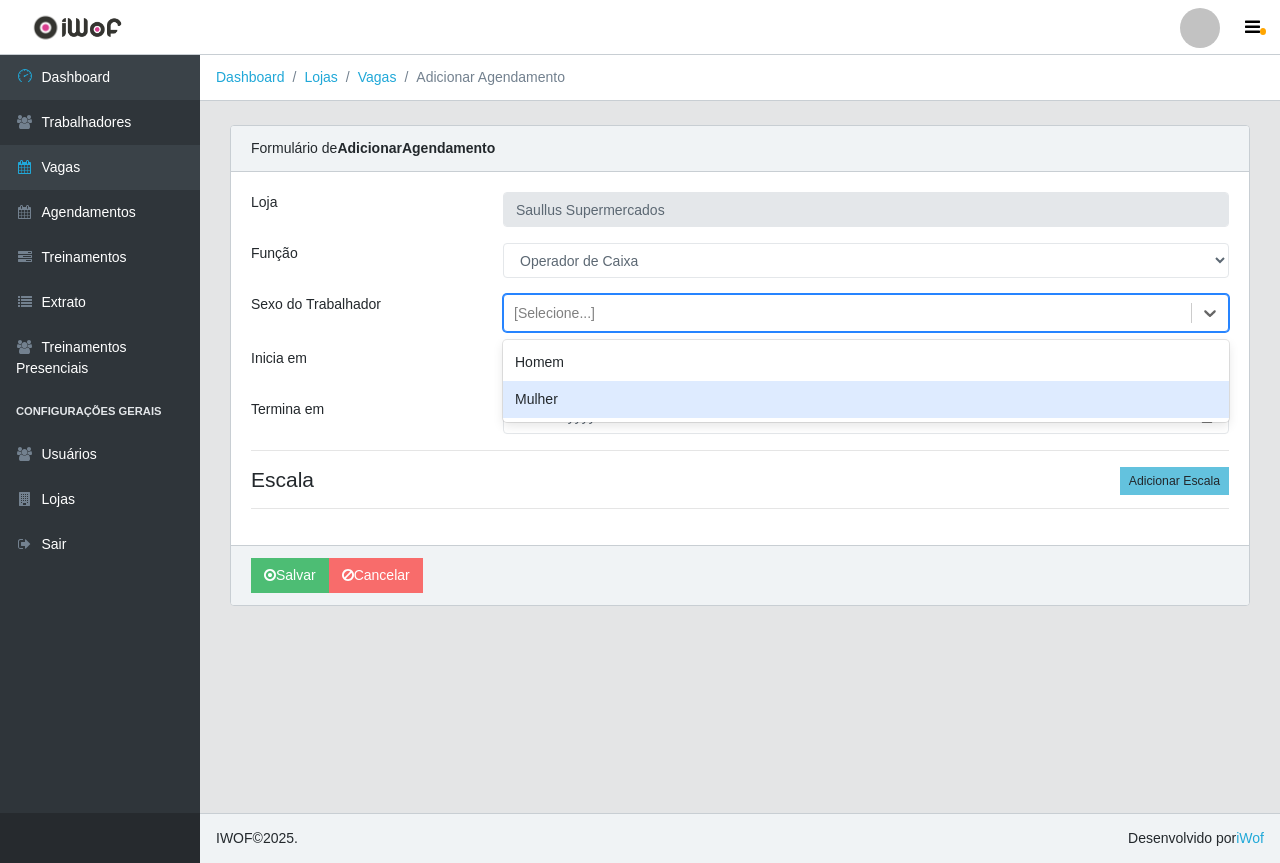 click on "Termina em" at bounding box center [362, 416] 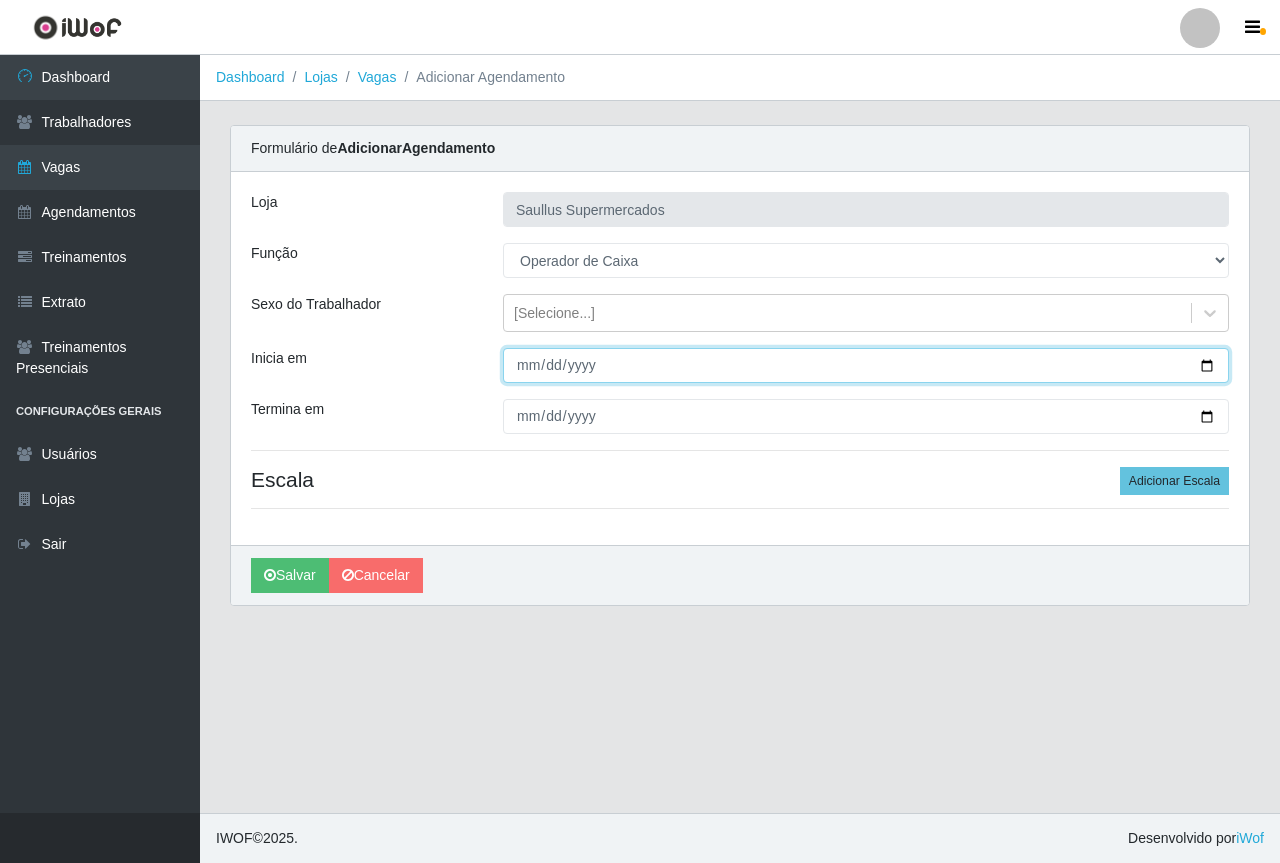 click on "Inicia em" at bounding box center (866, 365) 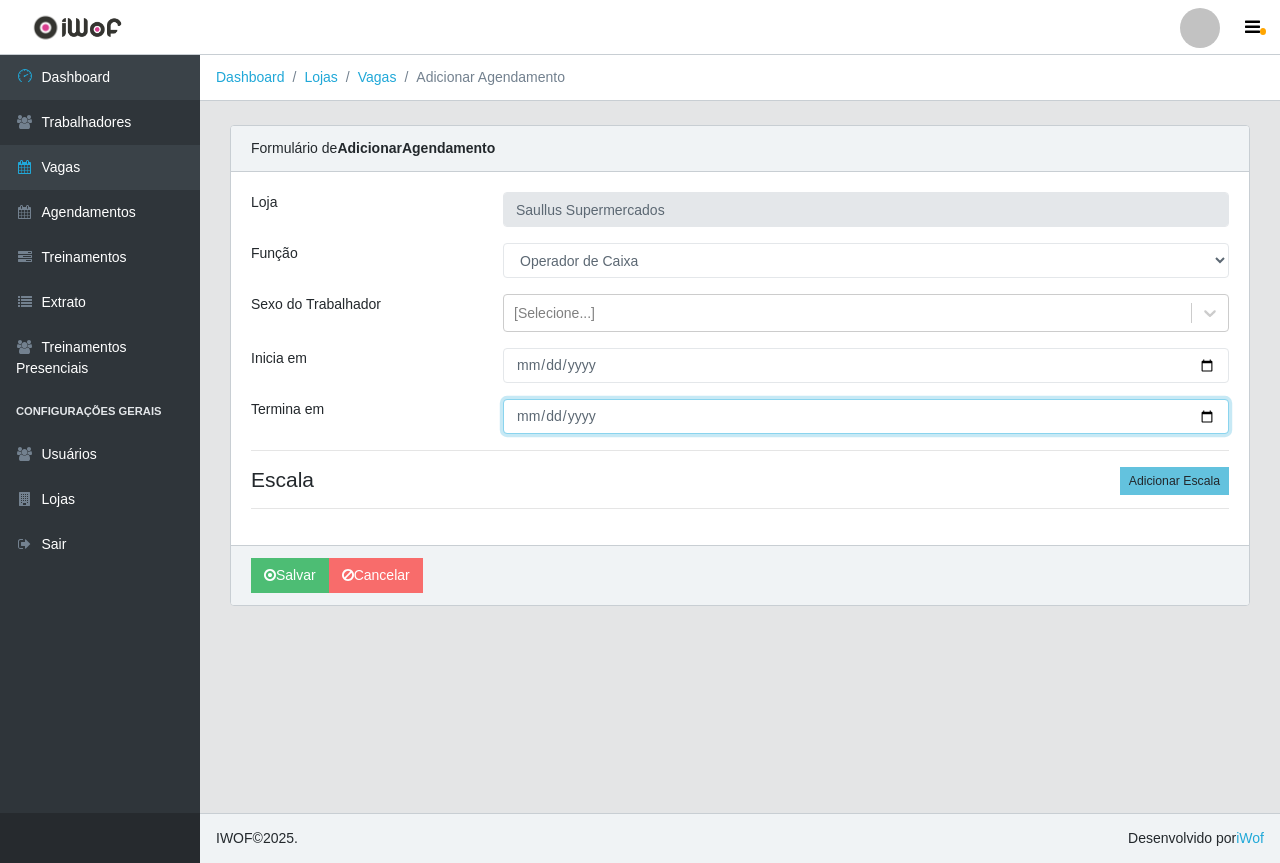 click on "Termina em" at bounding box center (866, 416) 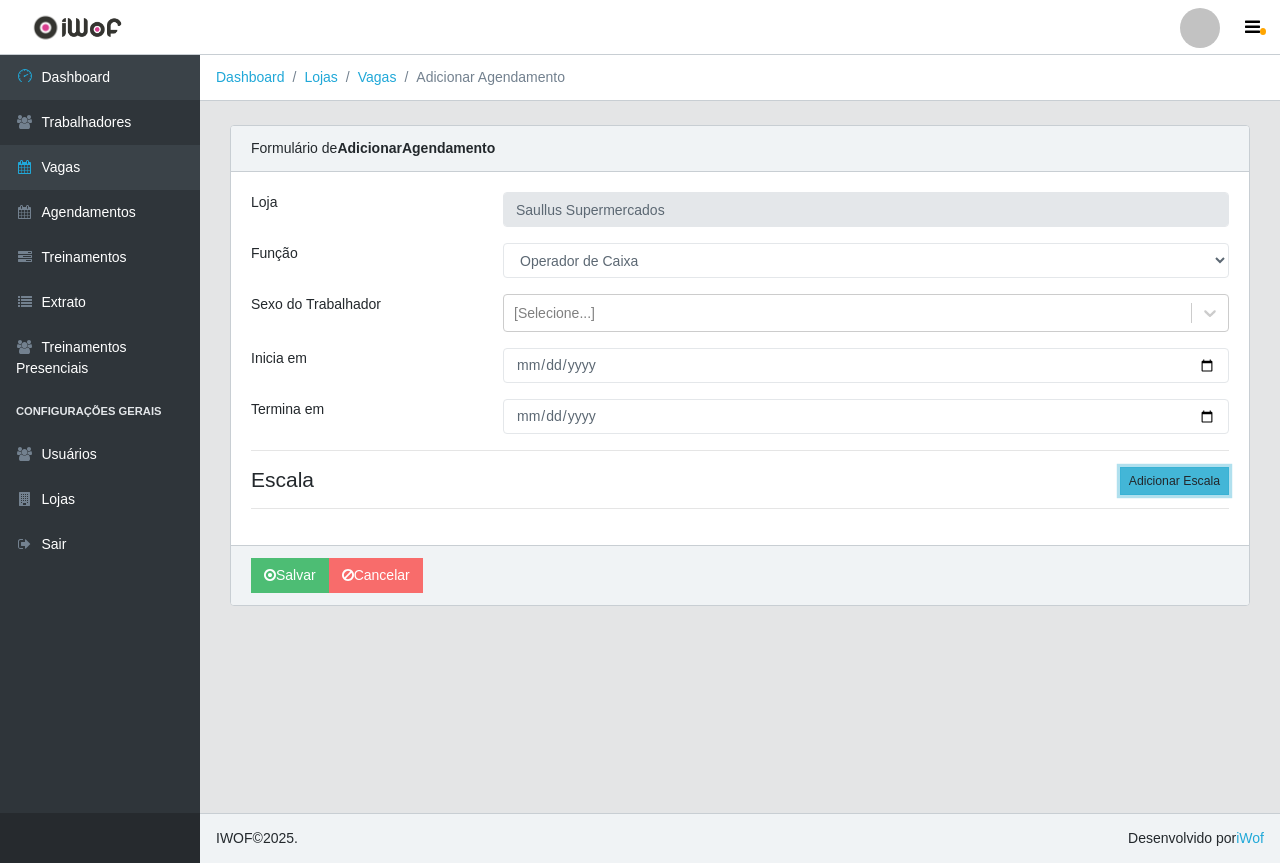 click on "Adicionar Escala" at bounding box center [1174, 481] 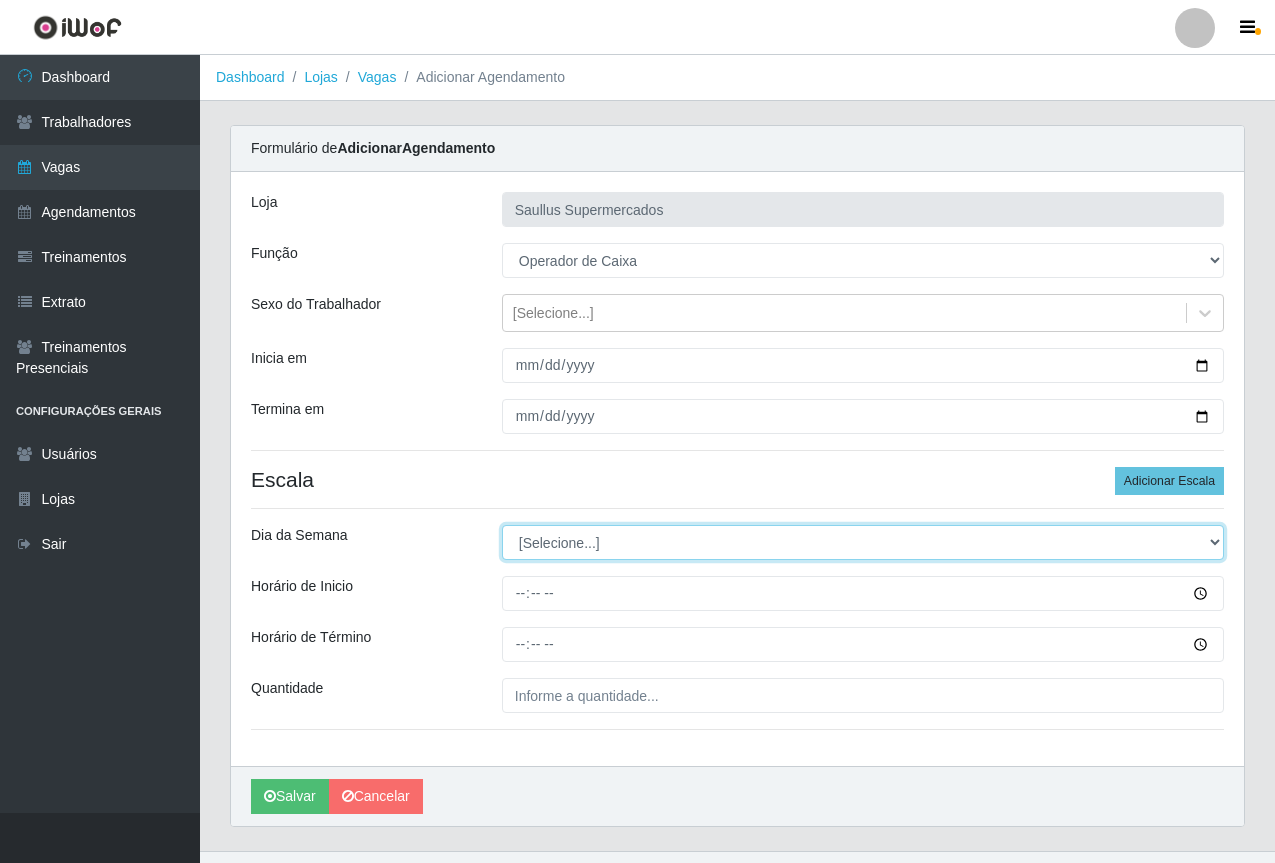 click on "[Selecione...] Segunda Terça Quarta Quinta Sexta Sábado Domingo" at bounding box center [863, 542] 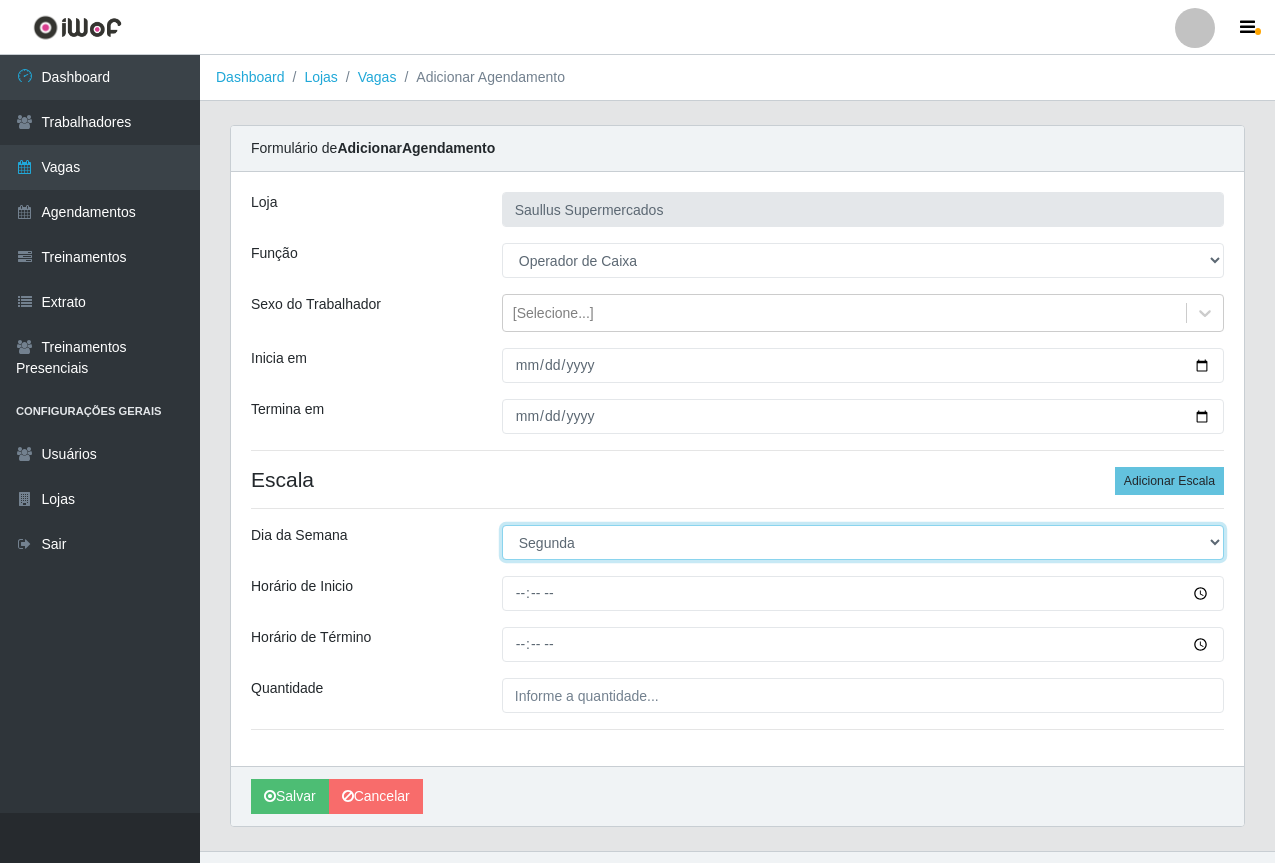 click on "[Selecione...] Segunda Terça Quarta Quinta Sexta Sábado Domingo" at bounding box center (863, 542) 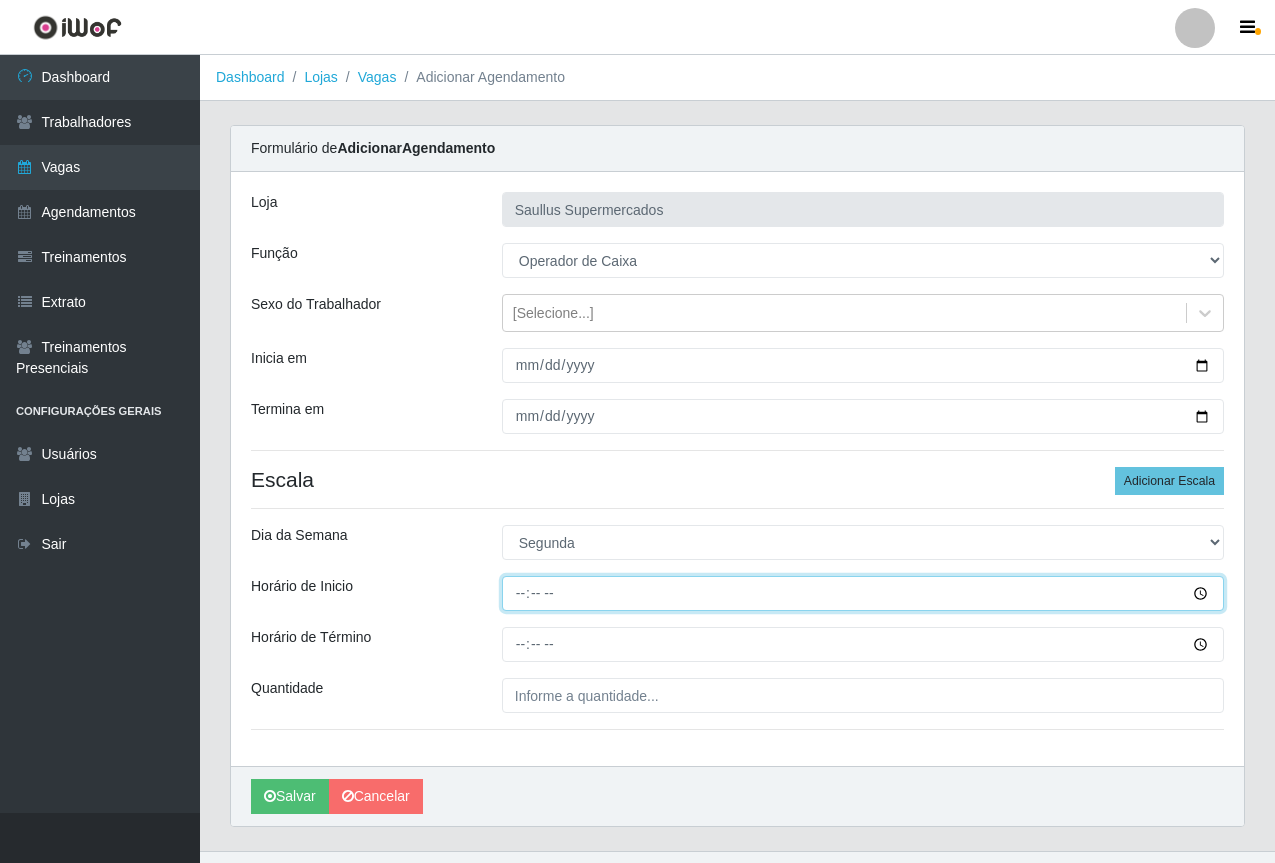 click on "Horário de Inicio" at bounding box center [863, 593] 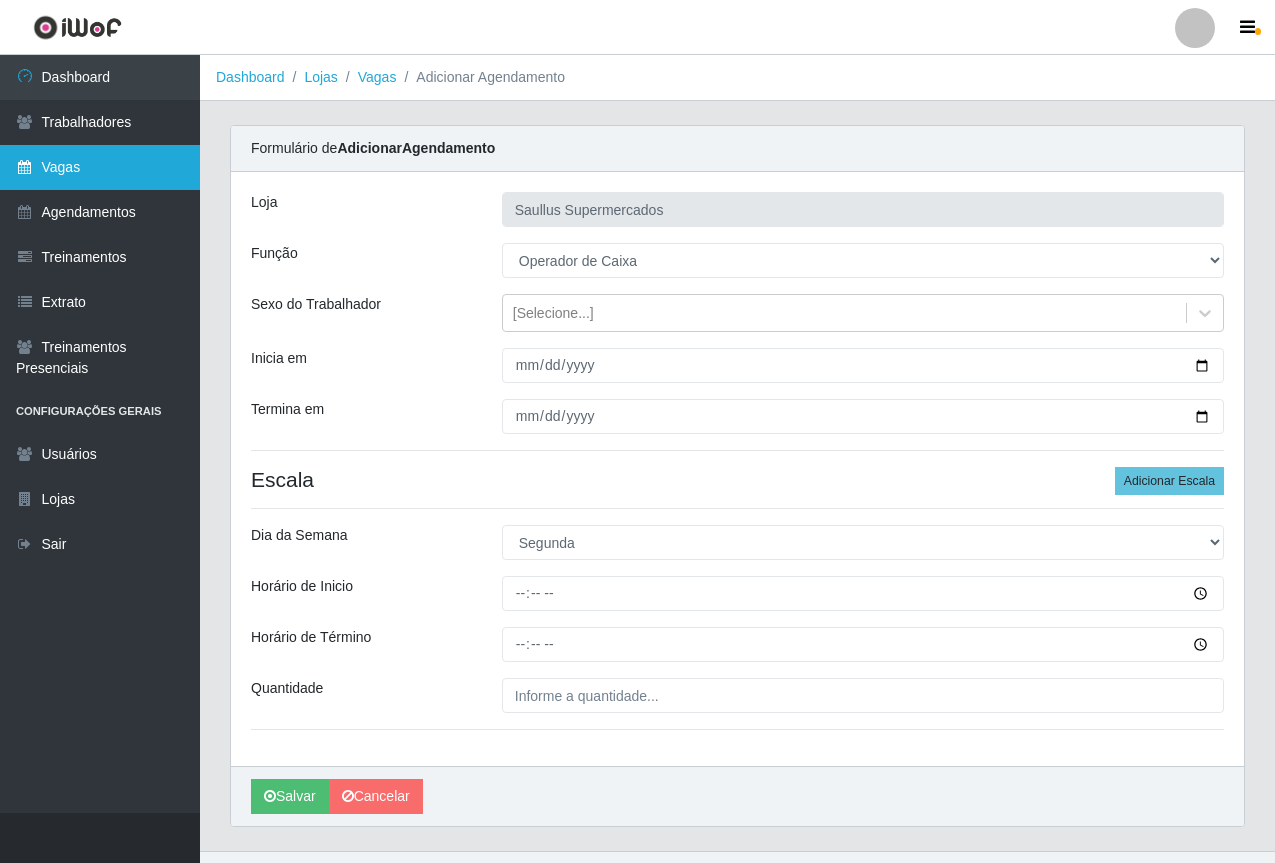 click on "Vagas" at bounding box center (100, 167) 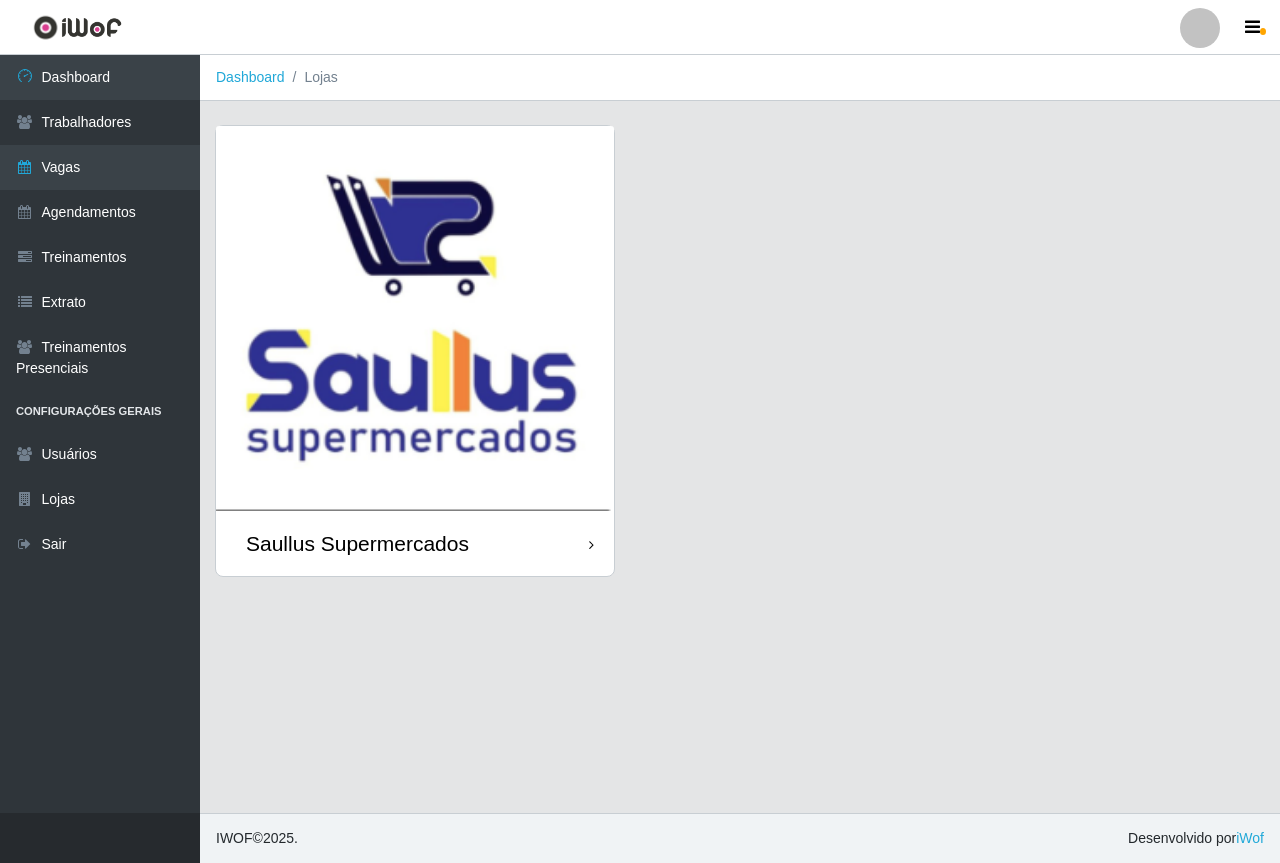 click at bounding box center [415, 318] 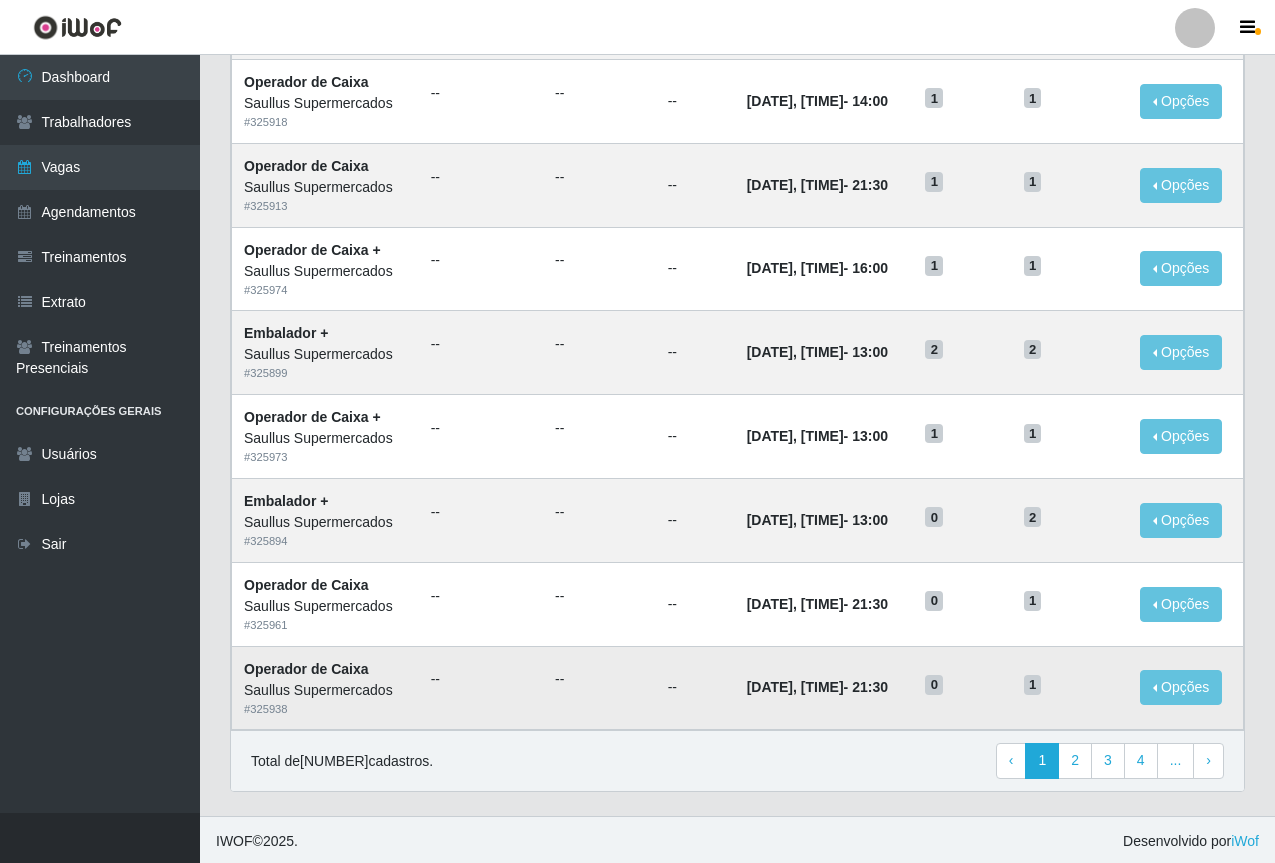 scroll, scrollTop: 832, scrollLeft: 0, axis: vertical 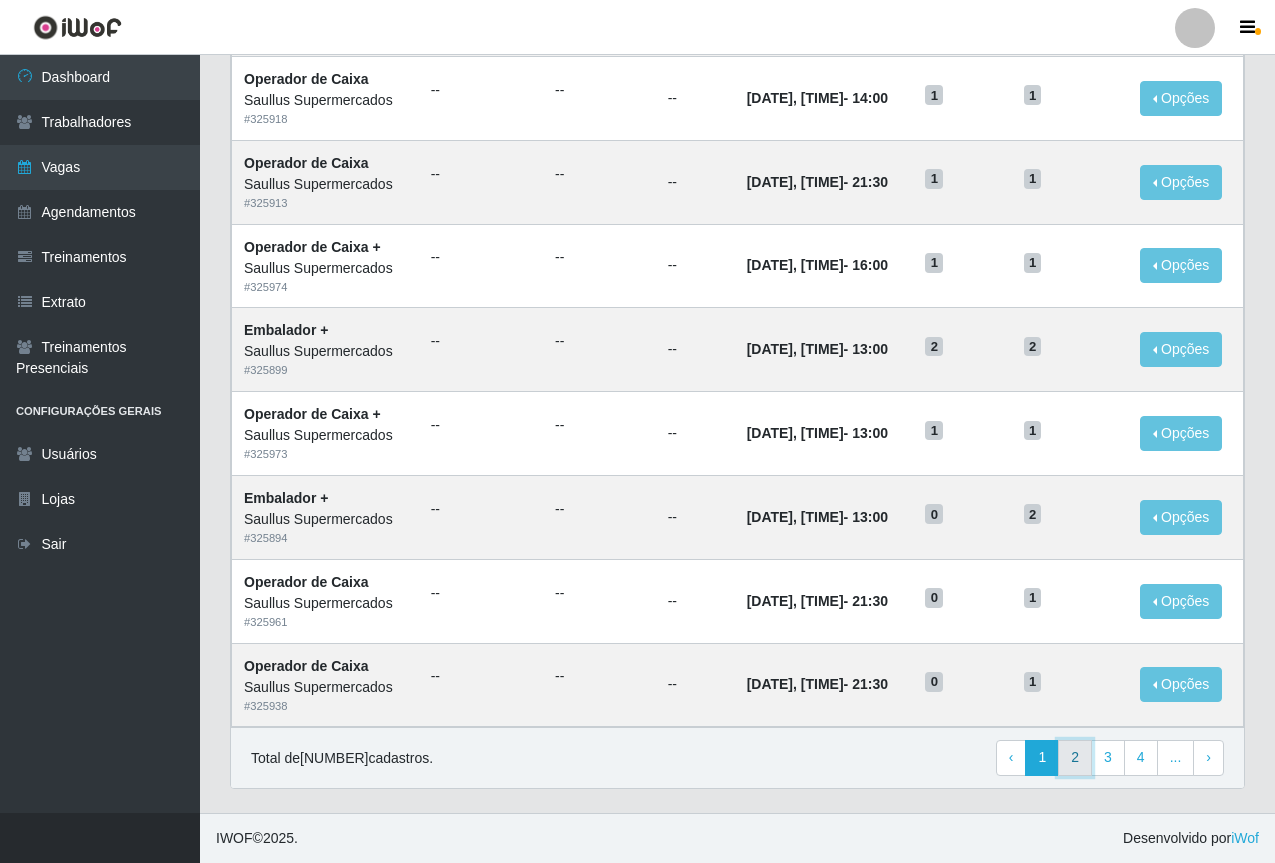 click on "2" at bounding box center [1075, 758] 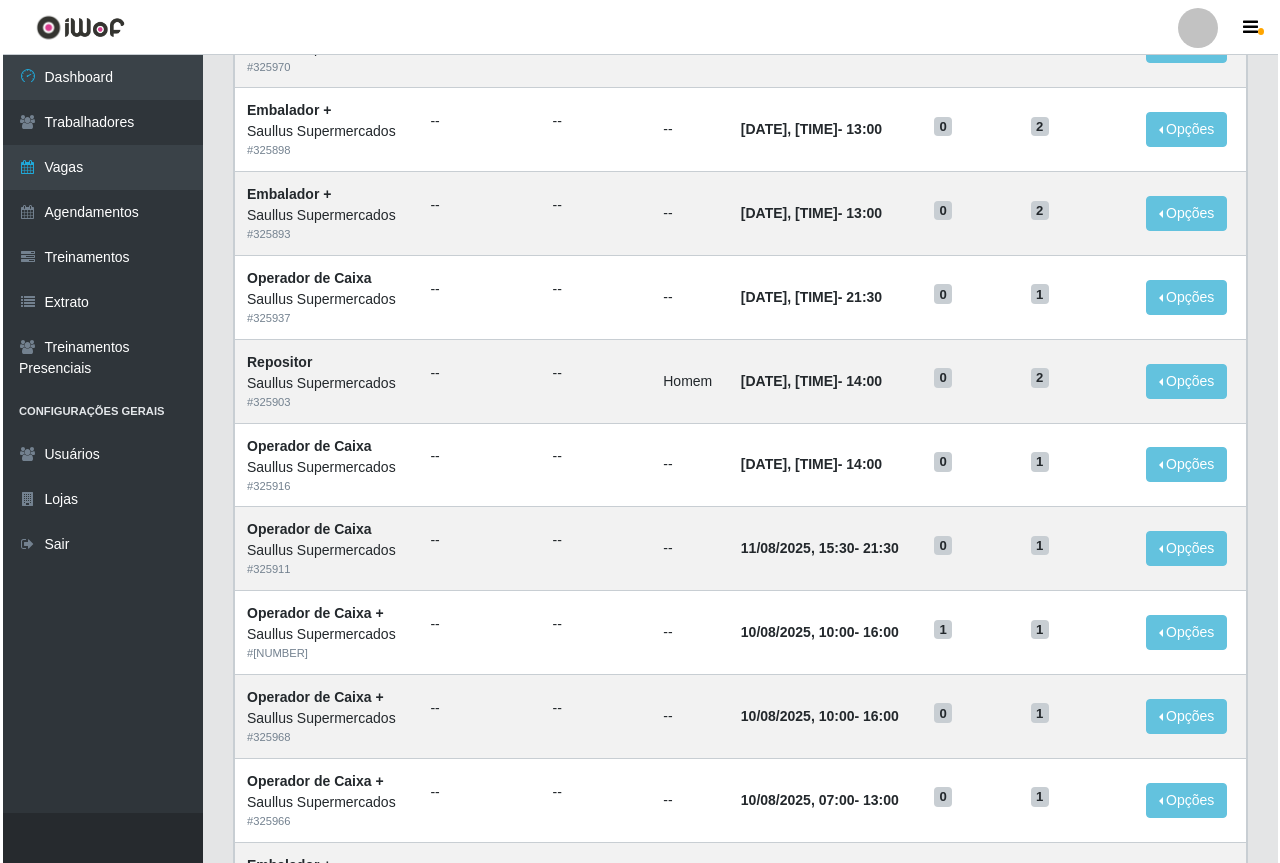 scroll, scrollTop: 0, scrollLeft: 0, axis: both 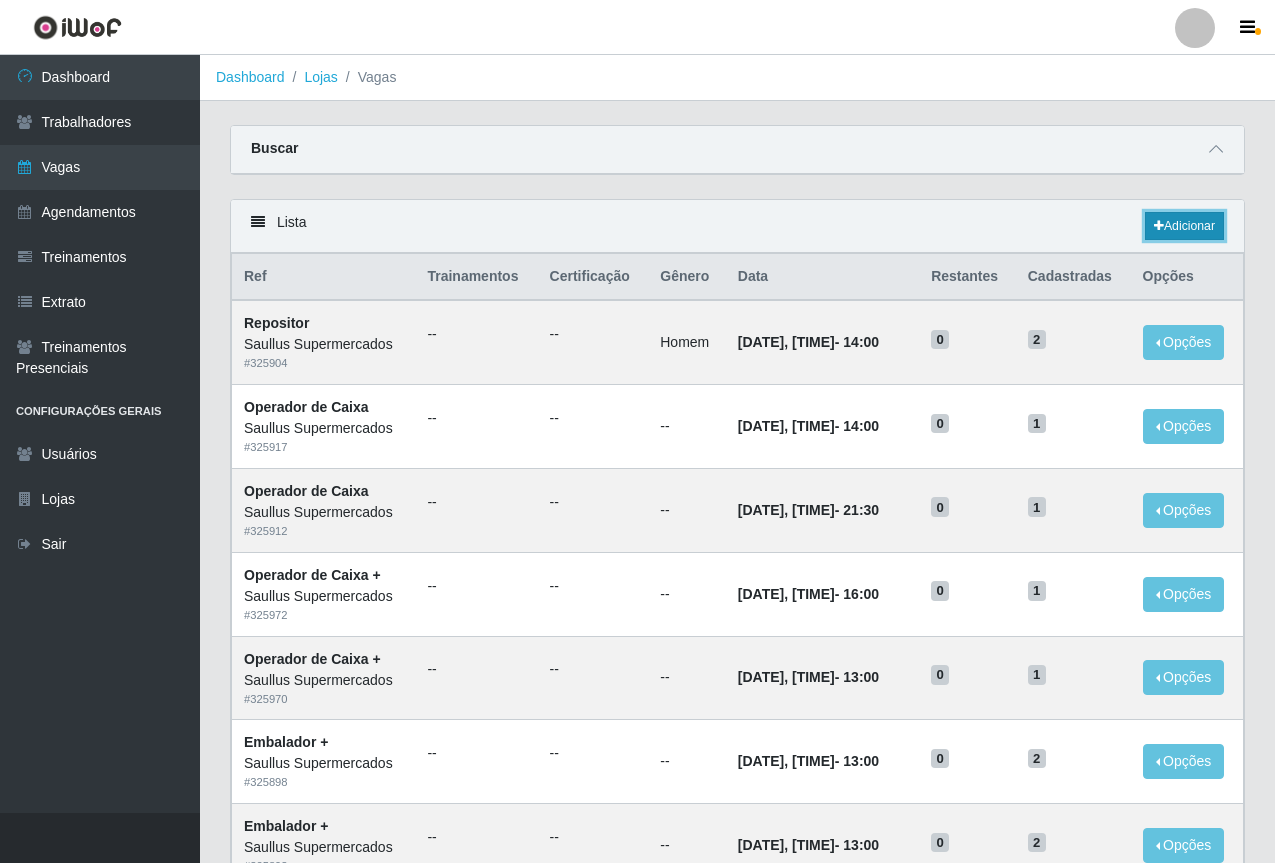 click on "Adicionar" at bounding box center (1184, 226) 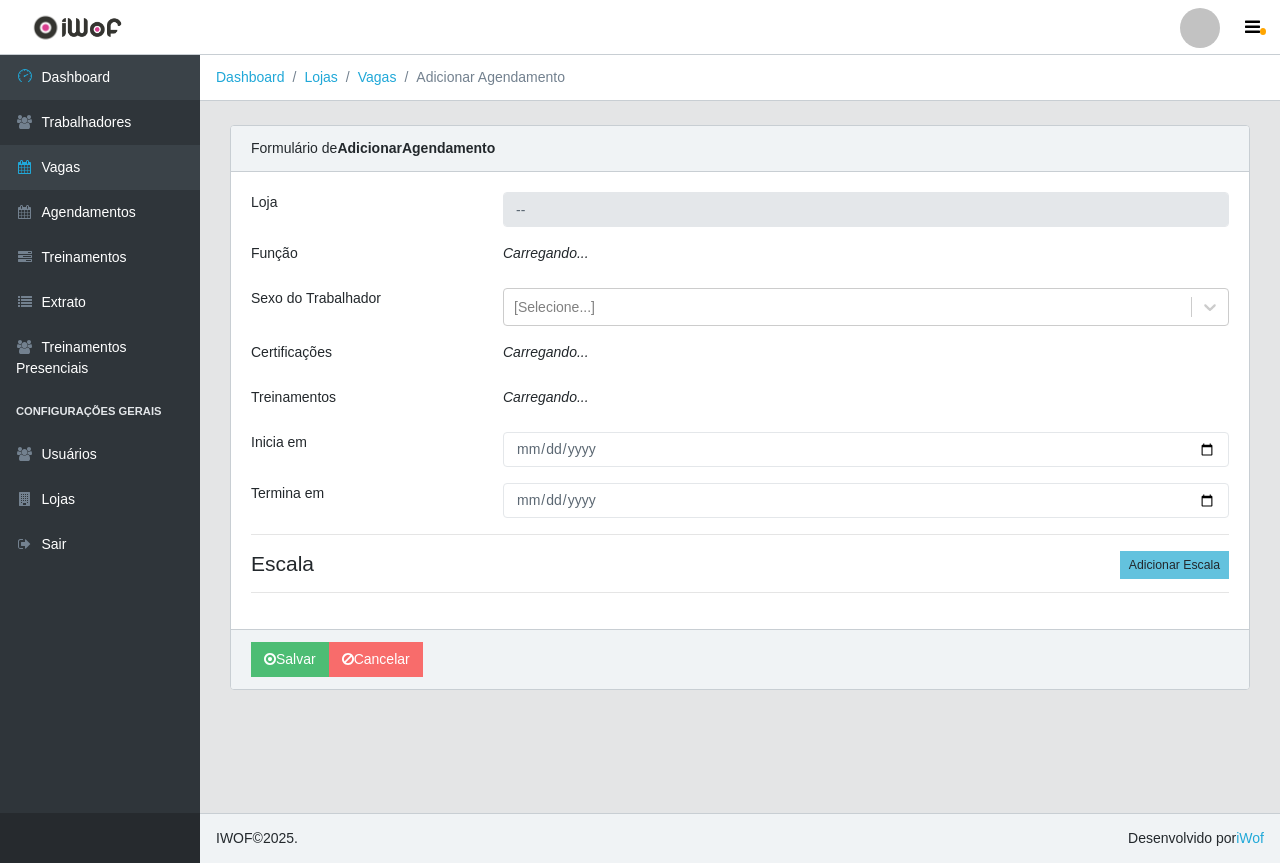 type on "Saullus Supermercados" 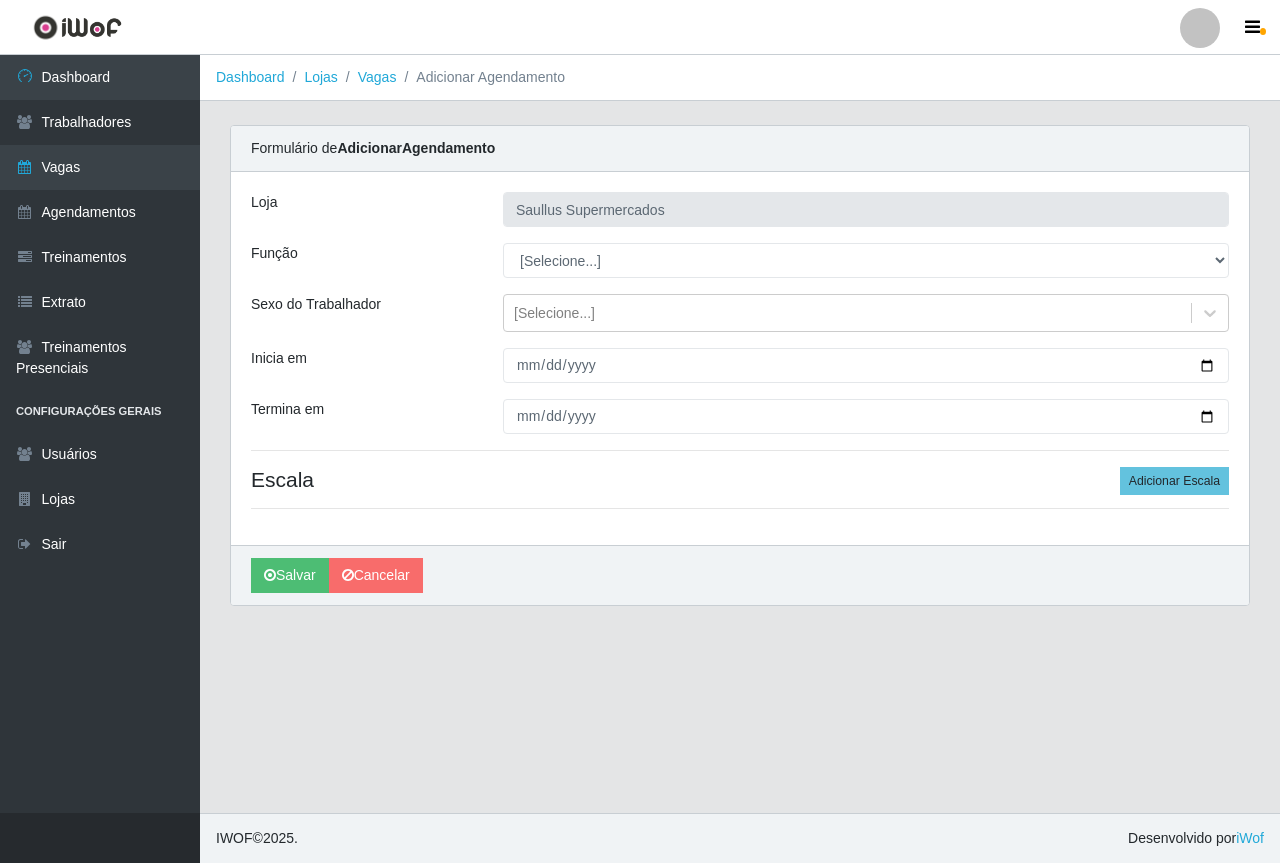 click on "Loja Saullus Supermercados Função [Selecione...] ASG ASG + ASG ++ Balconista de Açougue  Balconista de Açougue + Balconista de Açougue ++ Balconista de Padaria  Balconista de Padaria + Balconista de Padaria ++ Embalador Embalador + Embalador ++ Operador de Caixa Operador de Caixa + Operador de Caixa ++ Operador de Loja Operador de Loja + Operador de Loja ++ Repositor  Repositor + Repositor ++ Sexo do Trabalhador [Selecione...] Inicia em Termina em Escala Adicionar Escala" at bounding box center (740, 358) 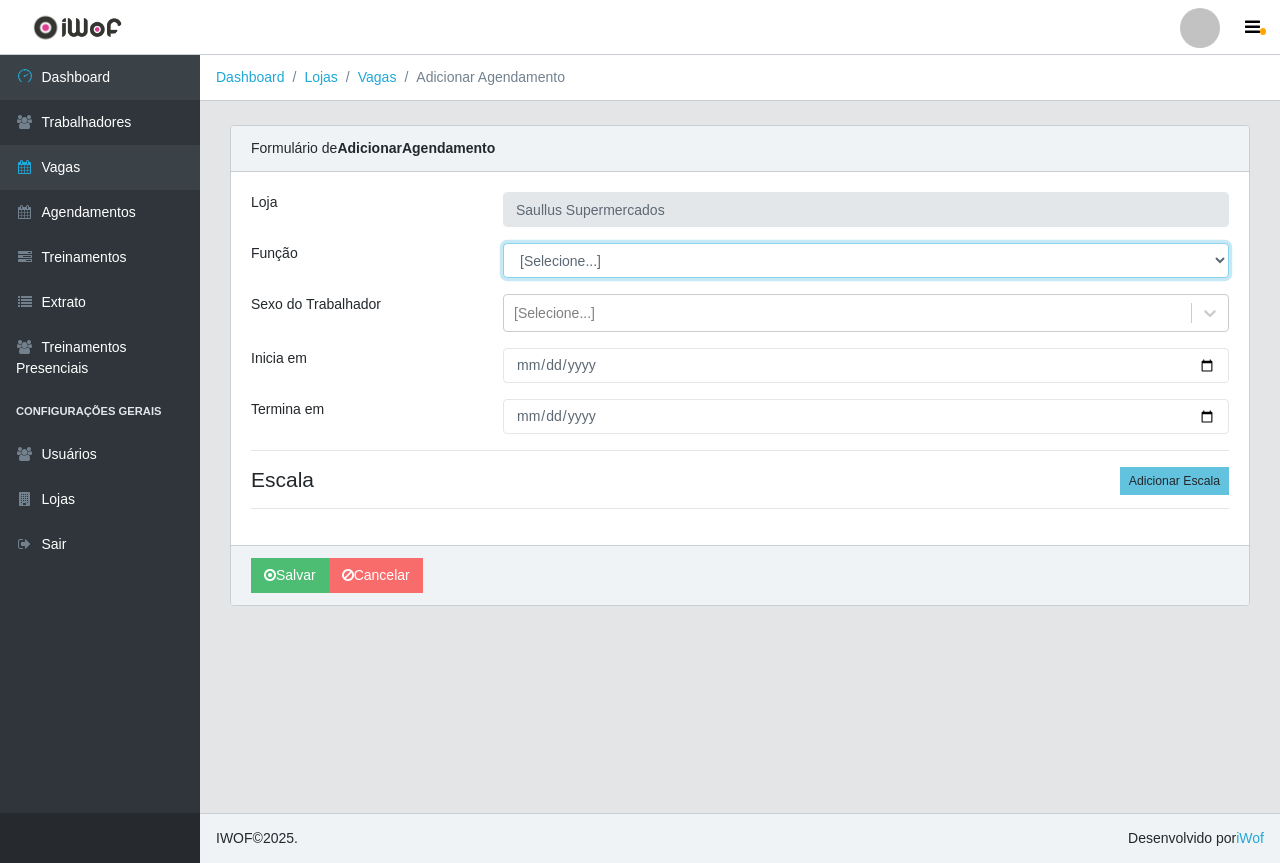 click on "[Selecione...] ASG ASG + ASG ++ Balconista de Açougue  Balconista de Açougue + Balconista de Açougue ++ Balconista de Padaria  Balconista de Padaria + Balconista de Padaria ++ Embalador Embalador + Embalador ++ Operador de Caixa Operador de Caixa + Operador de Caixa ++ Operador de Loja Operador de Loja + Operador de Loja ++ Repositor  Repositor + Repositor ++" at bounding box center (866, 260) 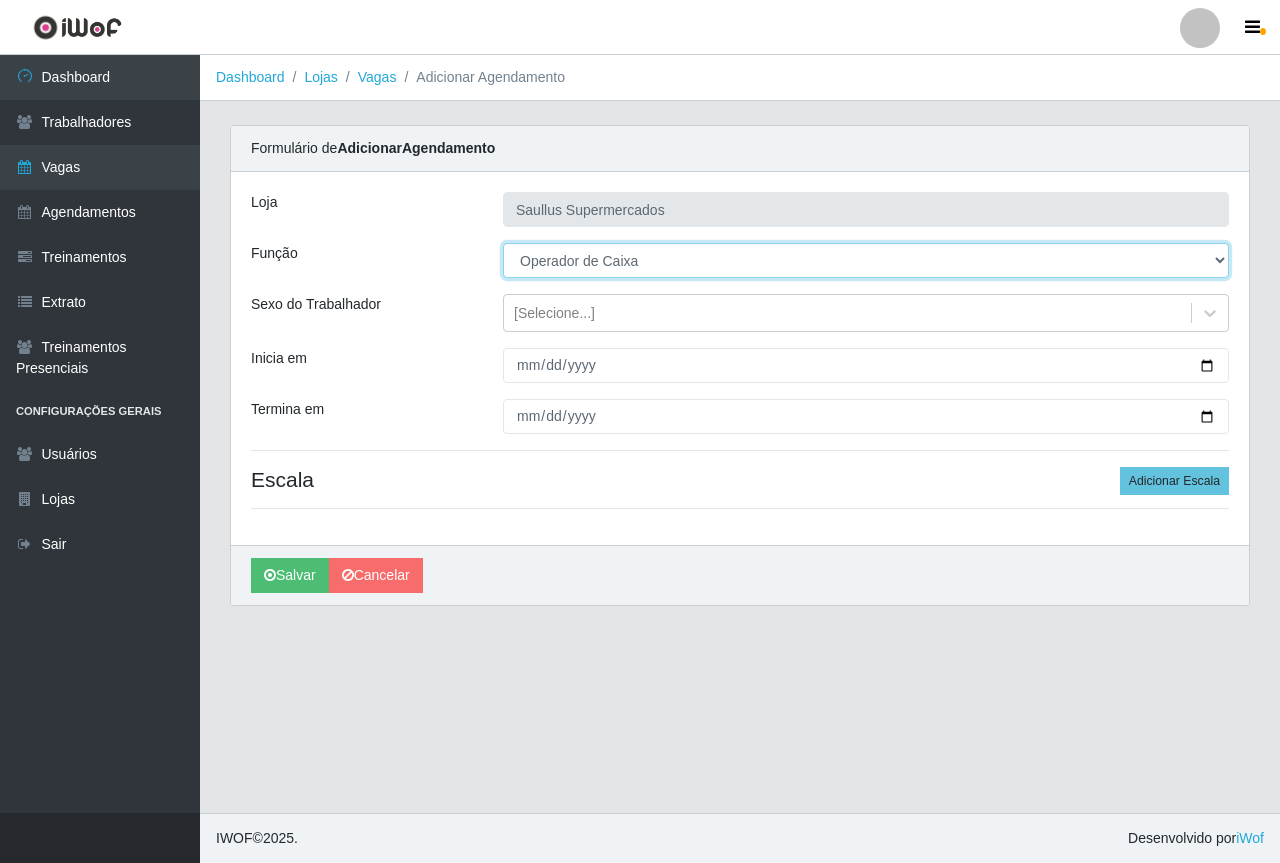 click on "[Selecione...] ASG ASG + ASG ++ Balconista de Açougue  Balconista de Açougue + Balconista de Açougue ++ Balconista de Padaria  Balconista de Padaria + Balconista de Padaria ++ Embalador Embalador + Embalador ++ Operador de Caixa Operador de Caixa + Operador de Caixa ++ Operador de Loja Operador de Loja + Operador de Loja ++ Repositor  Repositor + Repositor ++" at bounding box center (866, 260) 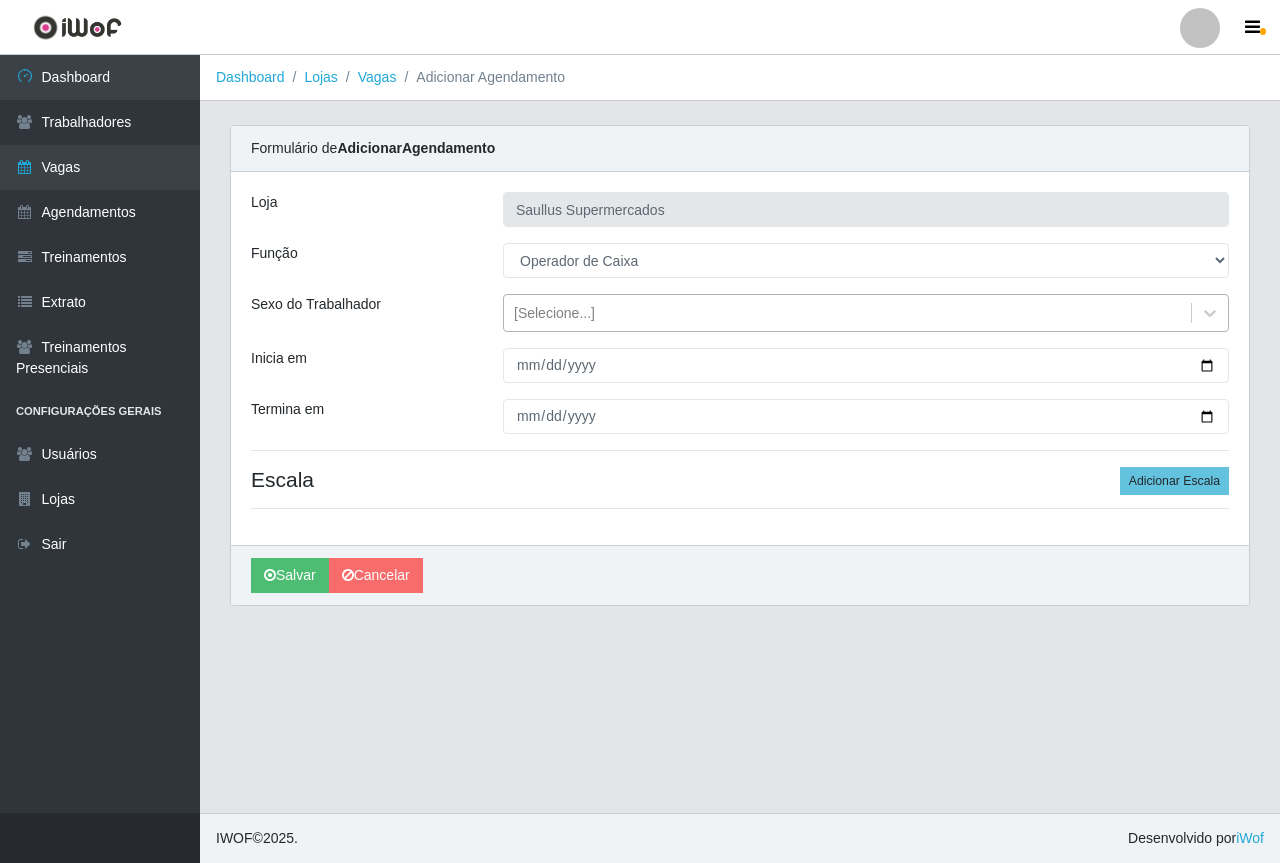 click on "[Selecione...]" at bounding box center [554, 313] 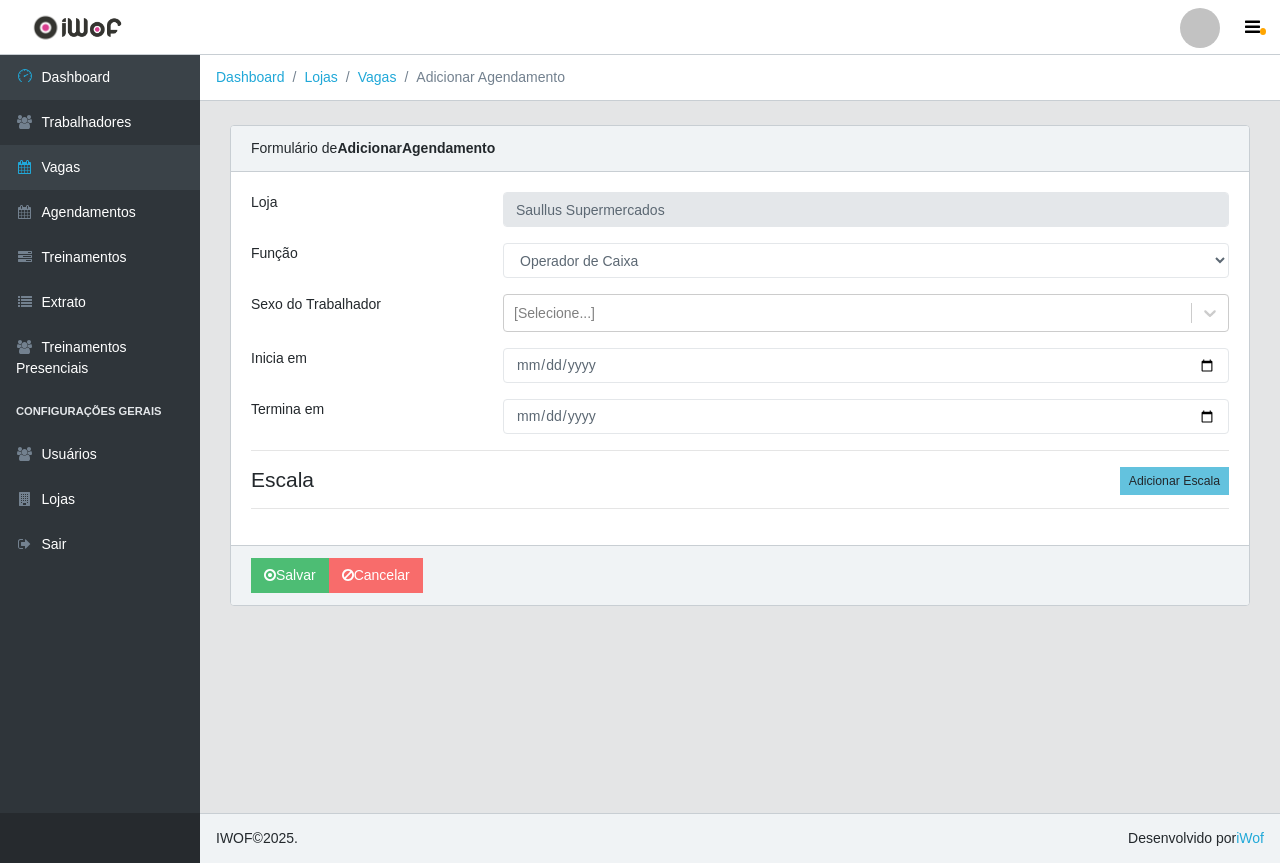 click on "Termina em" at bounding box center [362, 416] 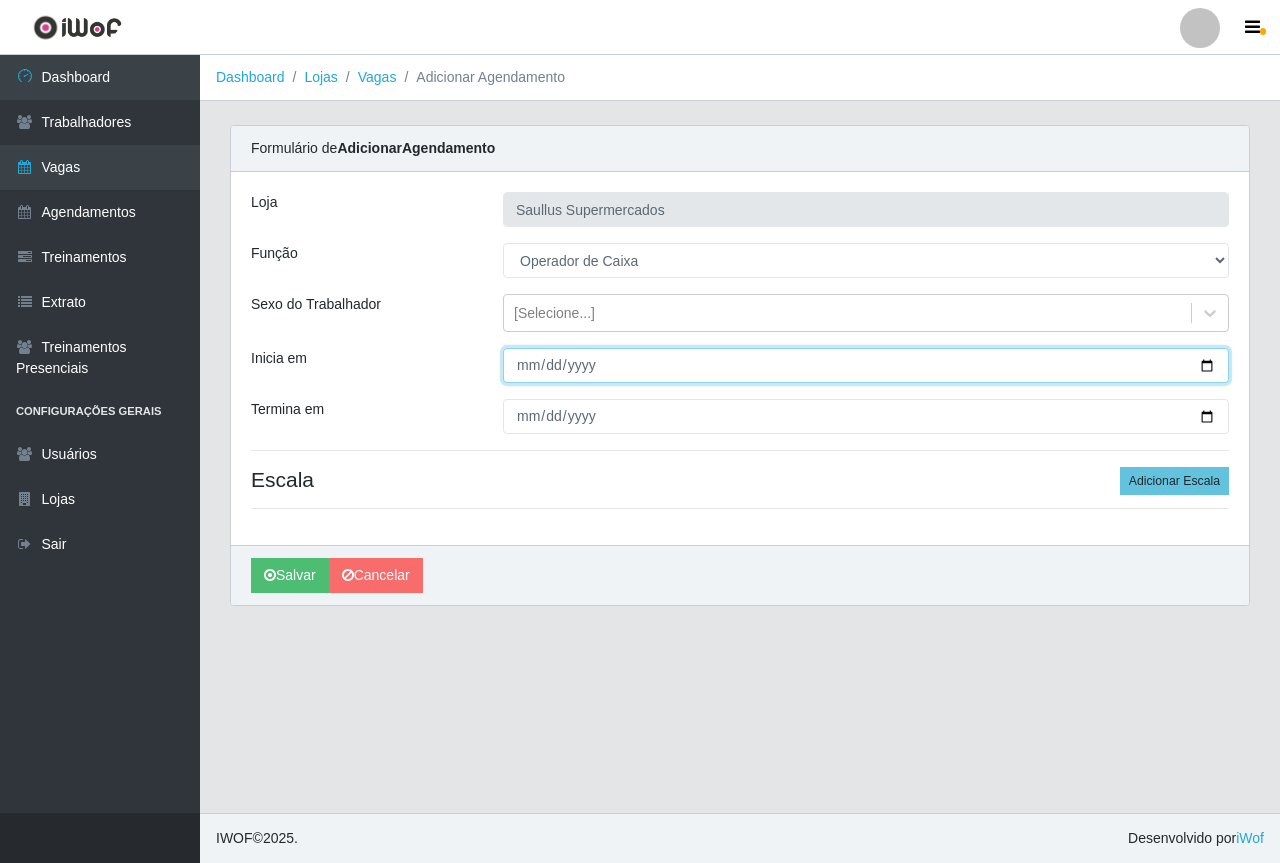 click on "Inicia em" at bounding box center (866, 365) 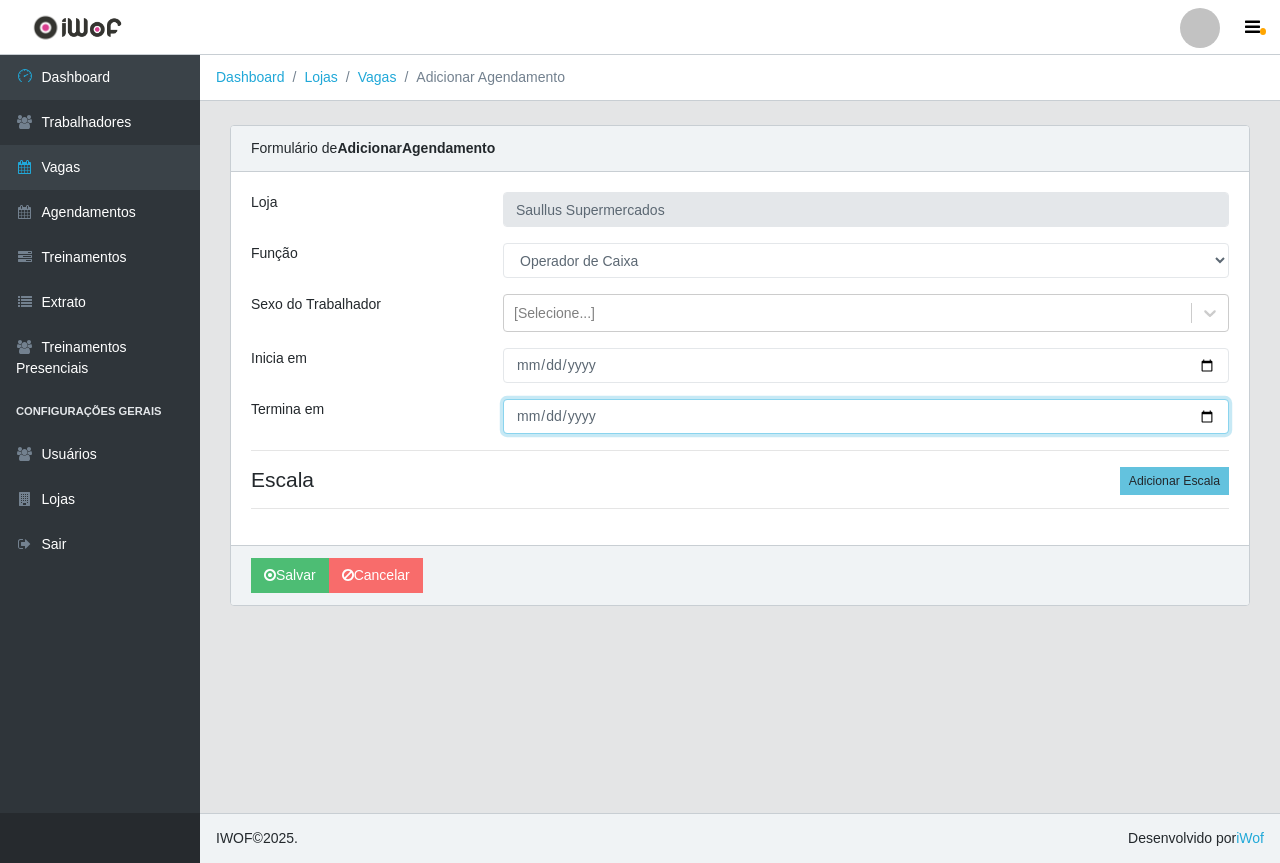 click on "Termina em" at bounding box center [866, 416] 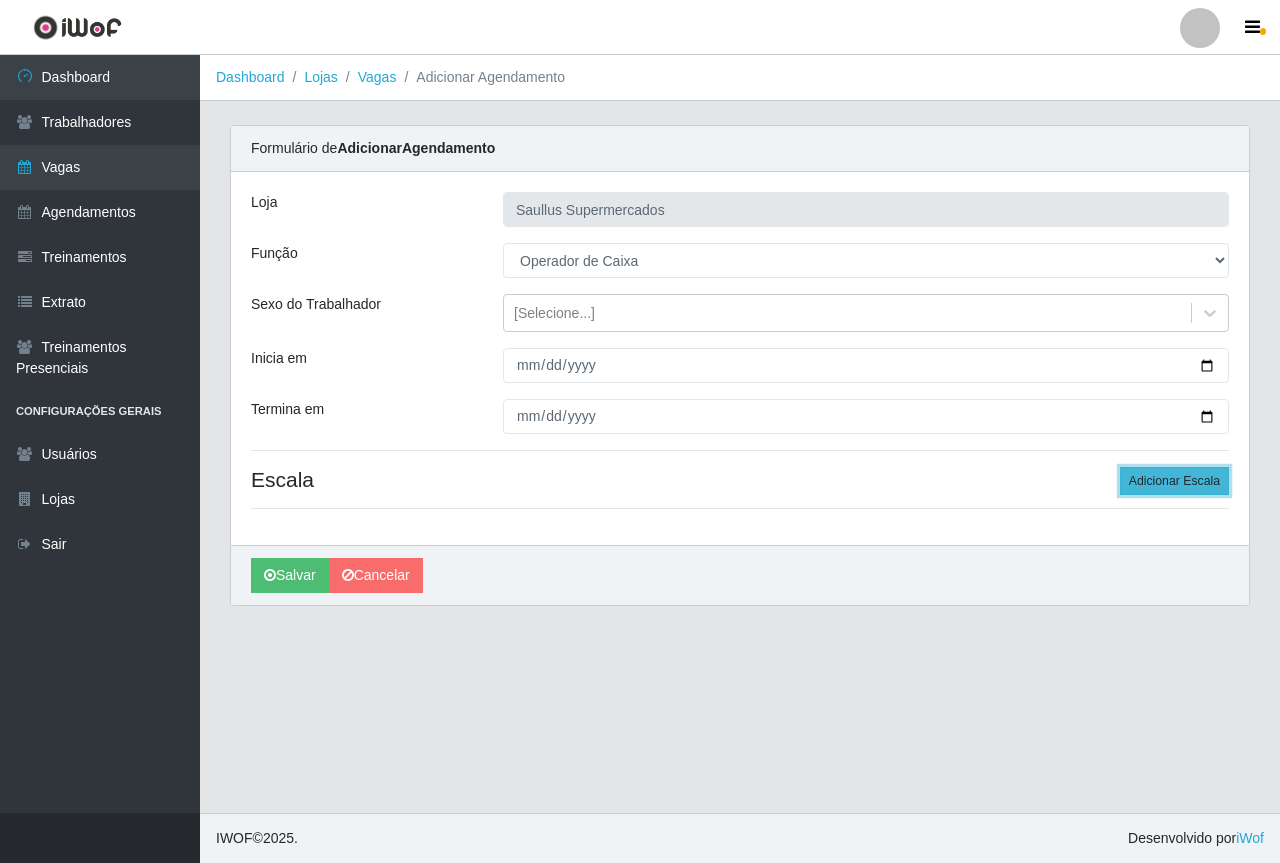 click on "Adicionar Escala" at bounding box center (1174, 481) 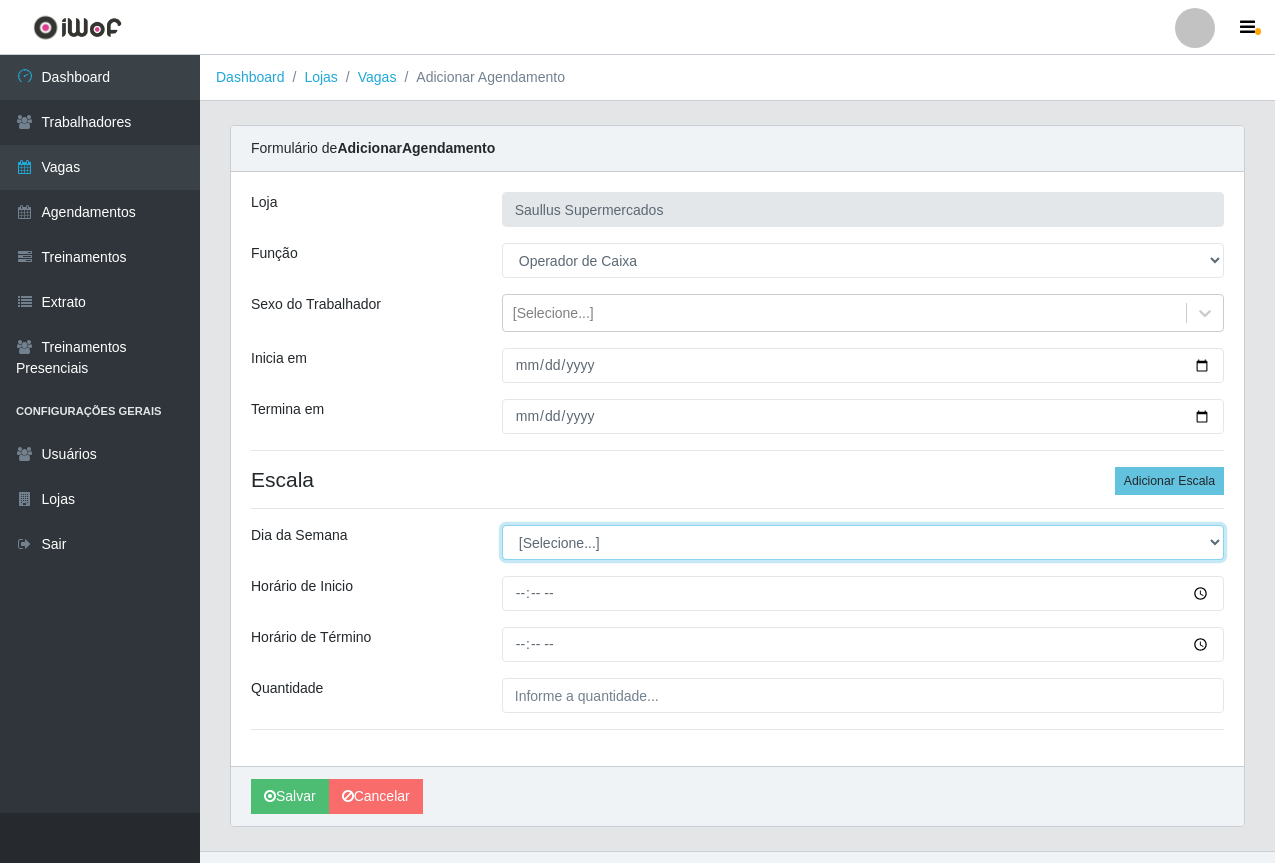 click on "[Selecione...] Segunda Terça Quarta Quinta Sexta Sábado Domingo" at bounding box center [863, 542] 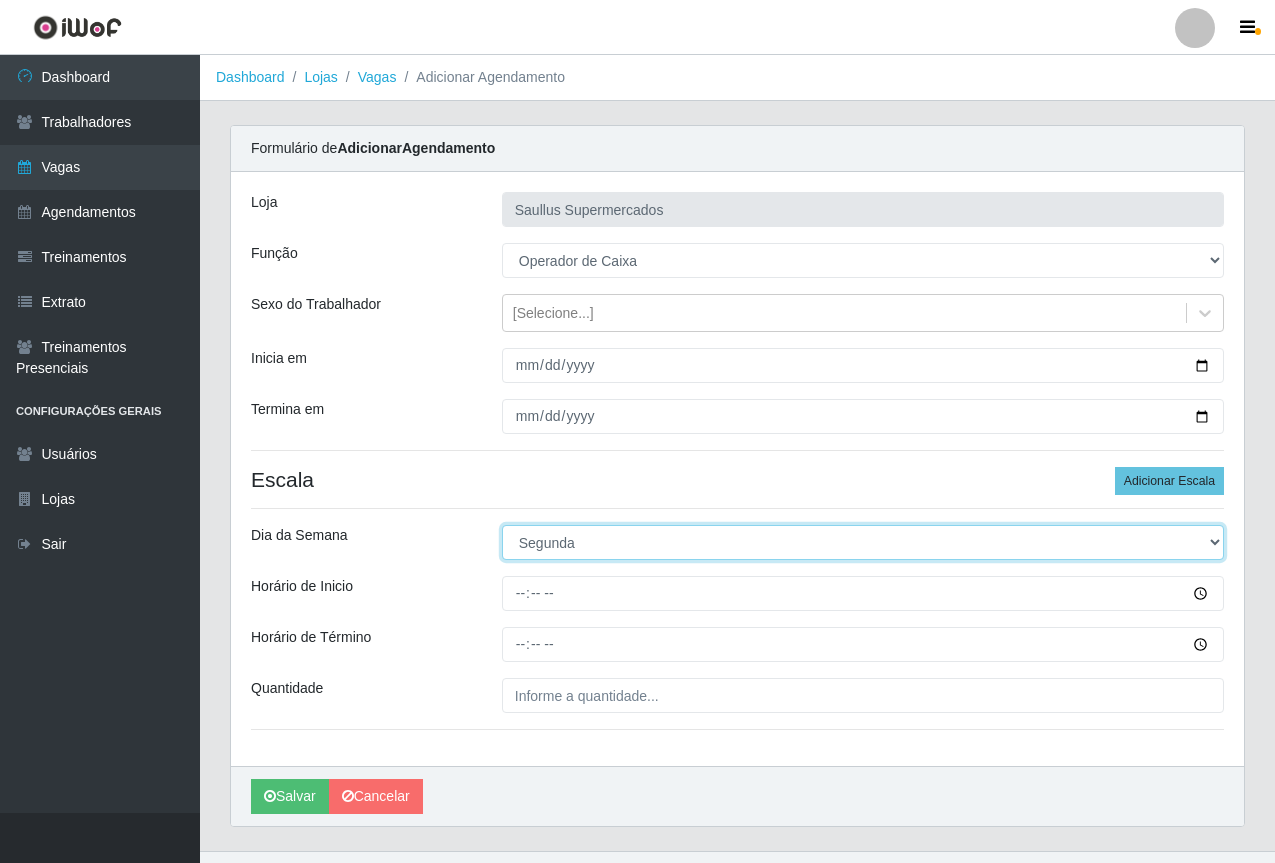 click on "[Selecione...] Segunda Terça Quarta Quinta Sexta Sábado Domingo" at bounding box center (863, 542) 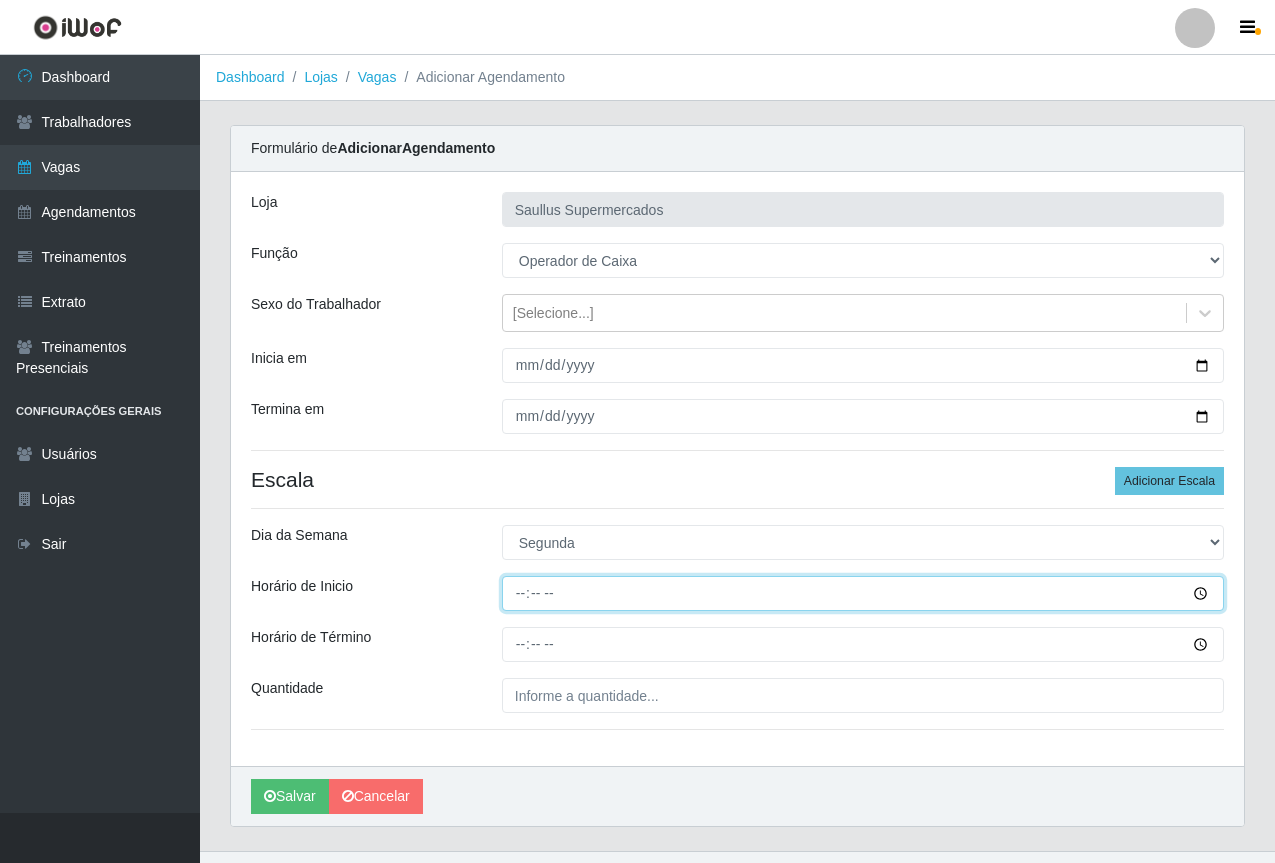 click on "Horário de Inicio" at bounding box center (863, 593) 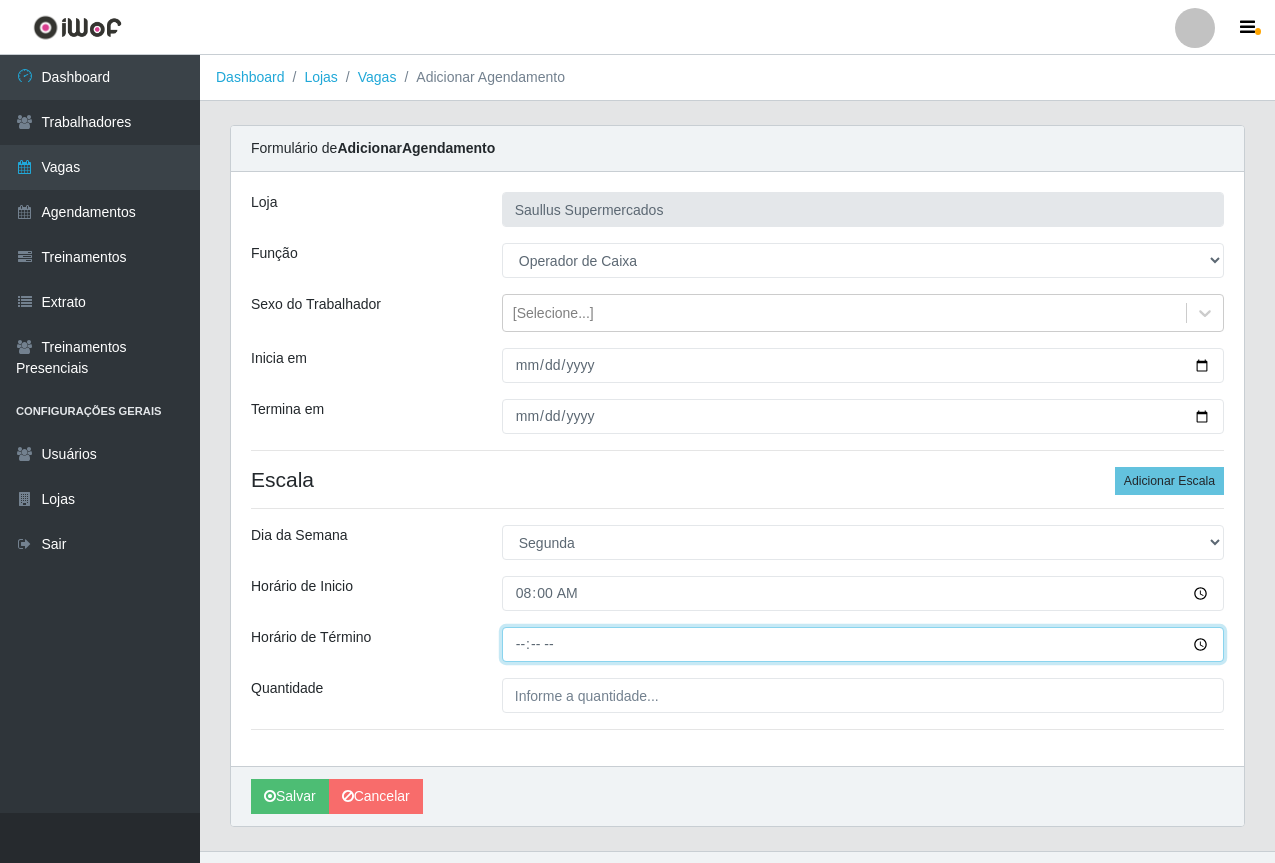 click on "Horário de Término" at bounding box center [863, 644] 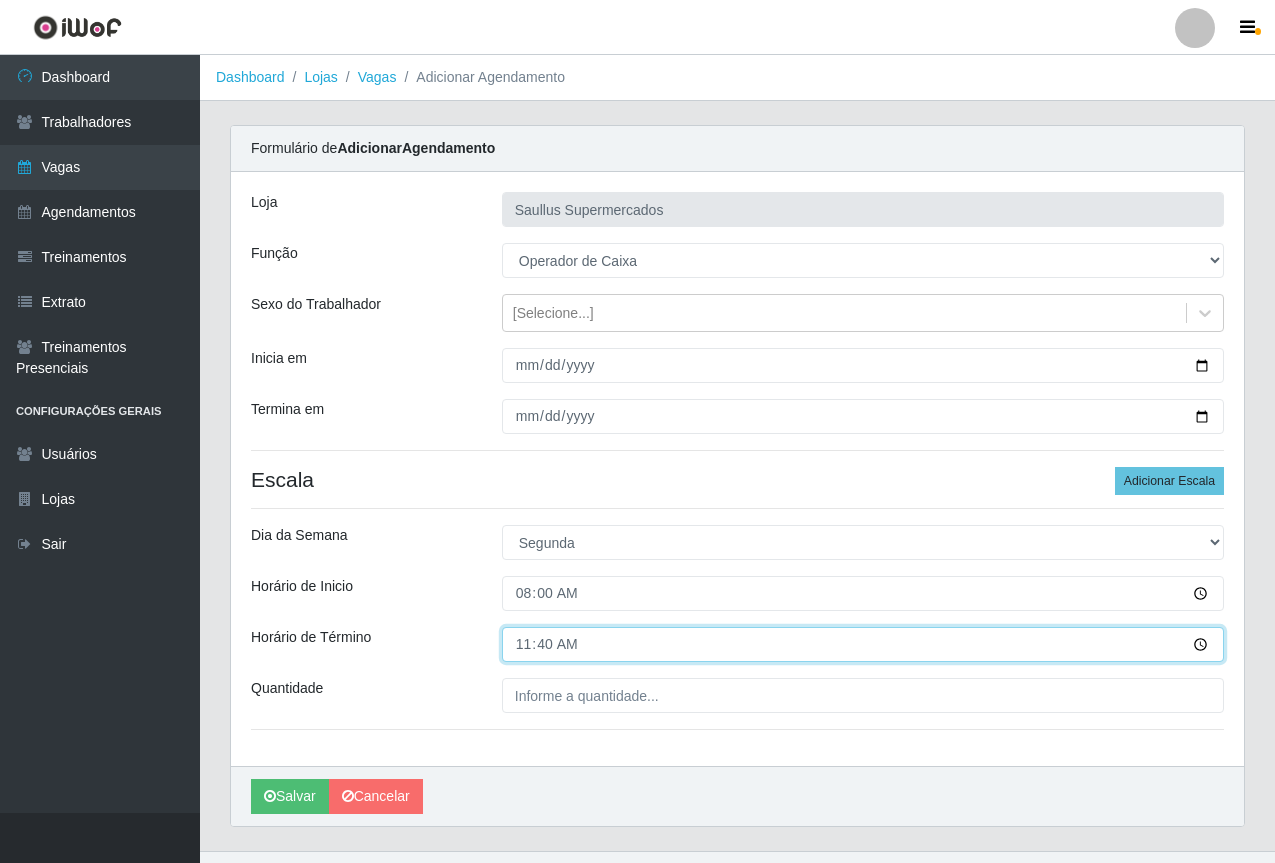 click on "11:40" at bounding box center [863, 644] 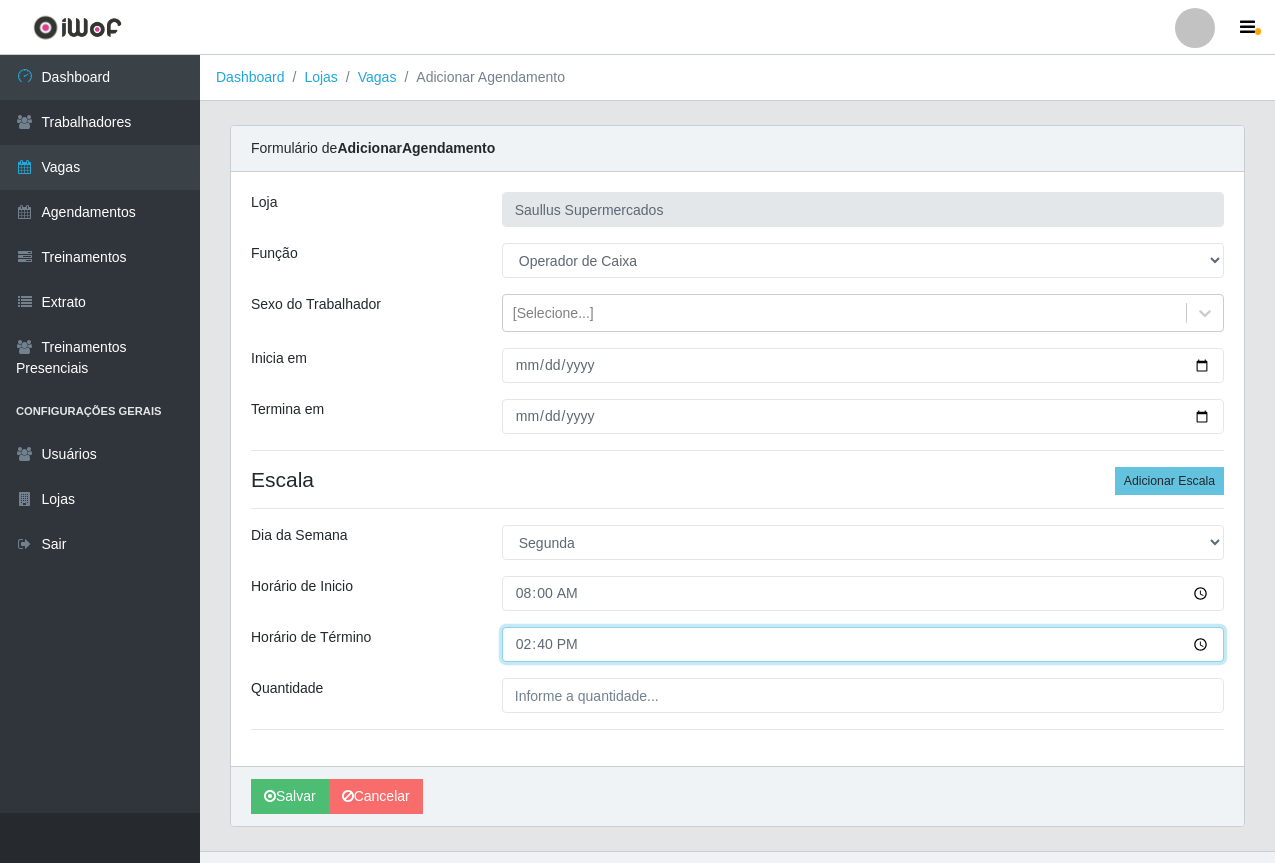 type on "14:00" 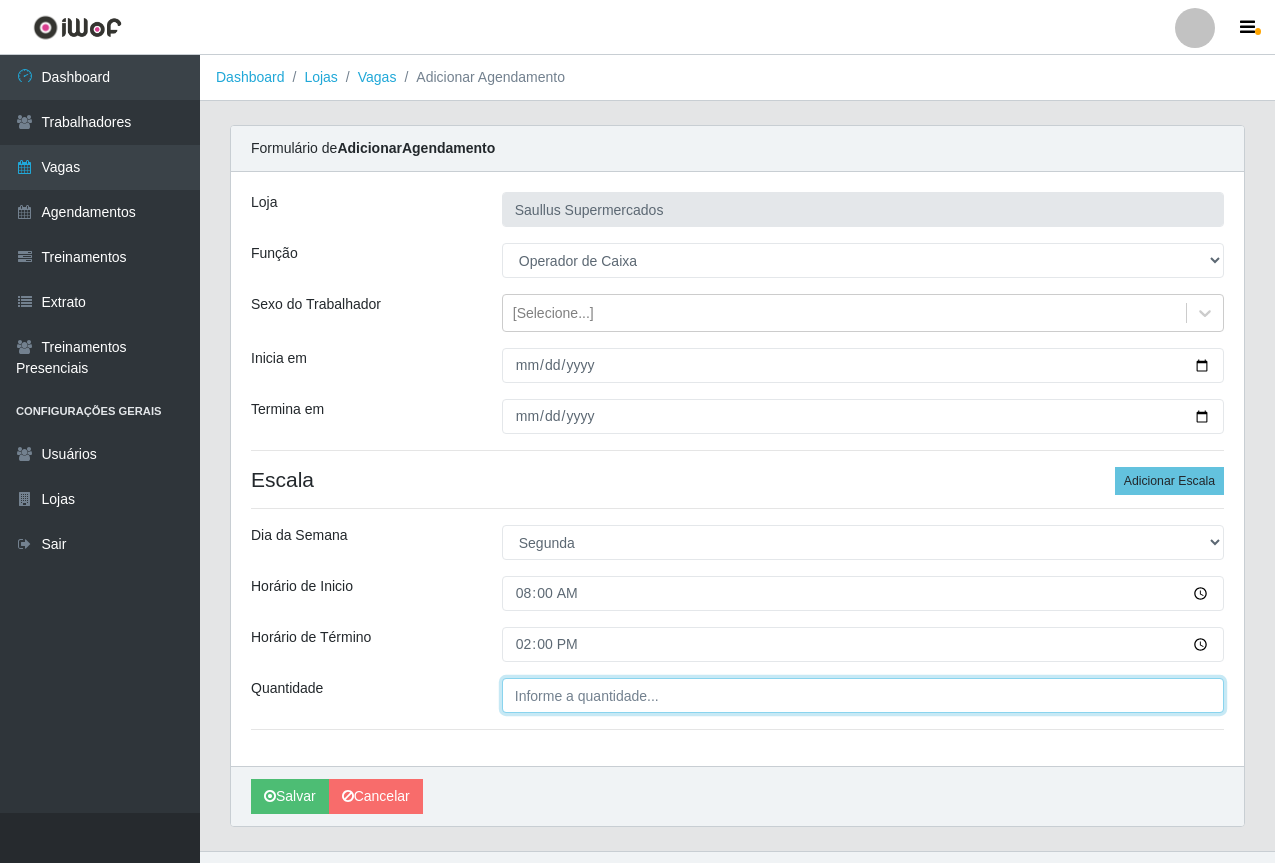 click on "Quantidade" at bounding box center (863, 695) 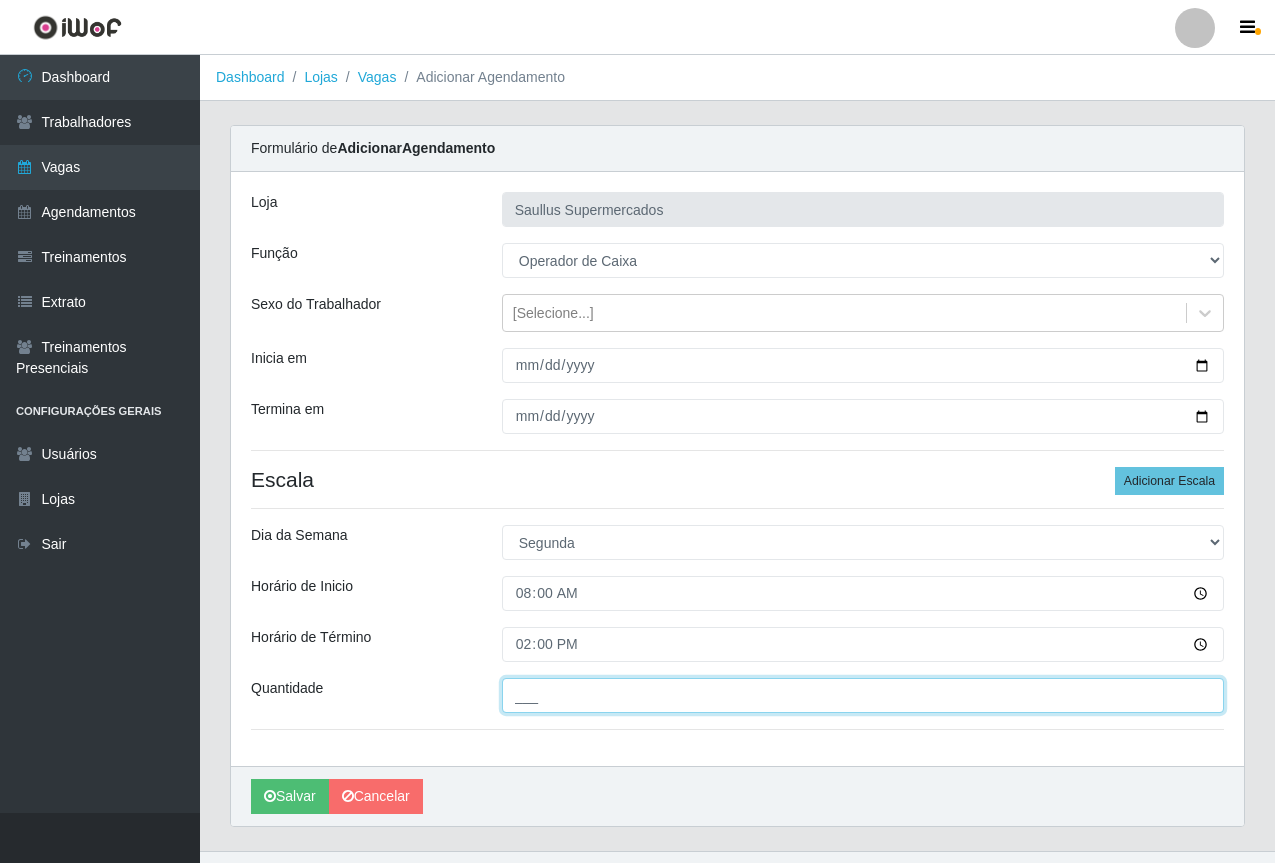 type on "1__" 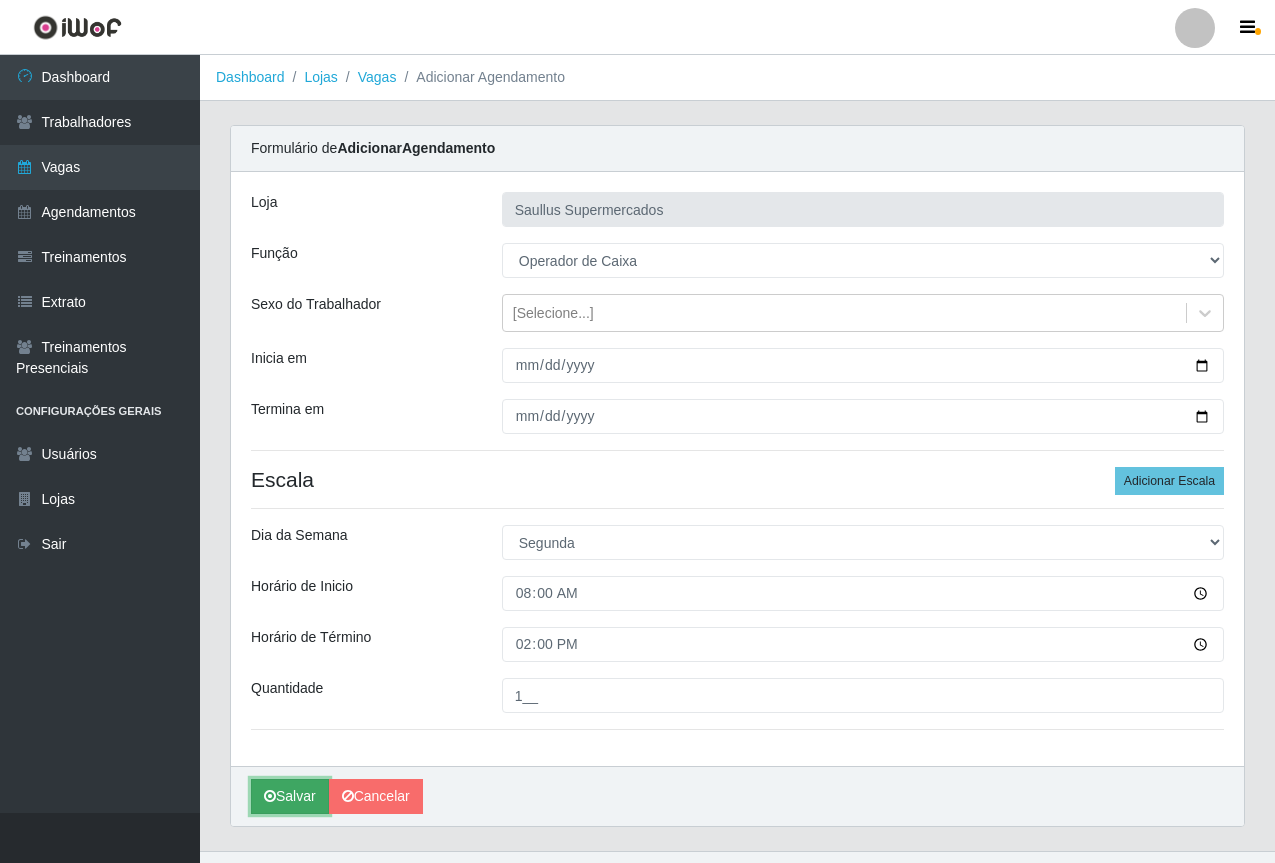 click on "Salvar" at bounding box center (290, 796) 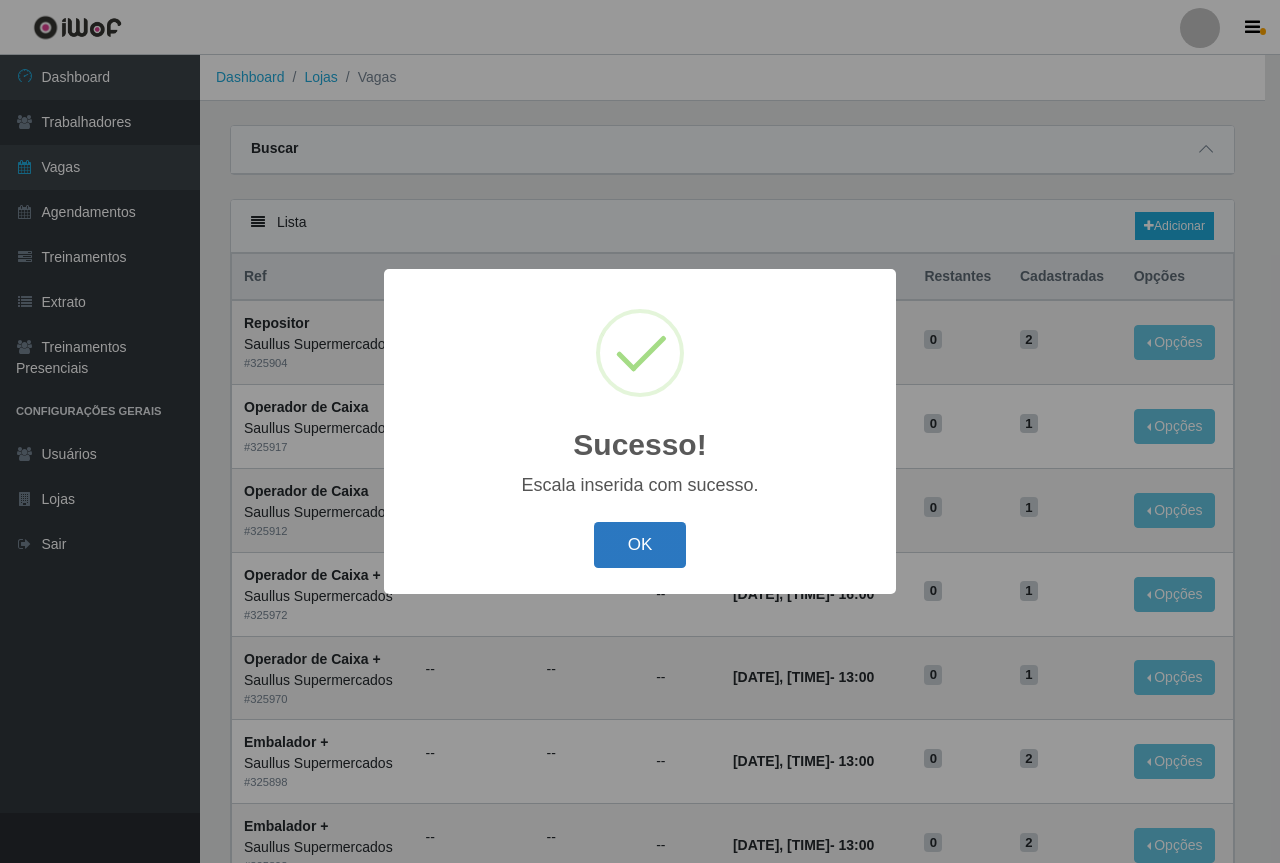 click on "OK" at bounding box center [640, 545] 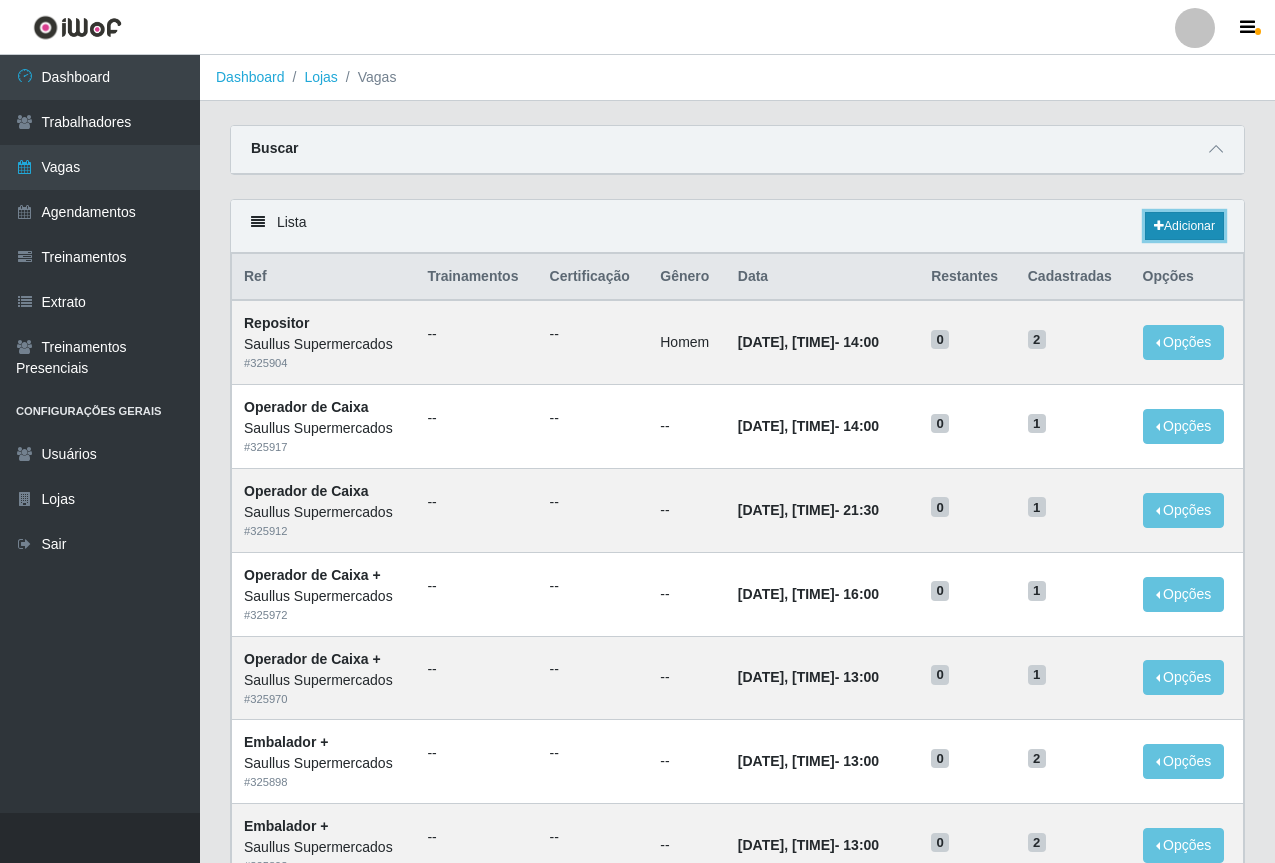 click on "Adicionar" at bounding box center (1184, 226) 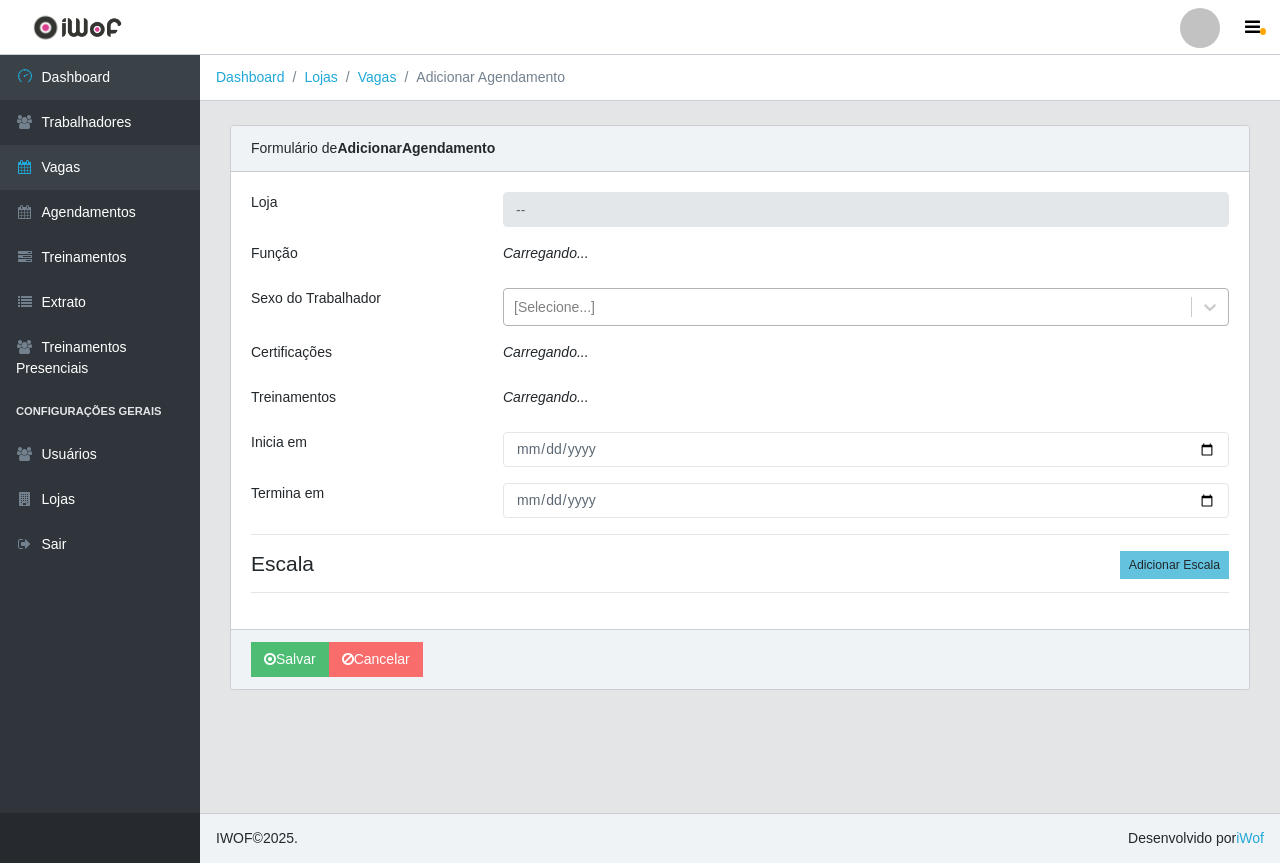 type on "Saullus Supermercados" 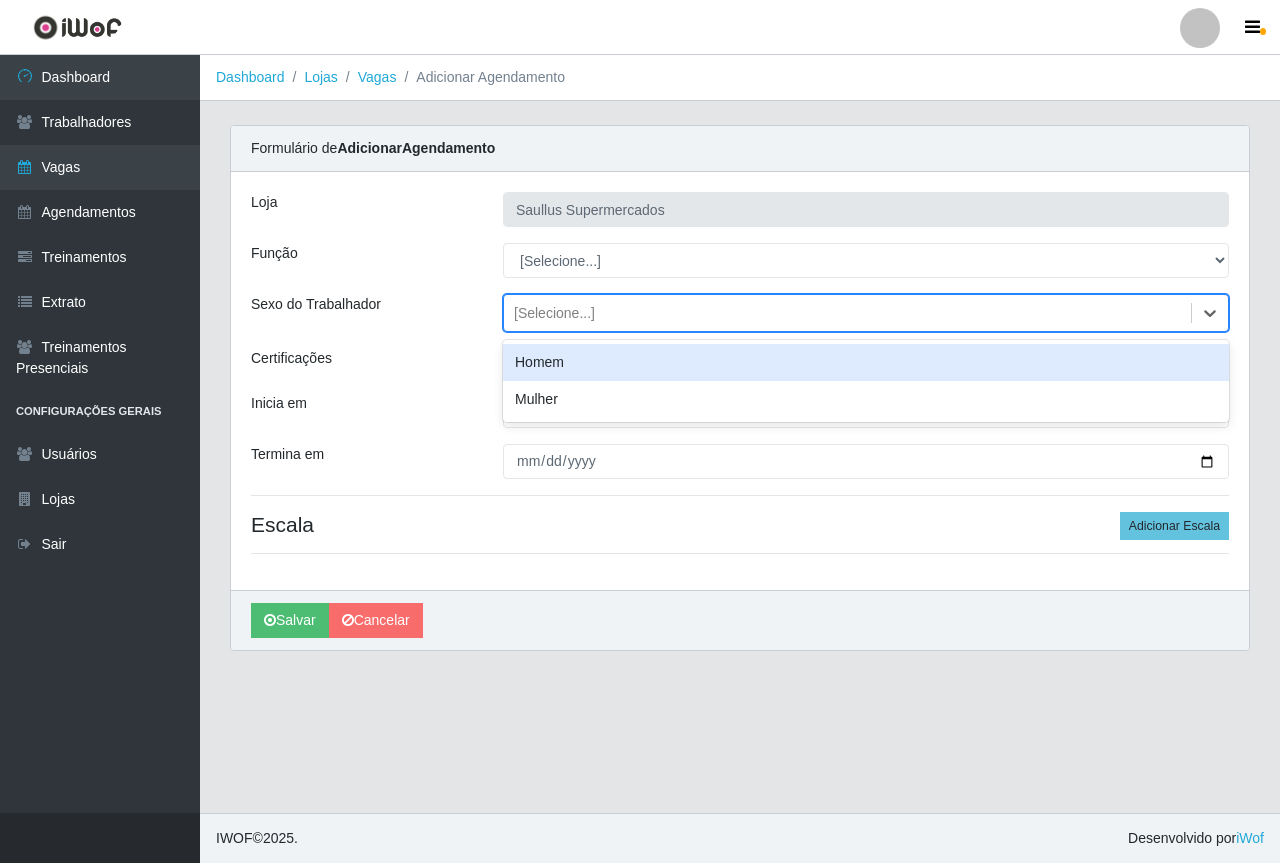 click on "[Selecione...]" at bounding box center (554, 313) 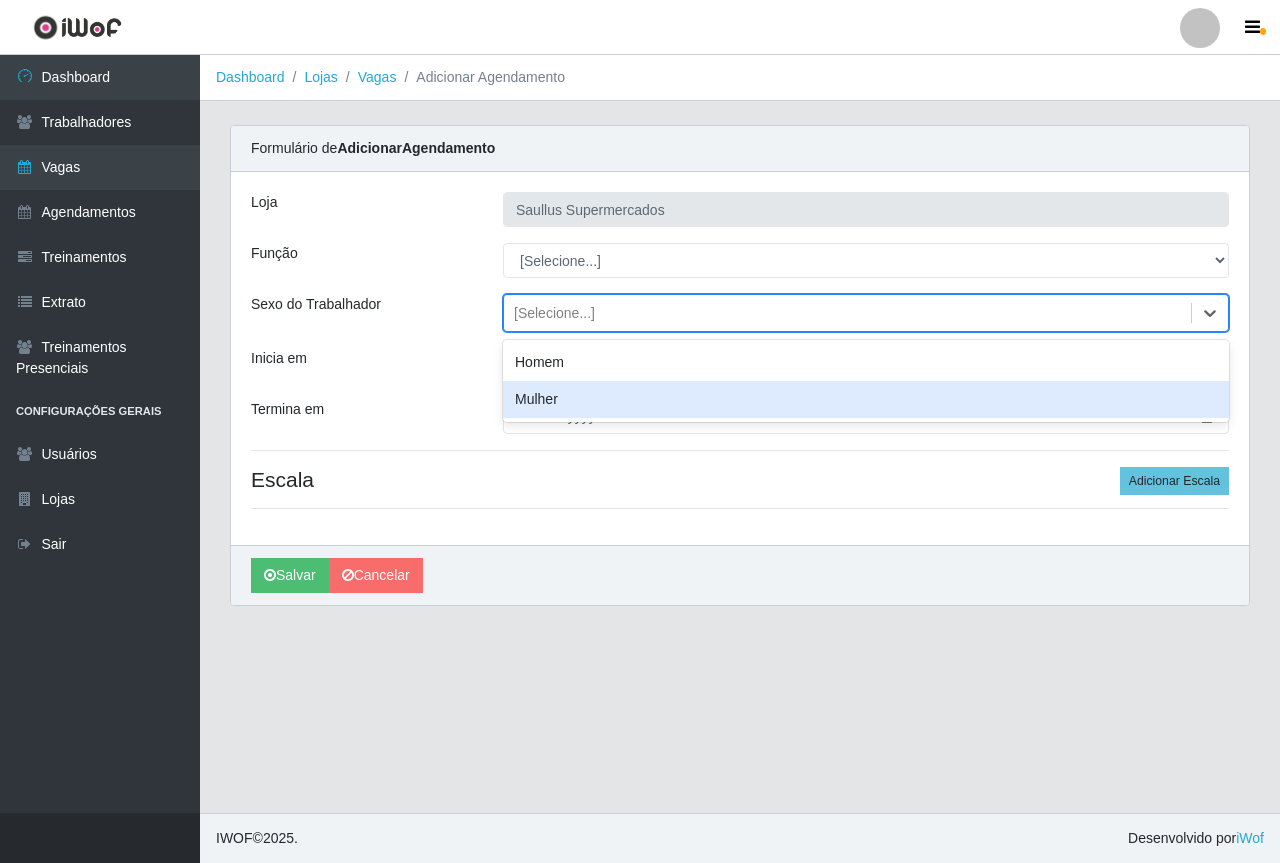drag, startPoint x: 436, startPoint y: 393, endPoint x: 539, endPoint y: 250, distance: 176.2328 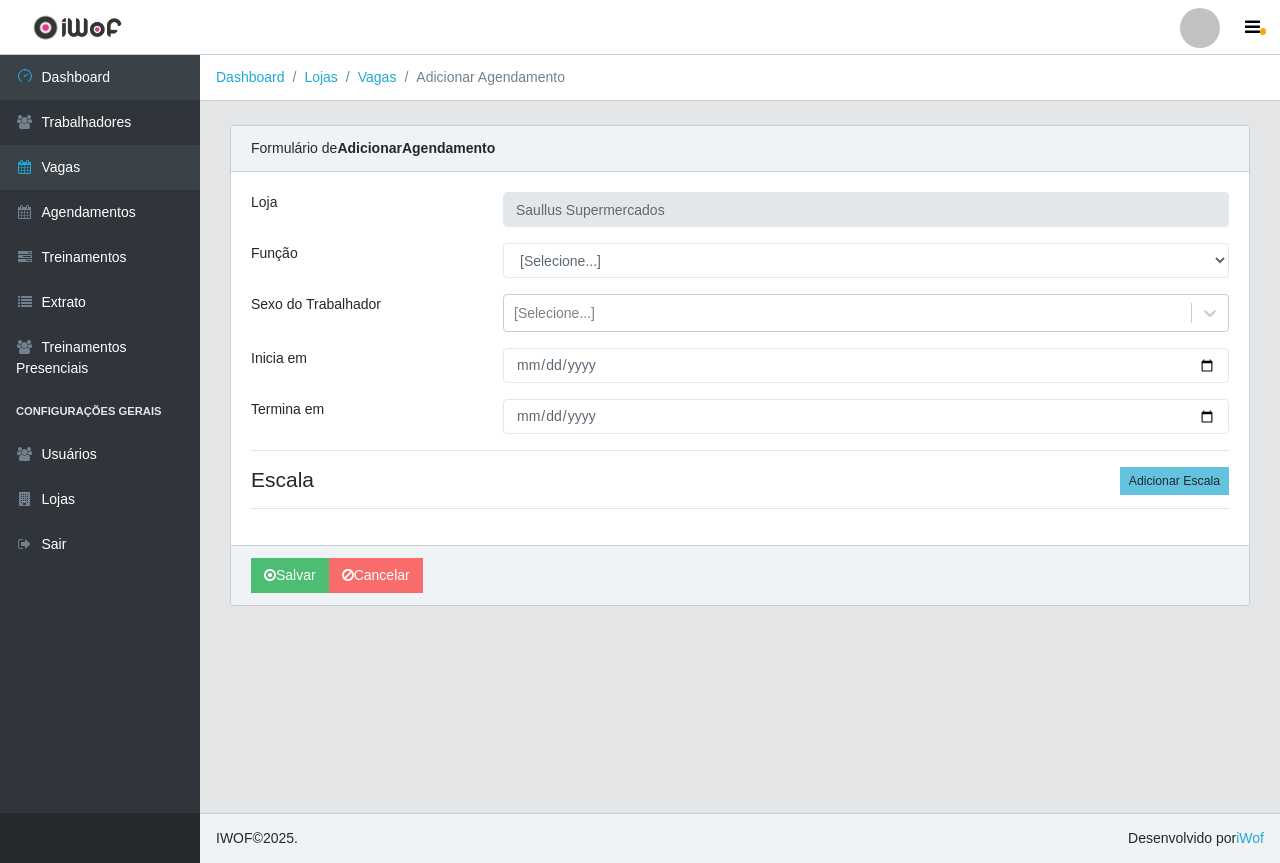 click on "Termina em" at bounding box center (362, 416) 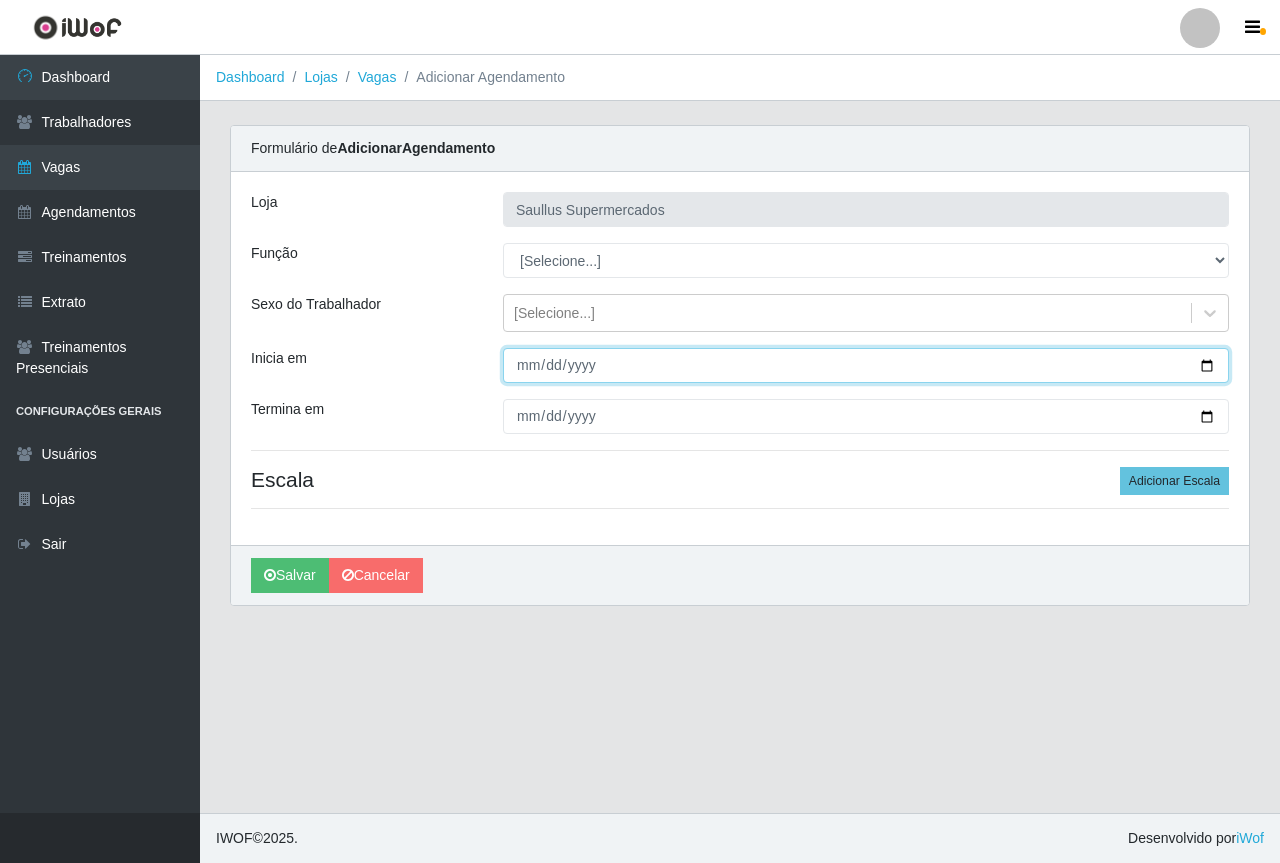 click on "Inicia em" at bounding box center (866, 365) 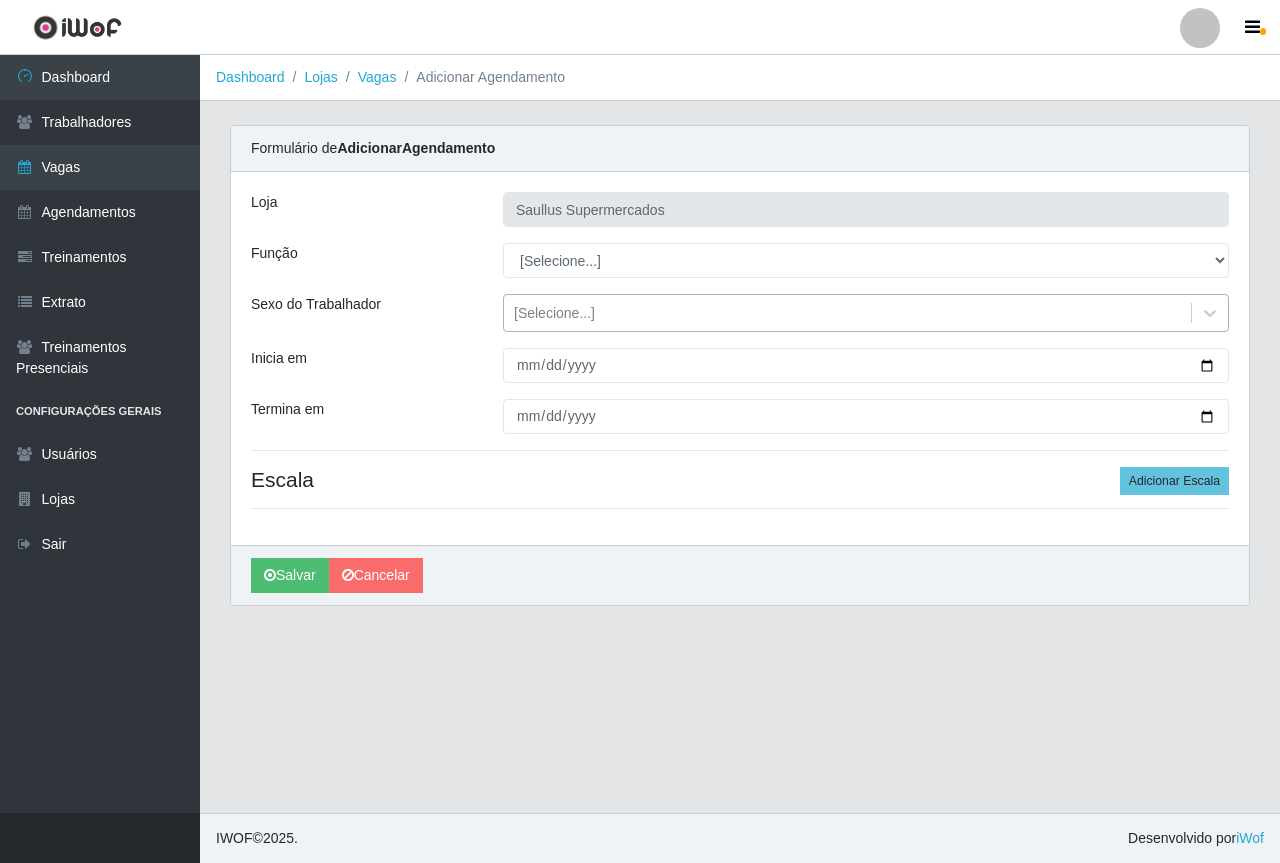 click on "[Selecione...]" at bounding box center [847, 313] 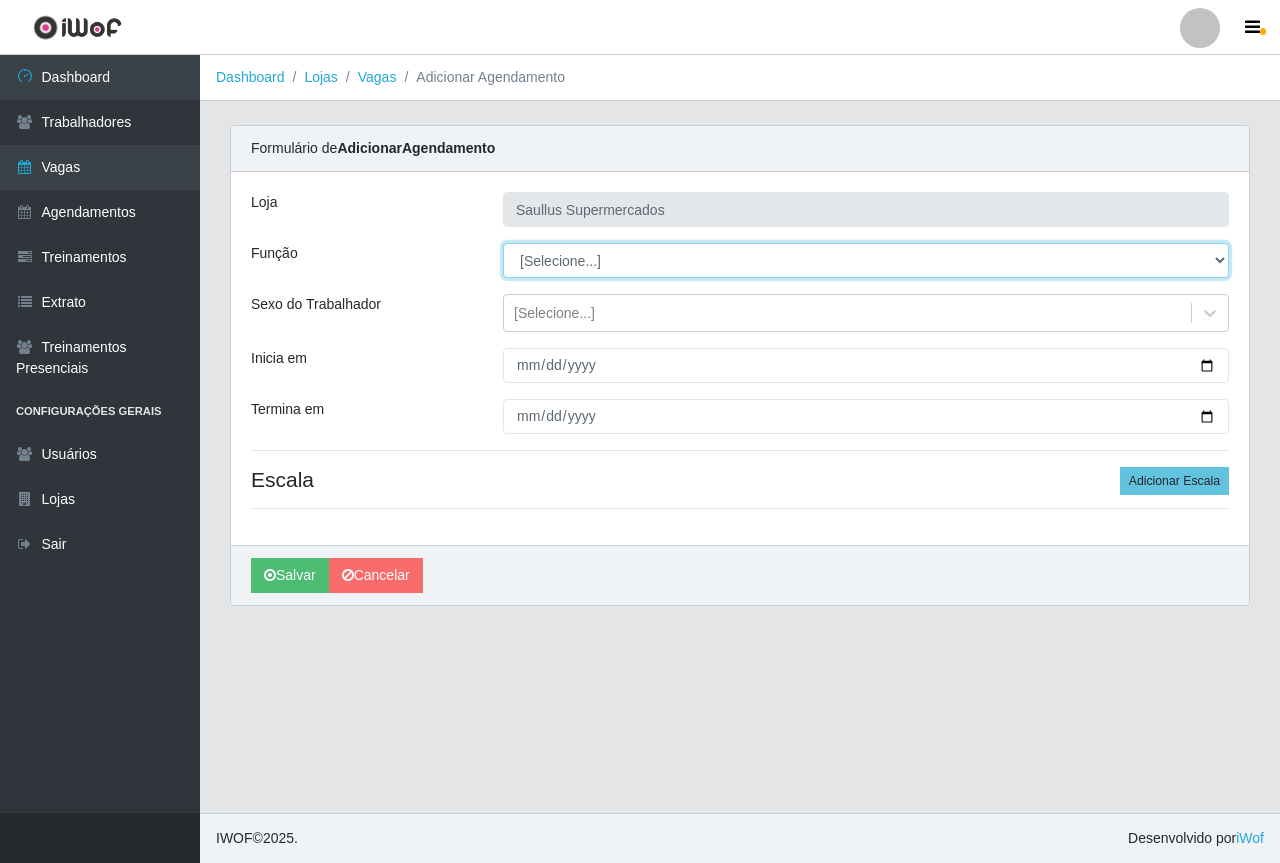 click on "[Selecione...] ASG ASG + ASG ++ Balconista de Açougue  Balconista de Açougue + Balconista de Açougue ++ Balconista de Padaria  Balconista de Padaria + Balconista de Padaria ++ Embalador Embalador + Embalador ++ Operador de Caixa Operador de Caixa + Operador de Caixa ++ Operador de Loja Operador de Loja + Operador de Loja ++ Repositor  Repositor + Repositor ++" at bounding box center (866, 260) 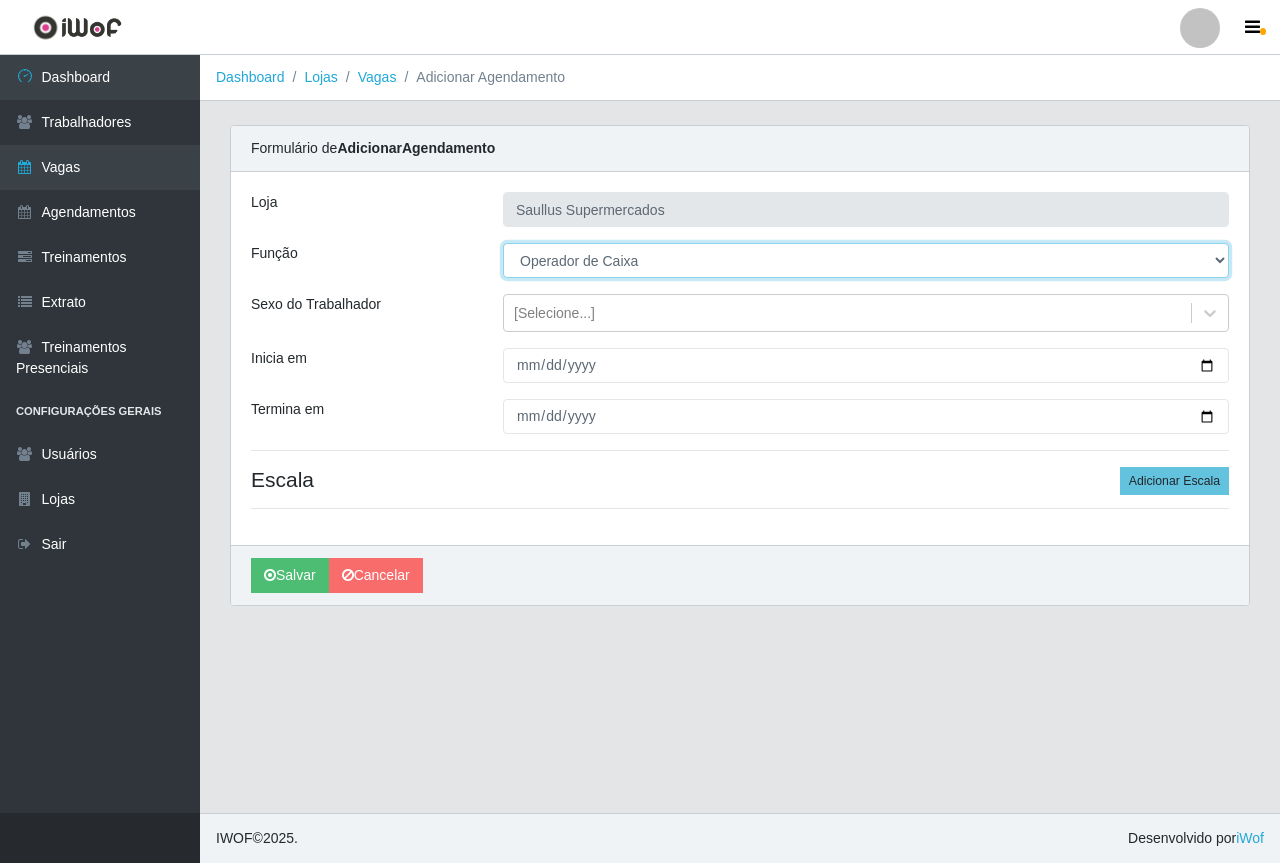 click on "[Selecione...] ASG ASG + ASG ++ Balconista de Açougue  Balconista de Açougue + Balconista de Açougue ++ Balconista de Padaria  Balconista de Padaria + Balconista de Padaria ++ Embalador Embalador + Embalador ++ Operador de Caixa Operador de Caixa + Operador de Caixa ++ Operador de Loja Operador de Loja + Operador de Loja ++ Repositor  Repositor + Repositor ++" at bounding box center (866, 260) 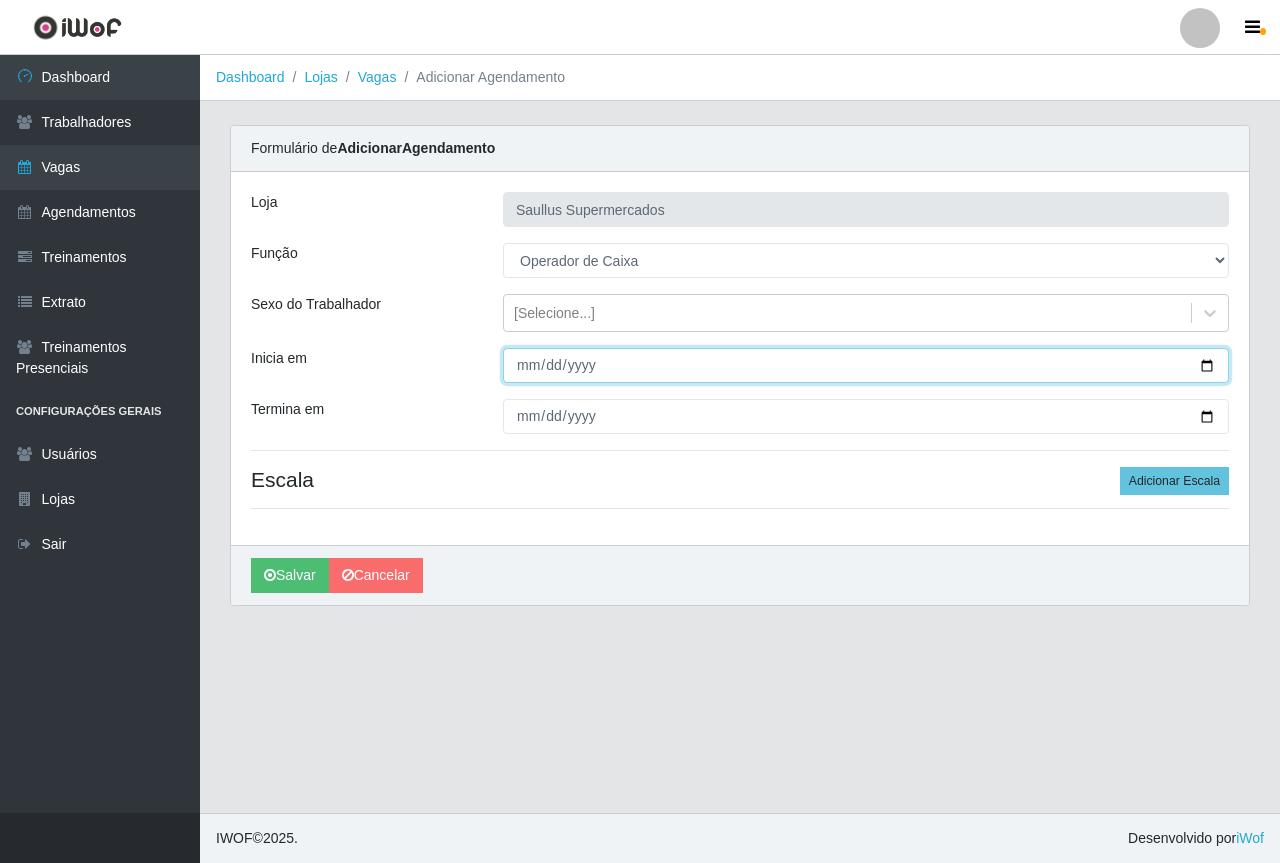 click on "Inicia em" at bounding box center (866, 365) 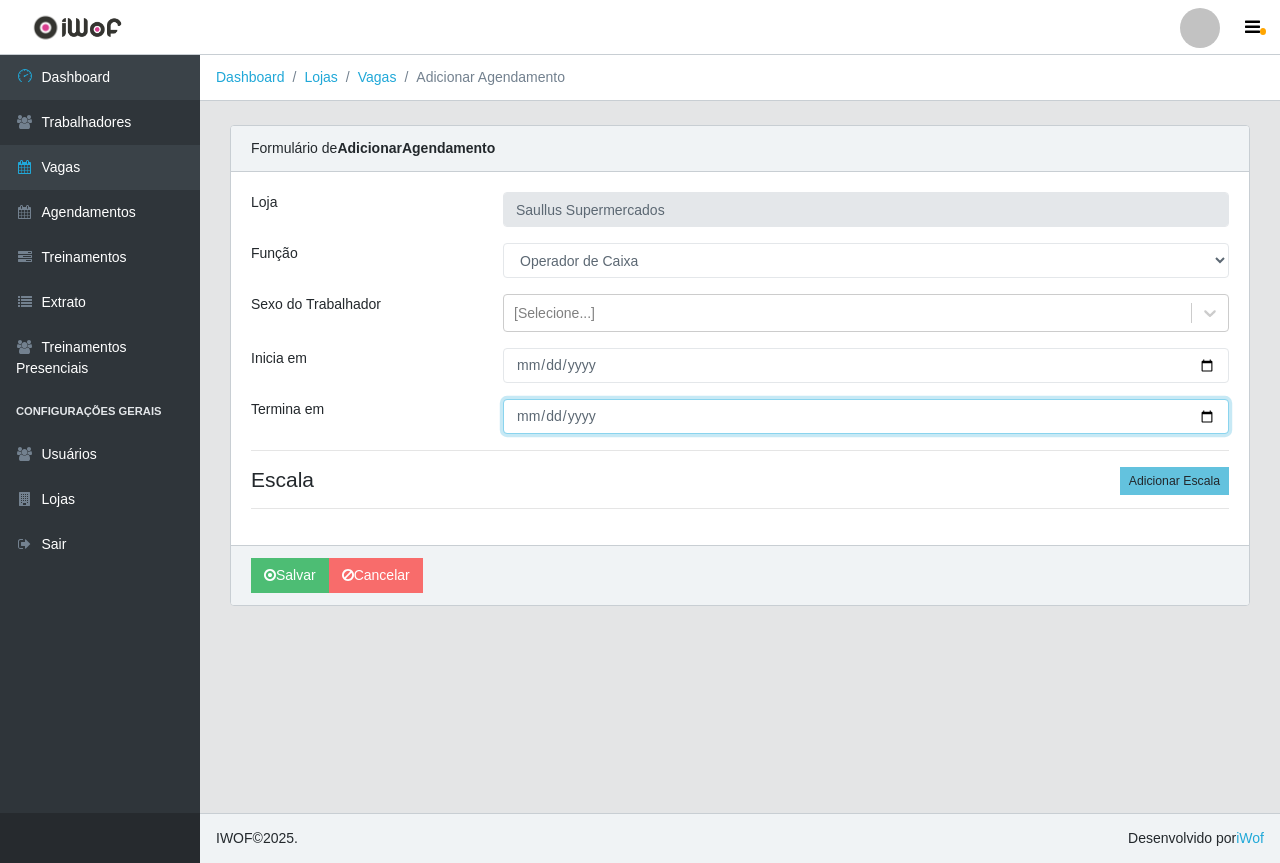 click on "Termina em" at bounding box center [866, 416] 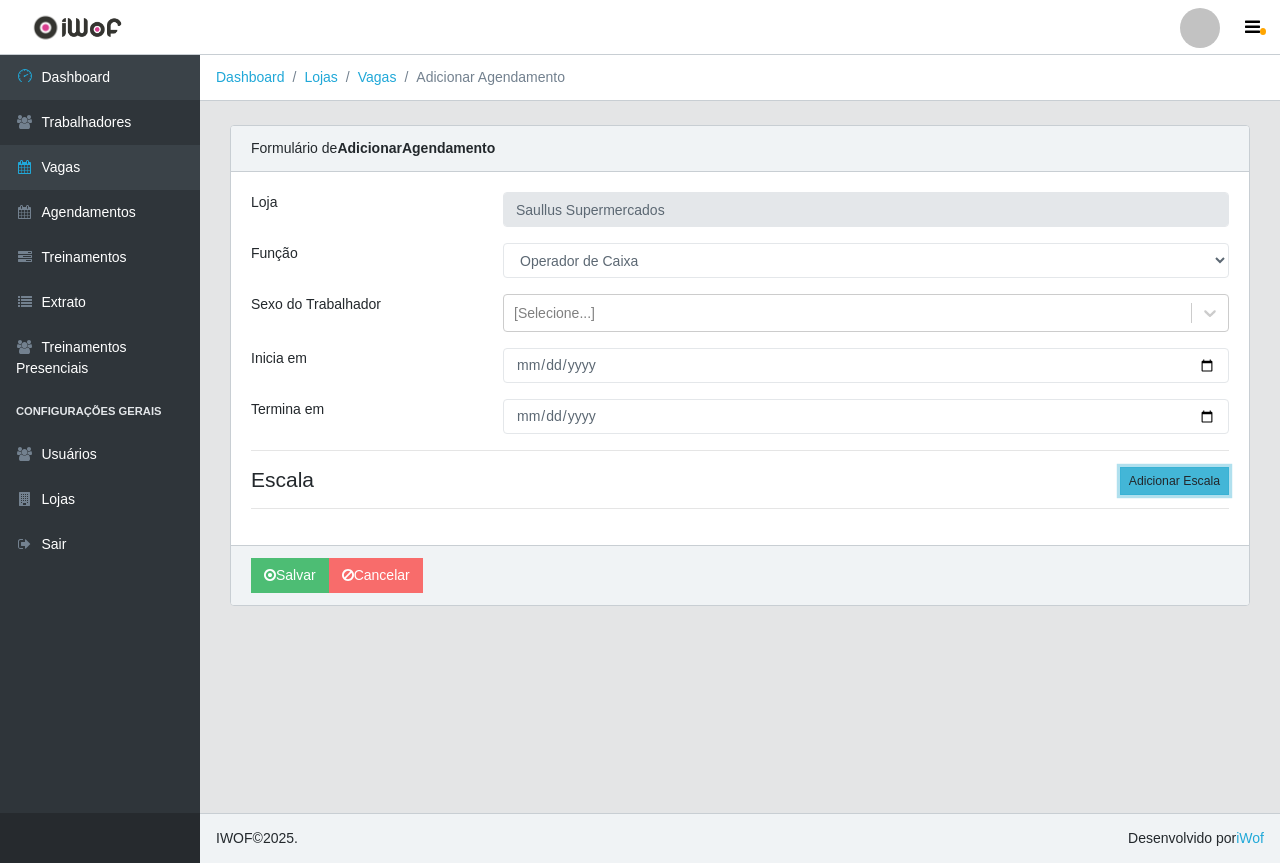 click on "Adicionar Escala" at bounding box center (1174, 481) 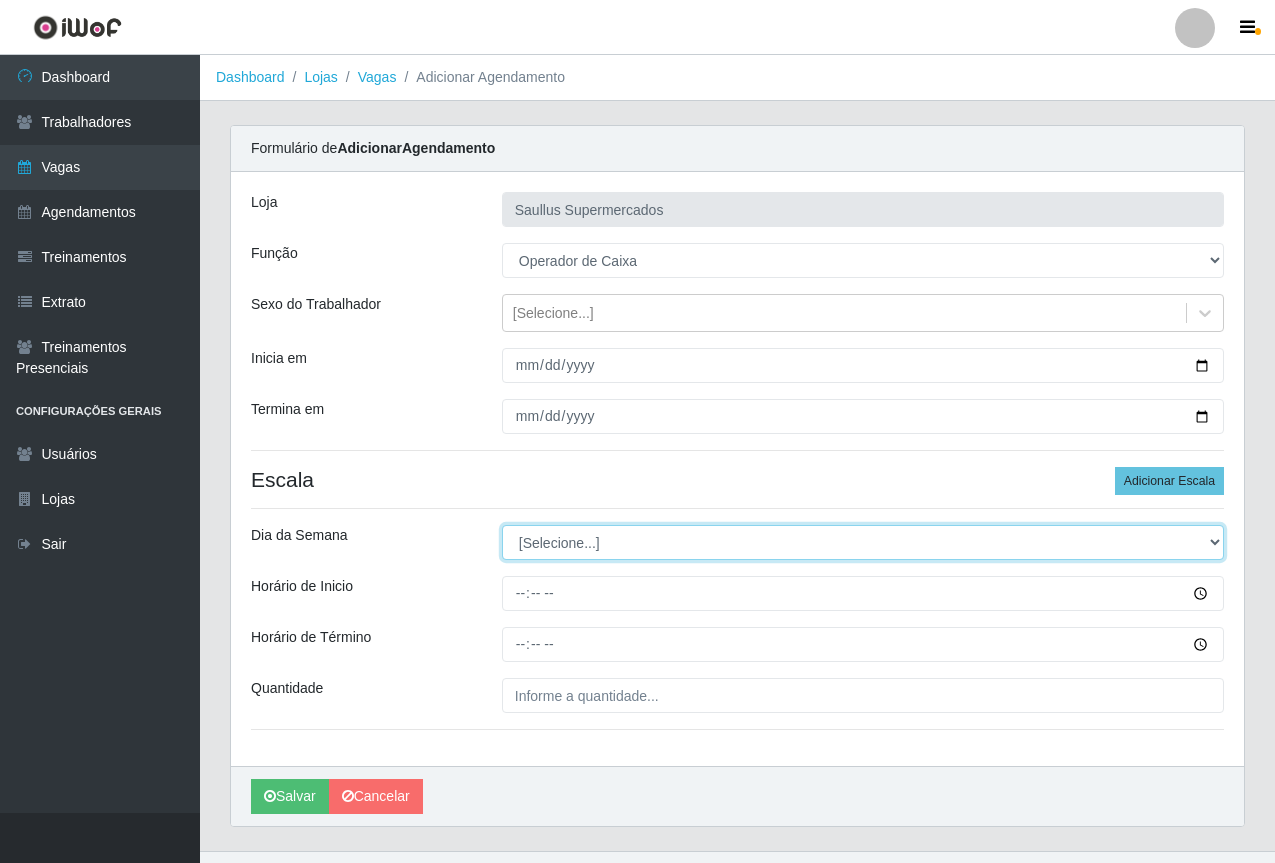 drag, startPoint x: 705, startPoint y: 559, endPoint x: 675, endPoint y: 553, distance: 30.594116 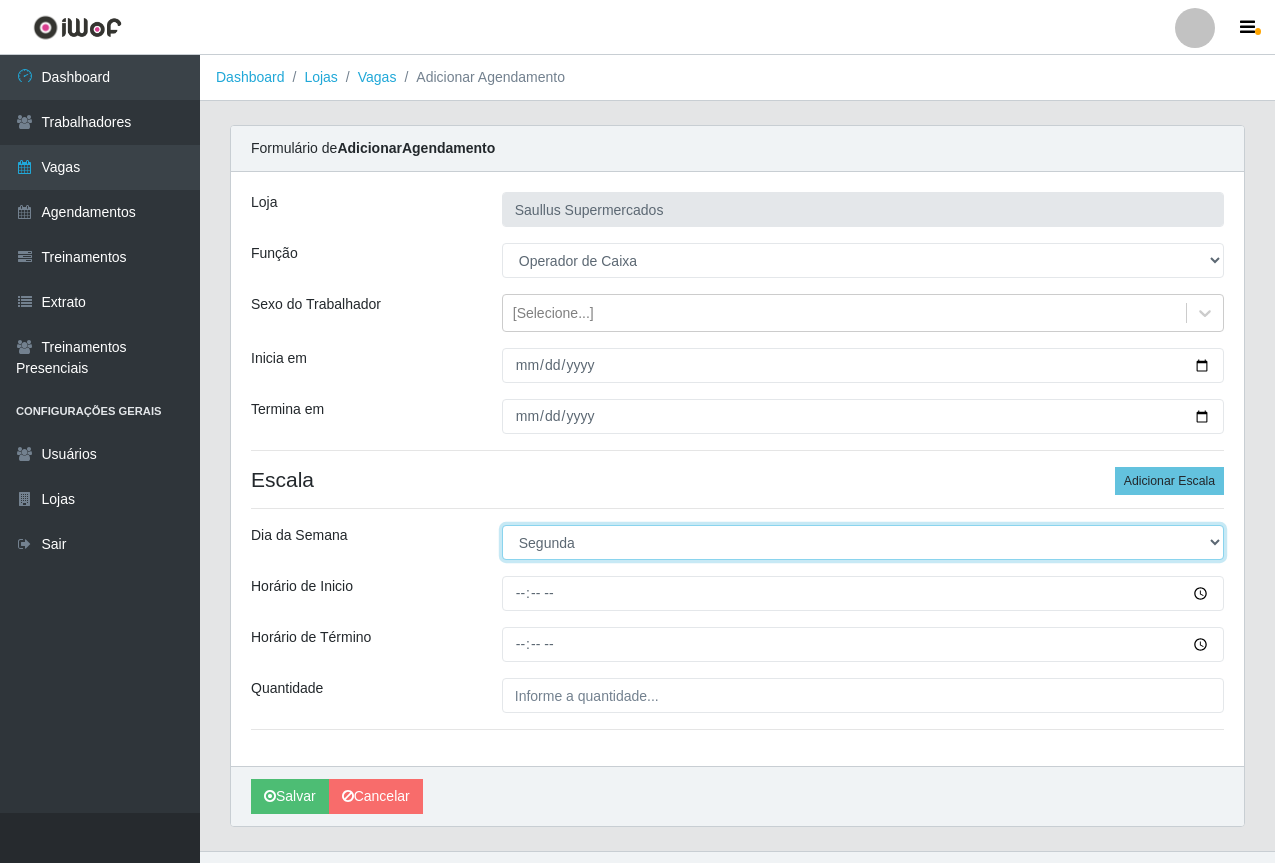 click on "[Selecione...] Segunda Terça Quarta Quinta Sexta Sábado Domingo" at bounding box center [863, 542] 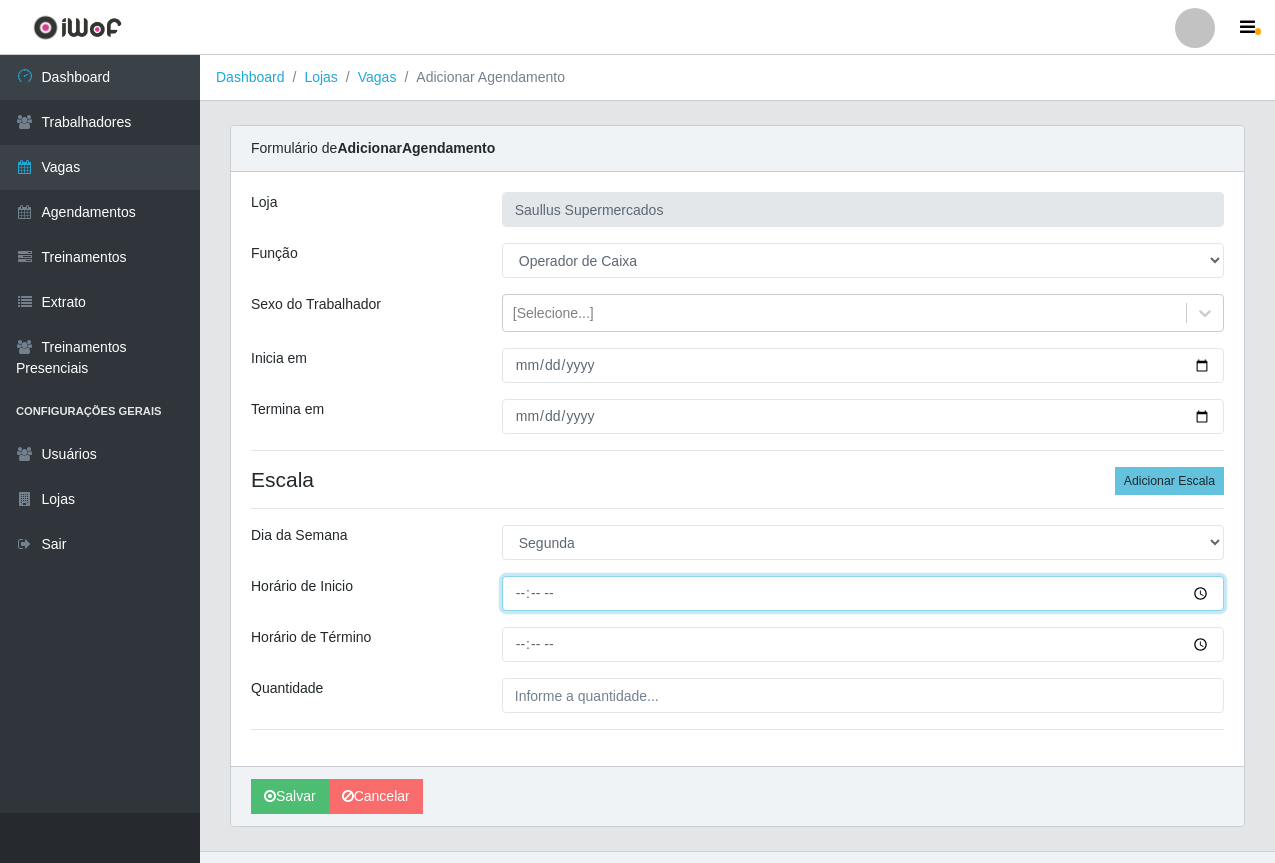 click on "Horário de Inicio" at bounding box center (863, 593) 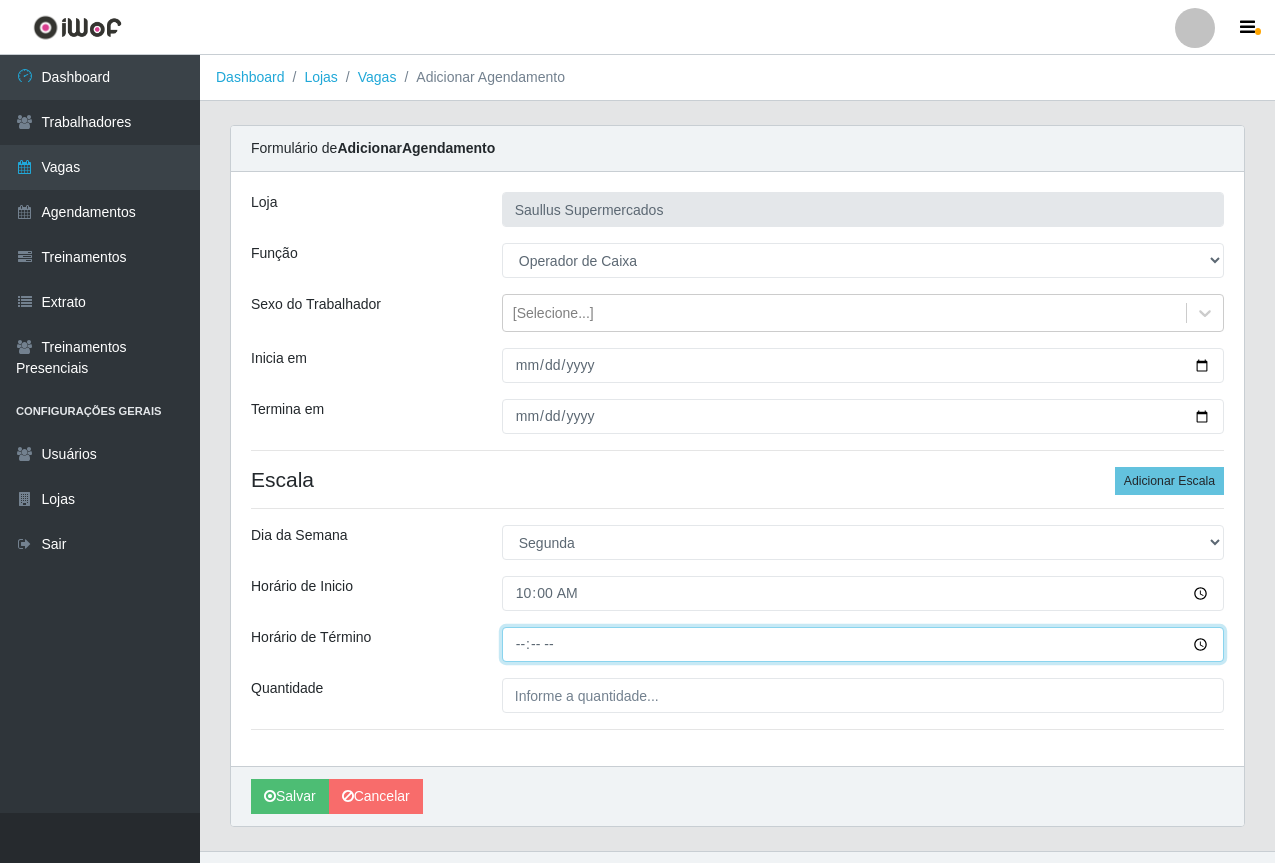 click on "Horário de Término" at bounding box center (863, 644) 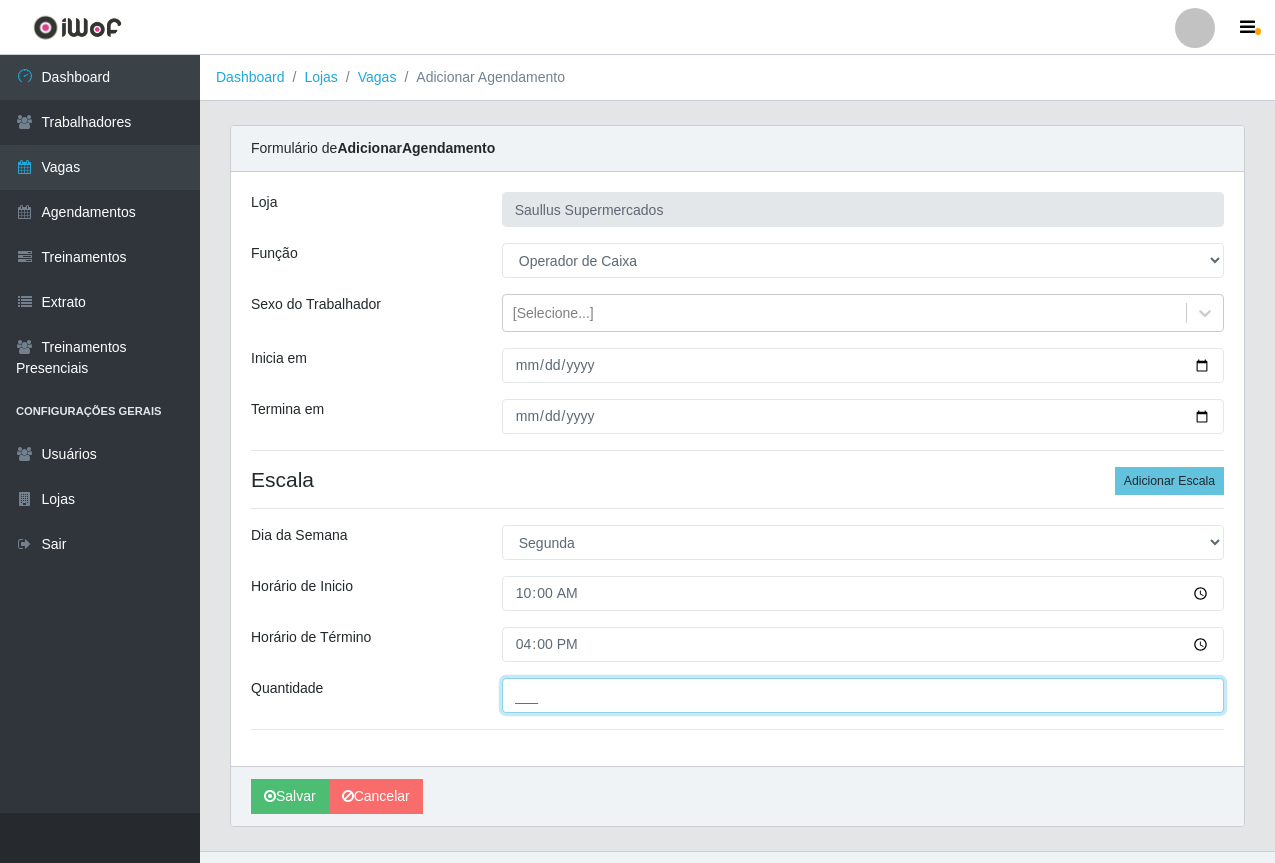 click on "___" at bounding box center [863, 695] 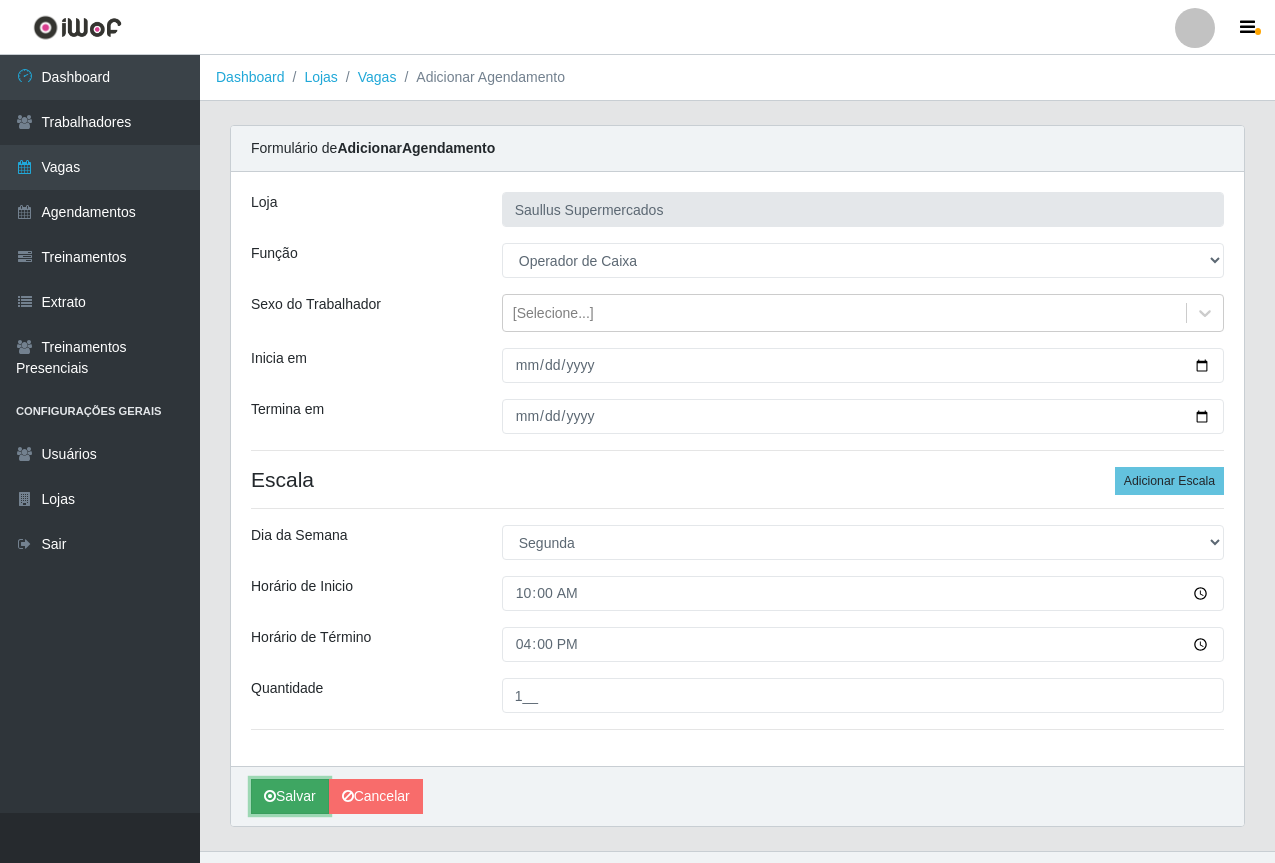 click on "Salvar" at bounding box center [290, 796] 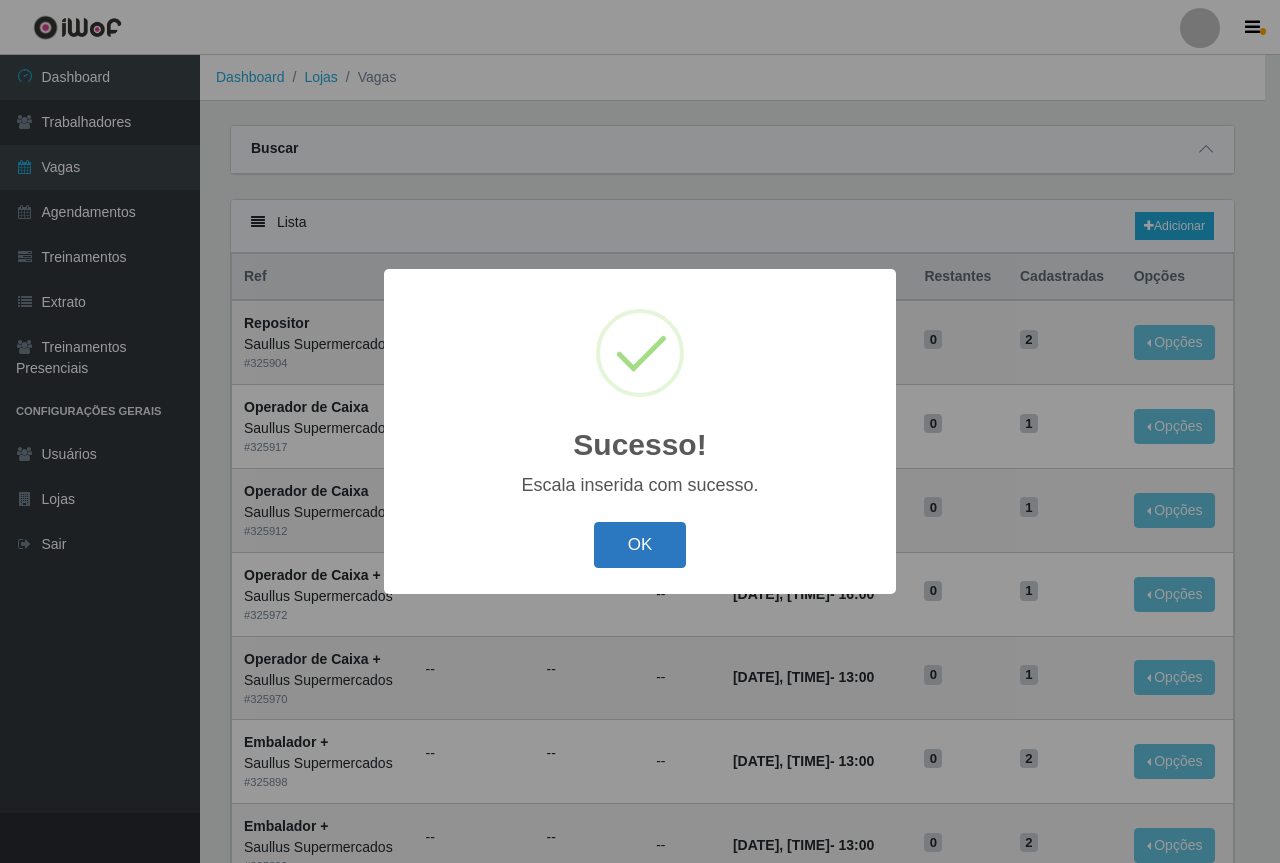 click on "OK" at bounding box center [640, 545] 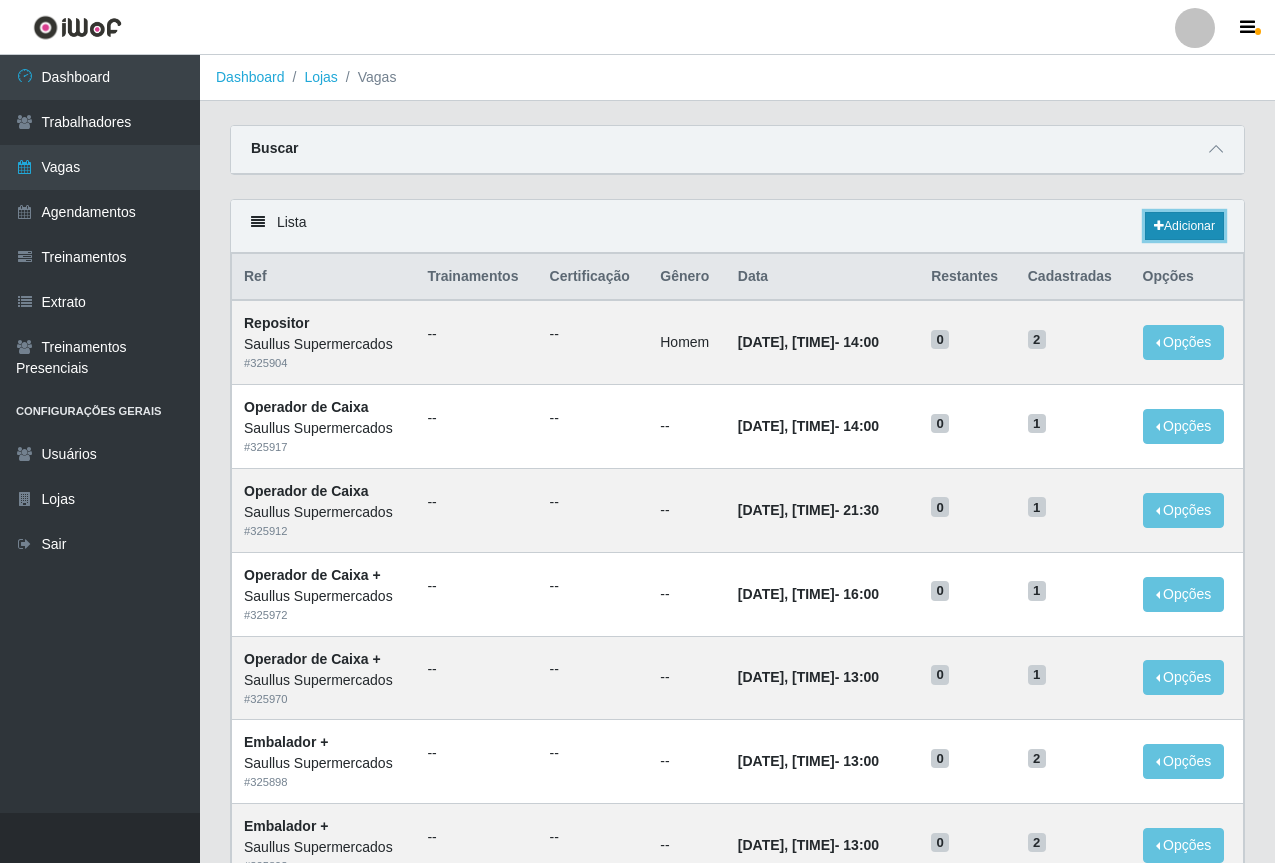 click on "Adicionar" at bounding box center [1184, 226] 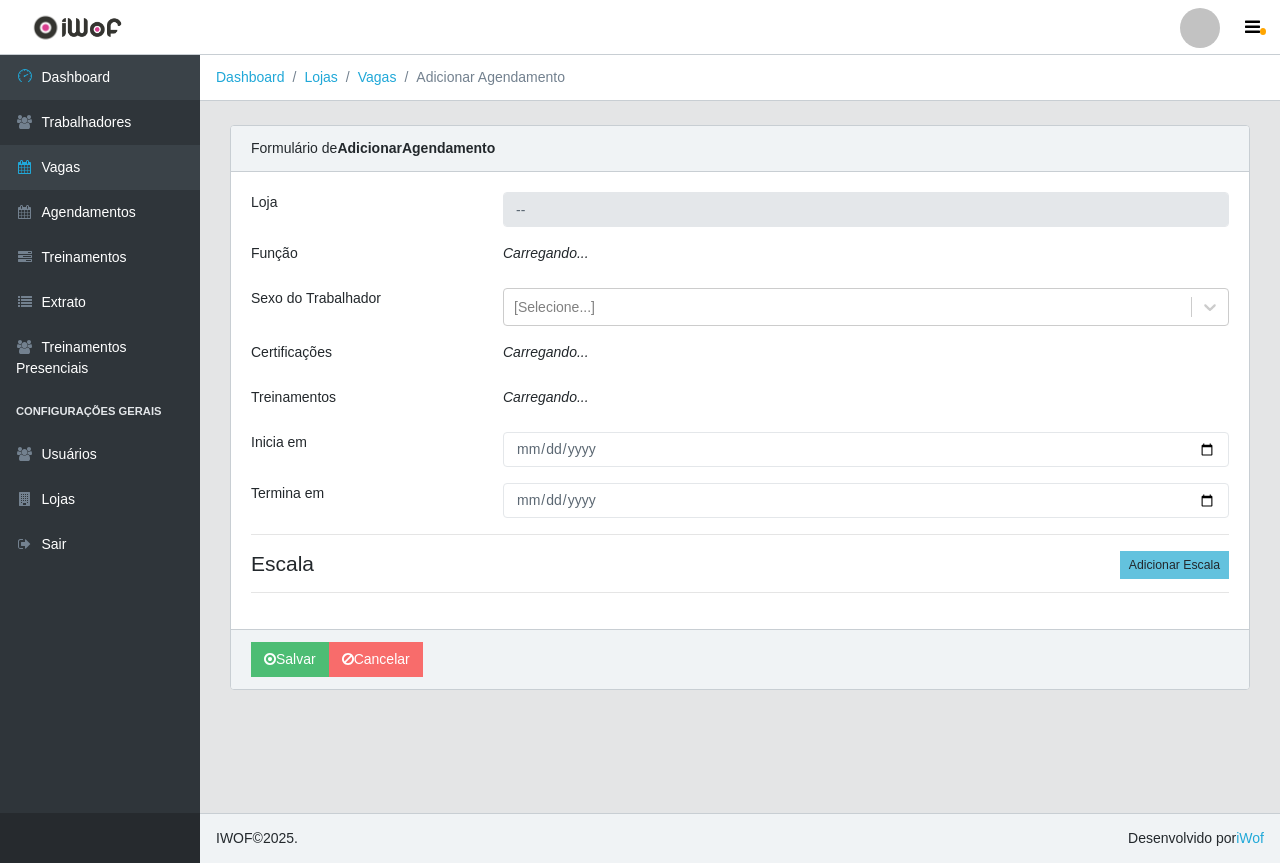 type on "Saullus Supermercados" 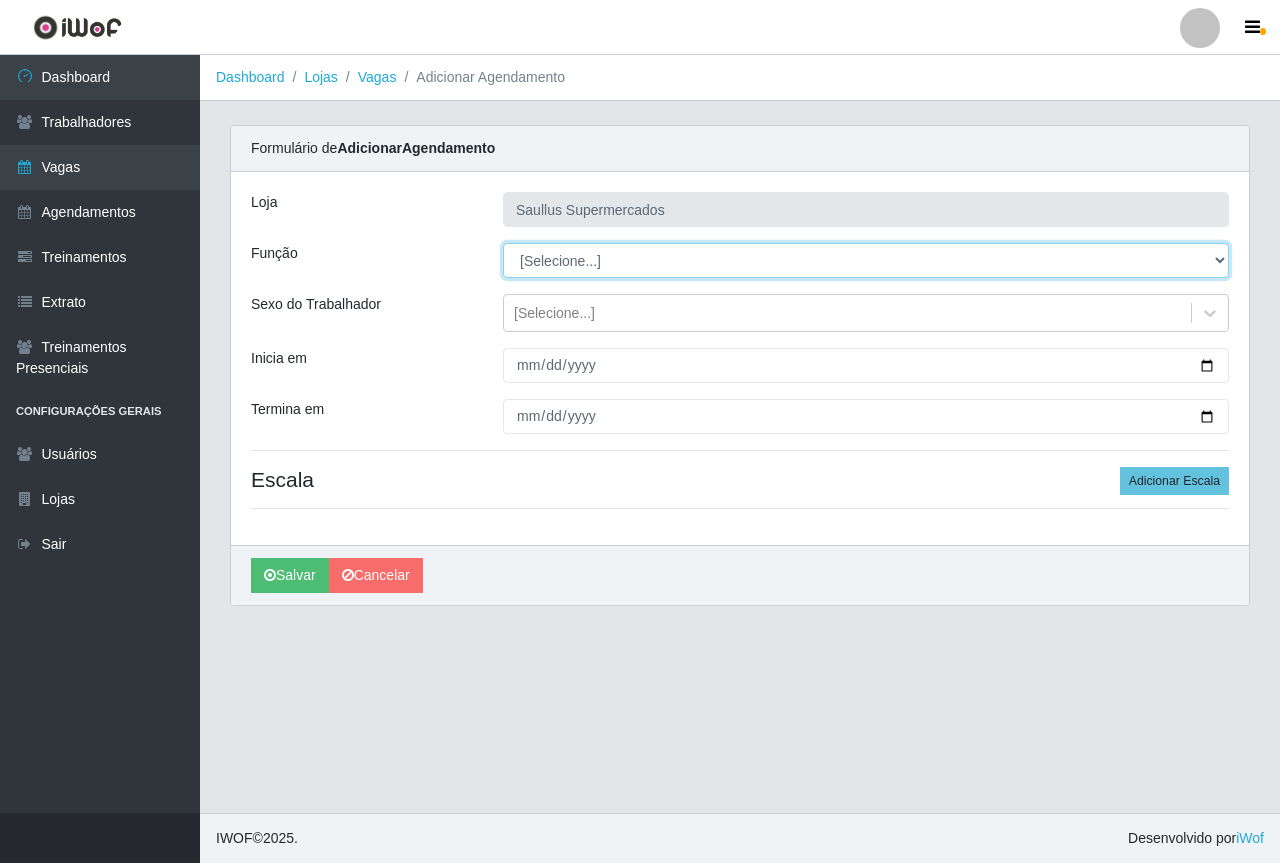click on "[Selecione...] ASG ASG + ASG ++ Balconista de Açougue  Balconista de Açougue + Balconista de Açougue ++ Balconista de Padaria  Balconista de Padaria + Balconista de Padaria ++ Embalador Embalador + Embalador ++ Operador de Caixa Operador de Caixa + Operador de Caixa ++ Operador de Loja Operador de Loja + Operador de Loja ++ Repositor  Repositor + Repositor ++" at bounding box center [866, 260] 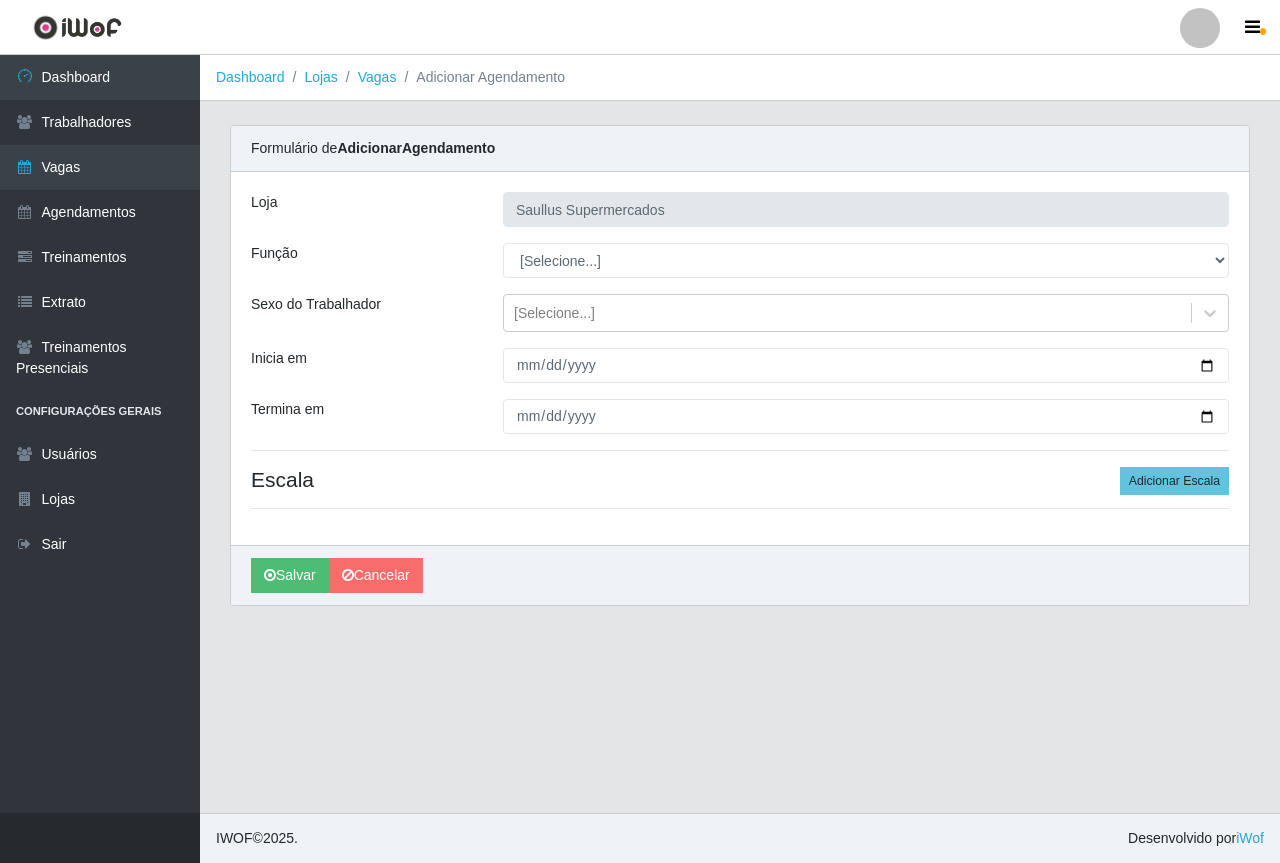 click on "Sexo do Trabalhador" at bounding box center [362, 313] 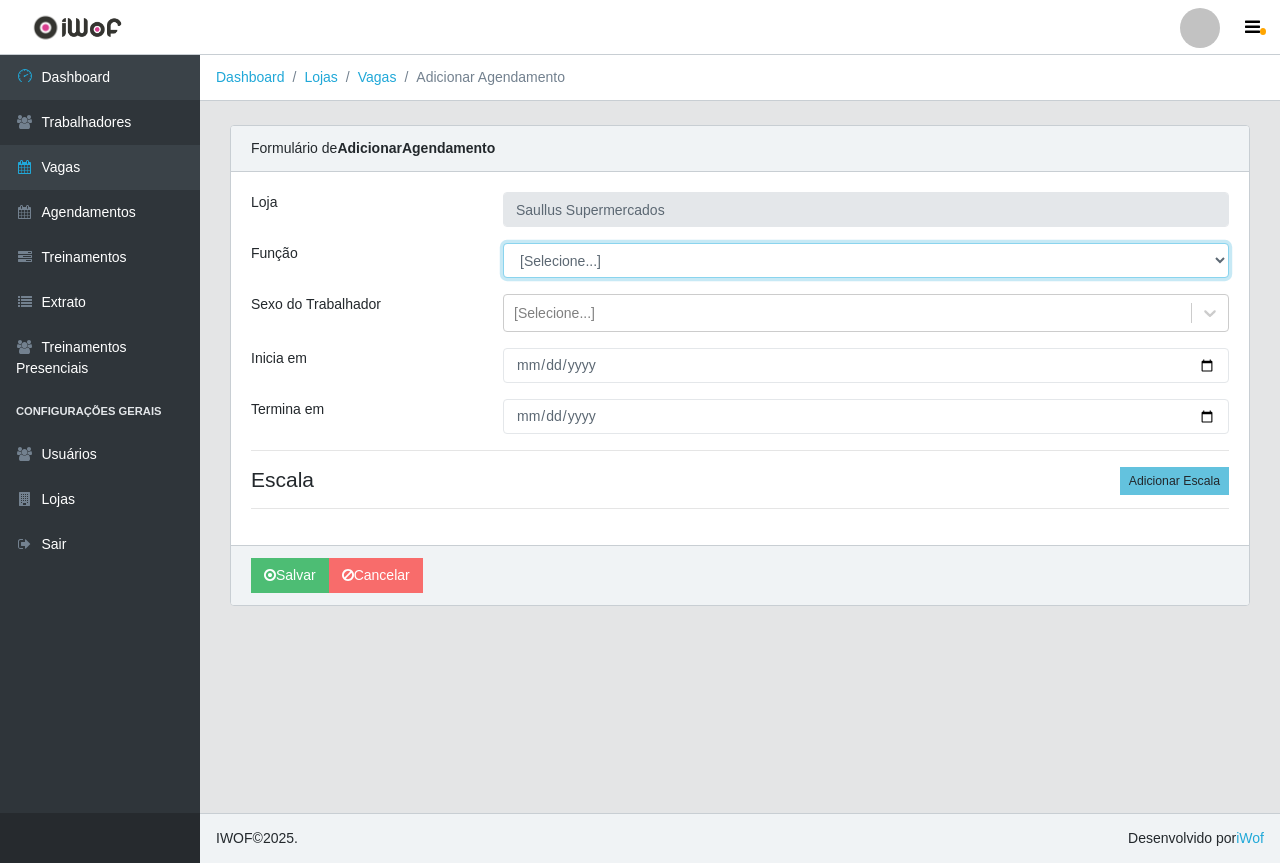 click on "[Selecione...] ASG ASG + ASG ++ Balconista de Açougue  Balconista de Açougue + Balconista de Açougue ++ Balconista de Padaria  Balconista de Padaria + Balconista de Padaria ++ Embalador Embalador + Embalador ++ Operador de Caixa Operador de Caixa + Operador de Caixa ++ Operador de Loja Operador de Loja + Operador de Loja ++ Repositor  Repositor + Repositor ++" at bounding box center [866, 260] 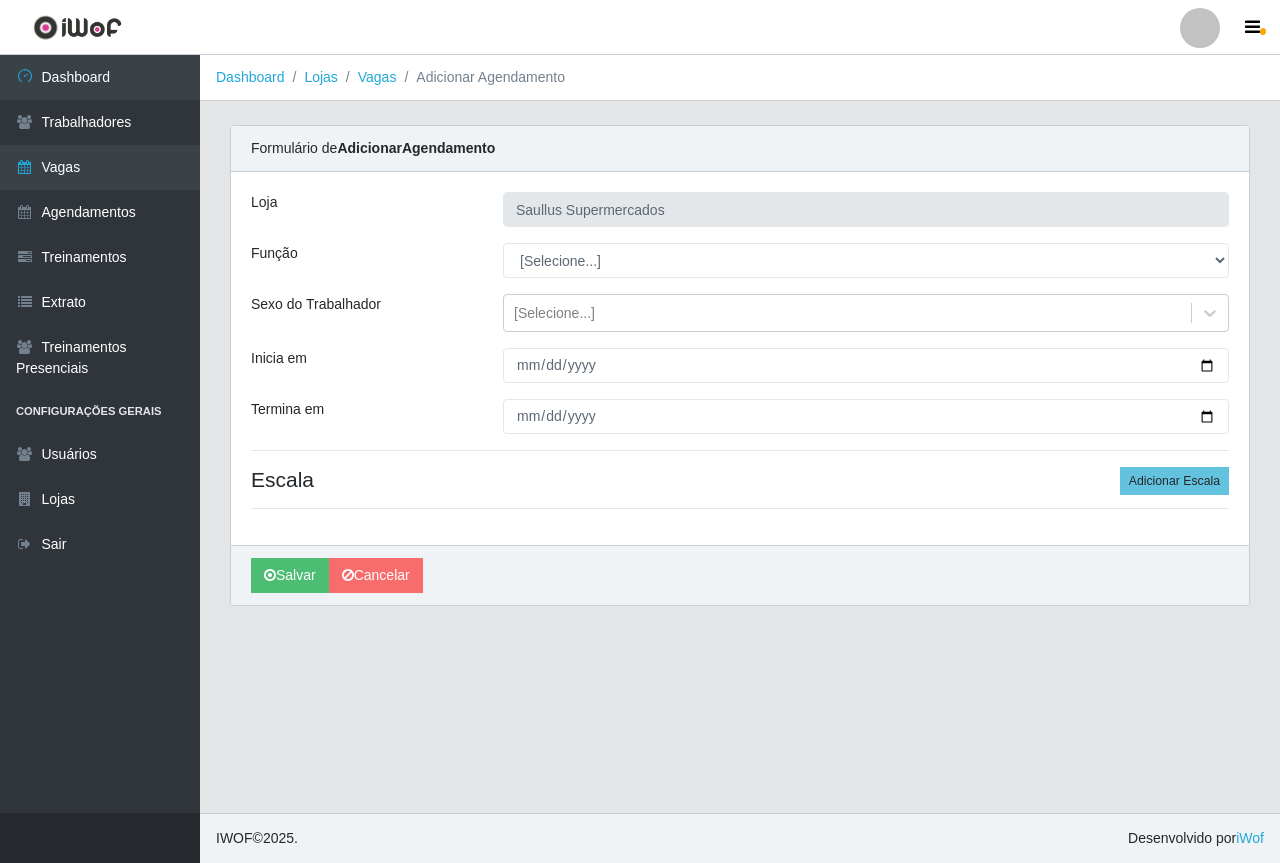 click on "Função" at bounding box center [362, 260] 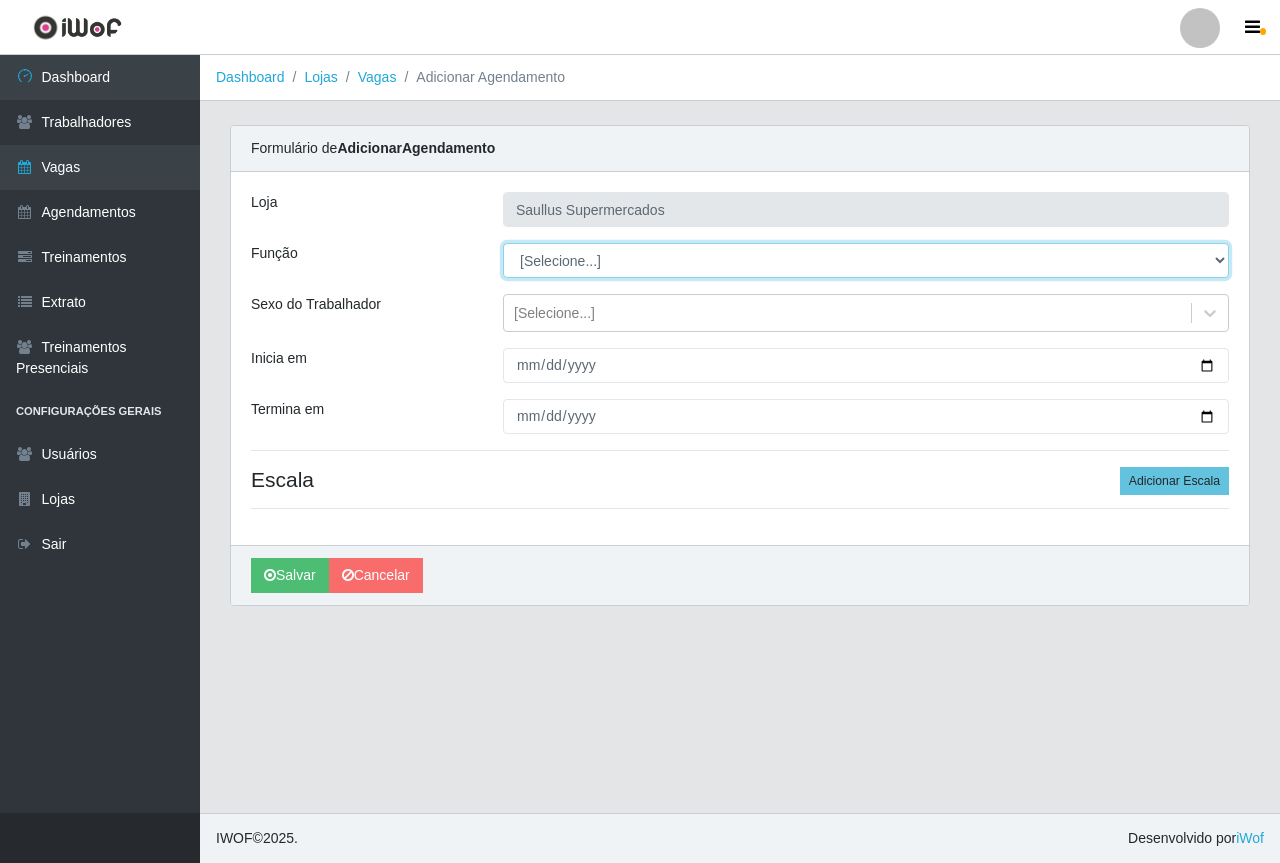 click on "[Selecione...] ASG ASG + ASG ++ Balconista de Açougue  Balconista de Açougue + Balconista de Açougue ++ Balconista de Padaria  Balconista de Padaria + Balconista de Padaria ++ Embalador Embalador + Embalador ++ Operador de Caixa Operador de Caixa + Operador de Caixa ++ Operador de Loja Operador de Loja + Operador de Loja ++ Repositor  Repositor + Repositor ++" at bounding box center [866, 260] 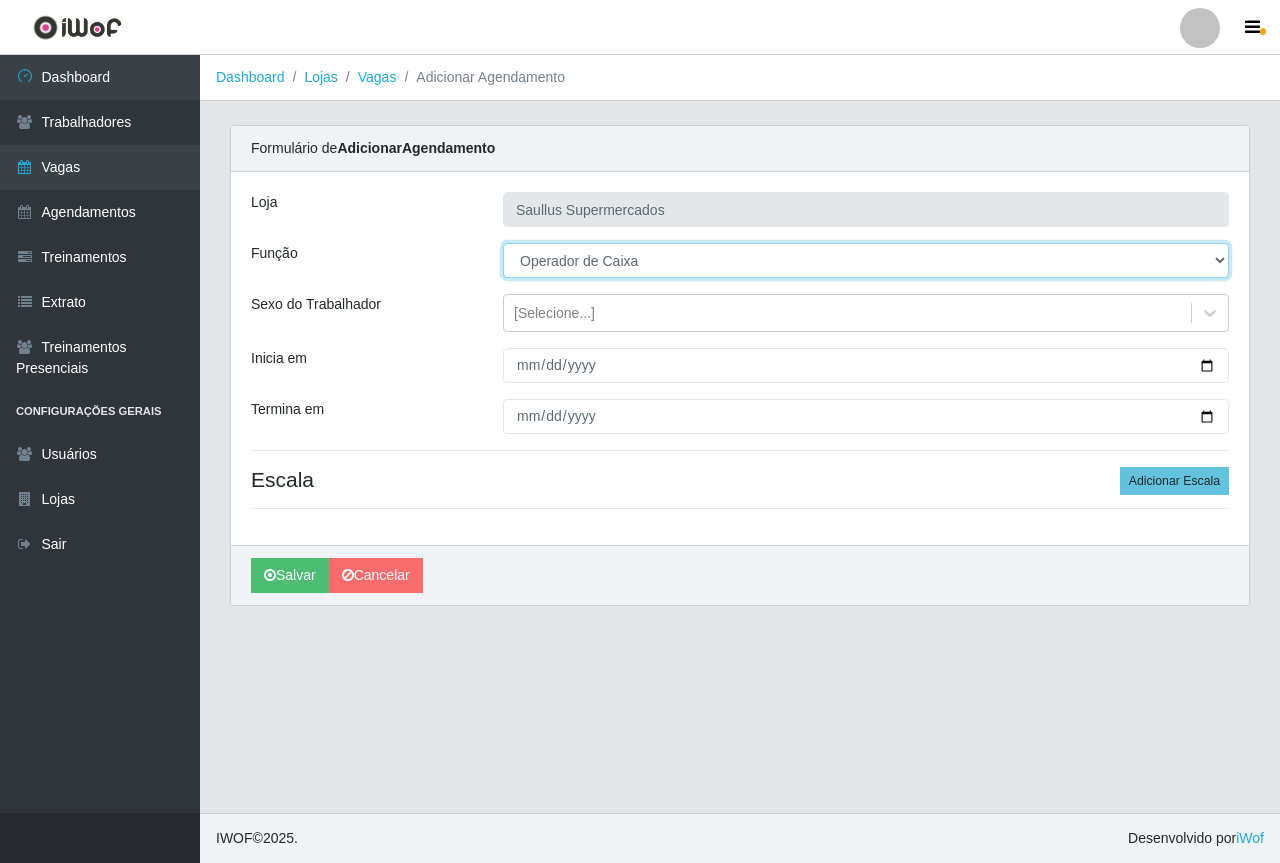 click on "[Selecione...] ASG ASG + ASG ++ Balconista de Açougue  Balconista de Açougue + Balconista de Açougue ++ Balconista de Padaria  Balconista de Padaria + Balconista de Padaria ++ Embalador Embalador + Embalador ++ Operador de Caixa Operador de Caixa + Operador de Caixa ++ Operador de Loja Operador de Loja + Operador de Loja ++ Repositor  Repositor + Repositor ++" at bounding box center (866, 260) 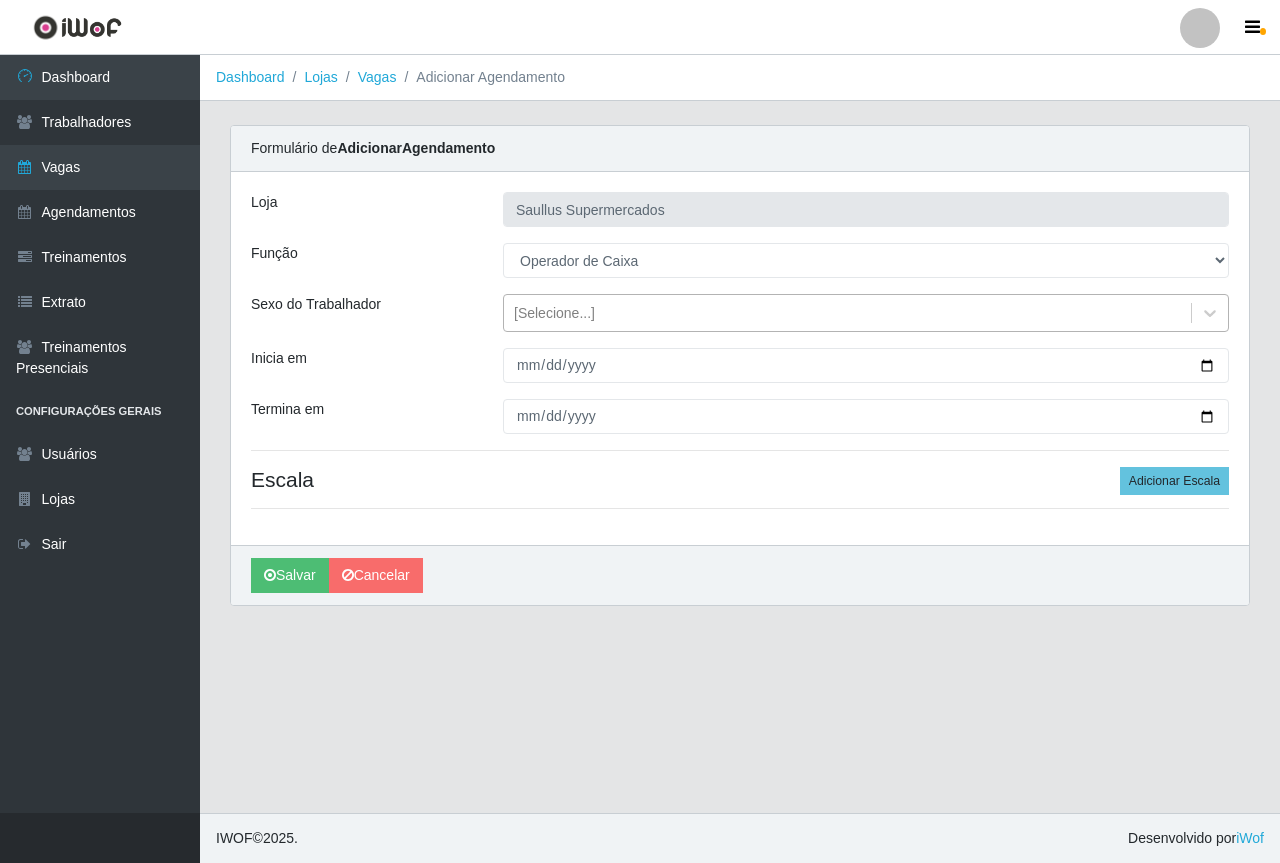 click on "[Selecione...]" at bounding box center [554, 313] 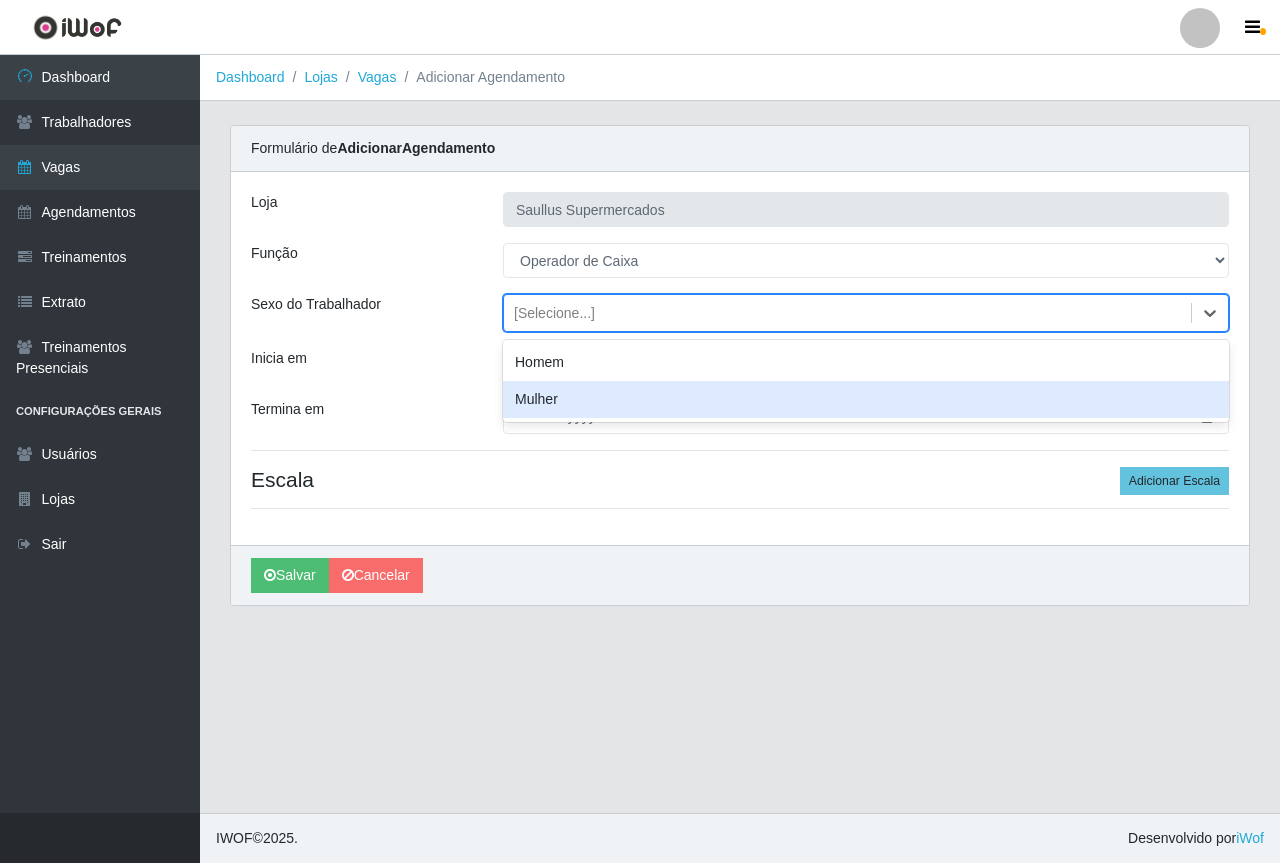 click on "Inicia em" at bounding box center [362, 365] 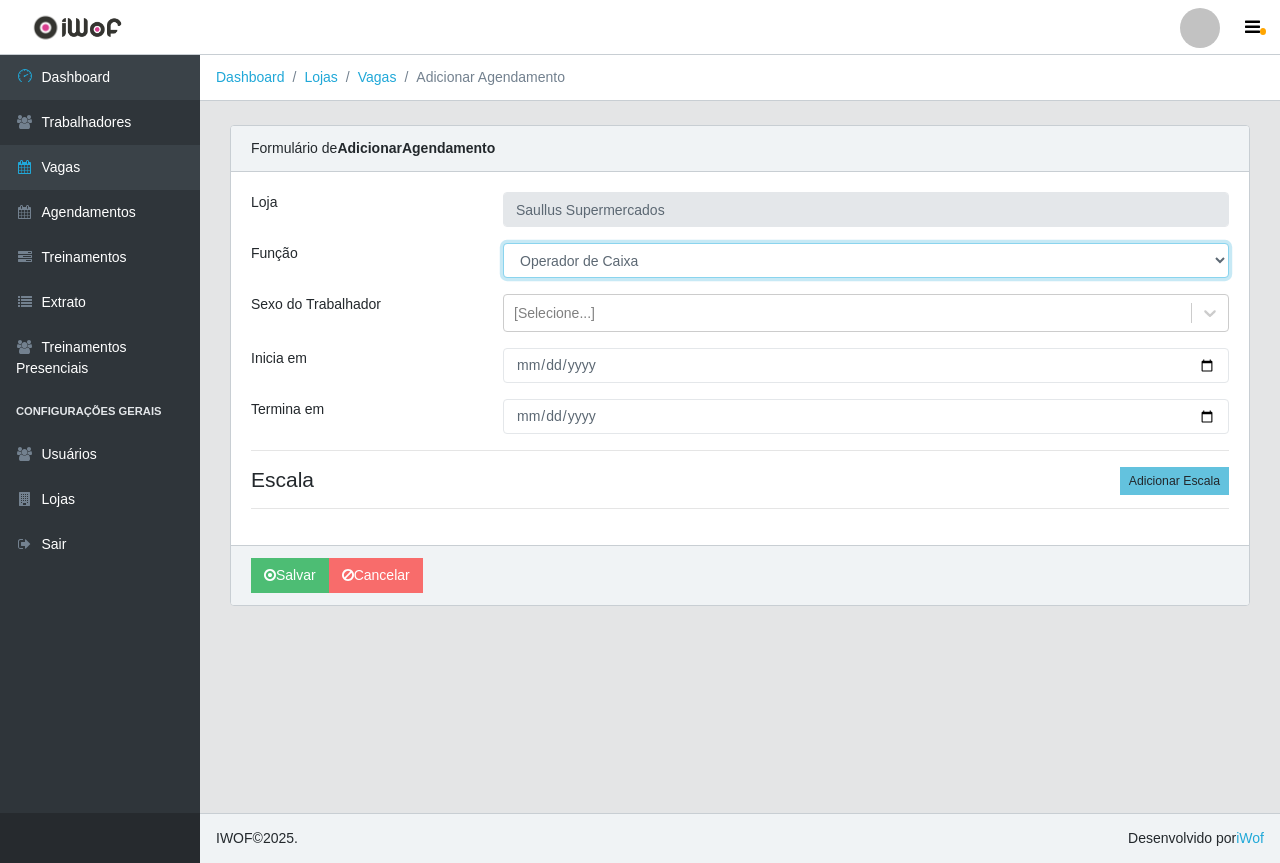 drag, startPoint x: 539, startPoint y: 265, endPoint x: 547, endPoint y: 276, distance: 13.601471 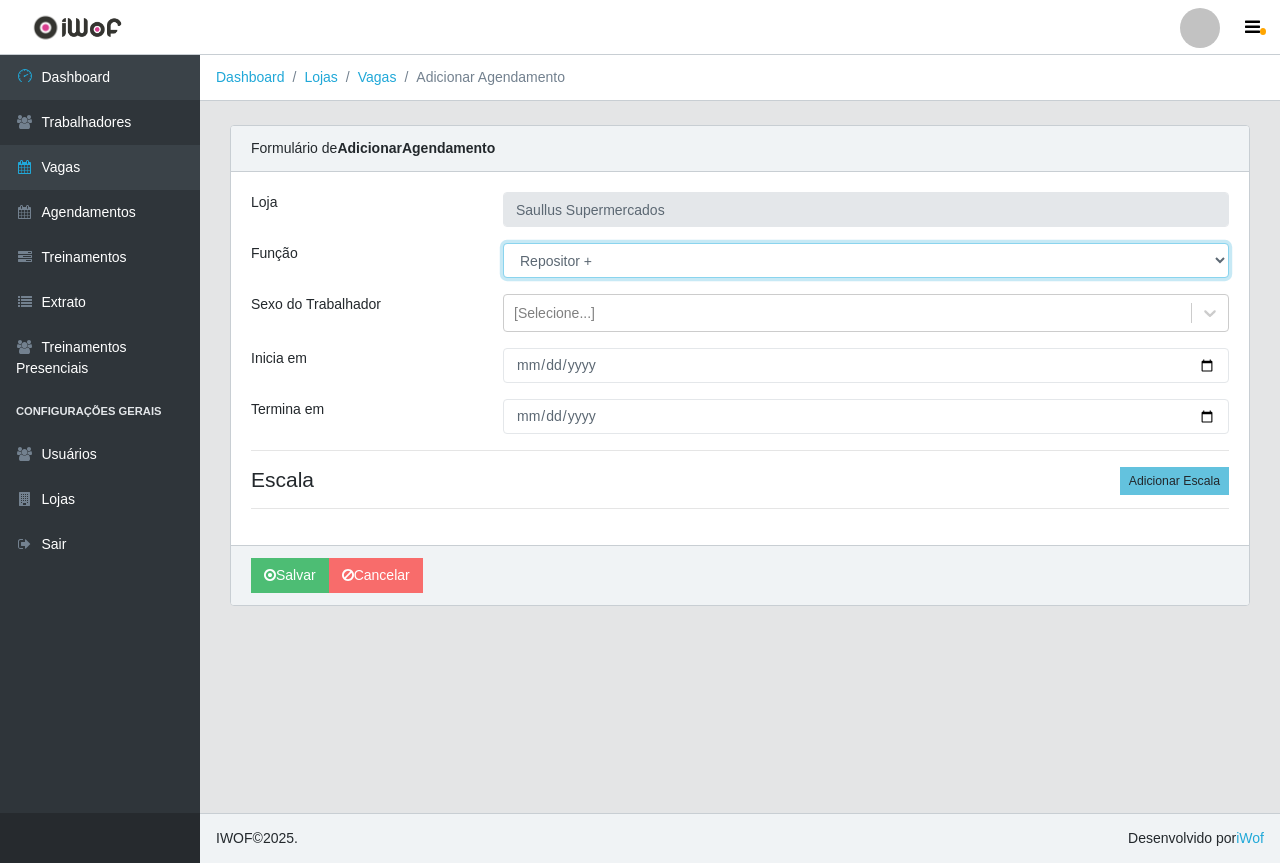 click on "[Selecione...] ASG ASG + ASG ++ Balconista de Açougue  Balconista de Açougue + Balconista de Açougue ++ Balconista de Padaria  Balconista de Padaria + Balconista de Padaria ++ Embalador Embalador + Embalador ++ Operador de Caixa Operador de Caixa + Operador de Caixa ++ Operador de Loja Operador de Loja + Operador de Loja ++ Repositor  Repositor + Repositor ++" at bounding box center [866, 260] 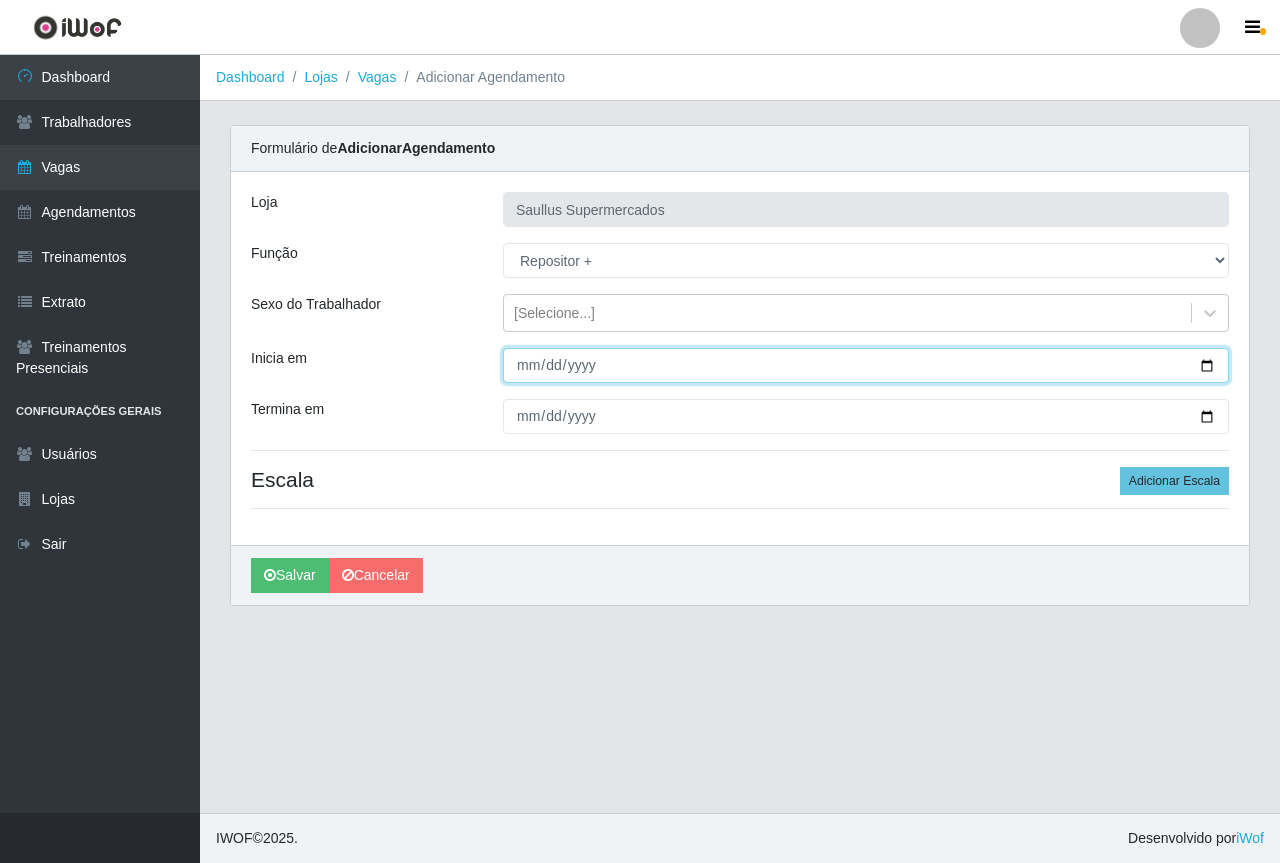 click on "Inicia em" at bounding box center (866, 365) 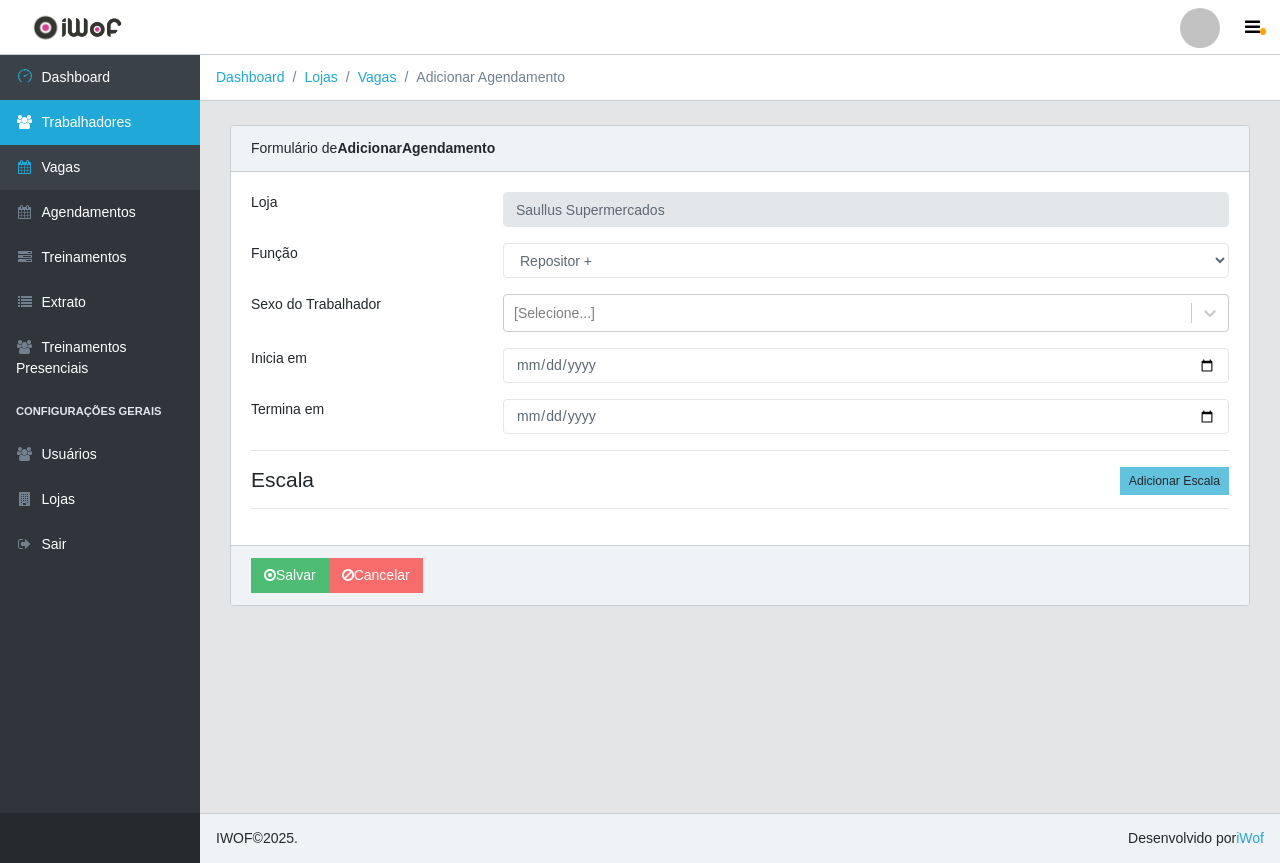 click on "Trabalhadores" at bounding box center (100, 122) 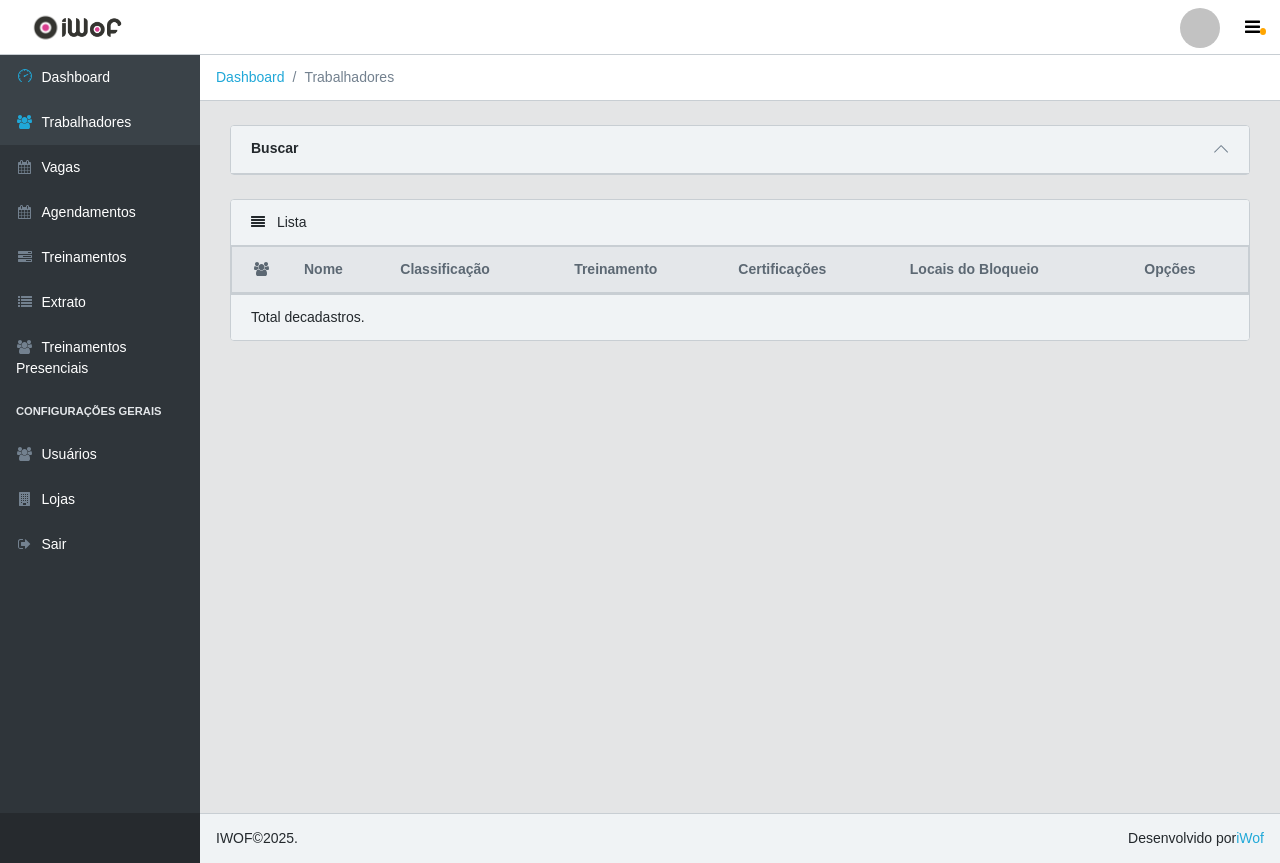 drag, startPoint x: 1230, startPoint y: 151, endPoint x: 1121, endPoint y: 158, distance: 109.22454 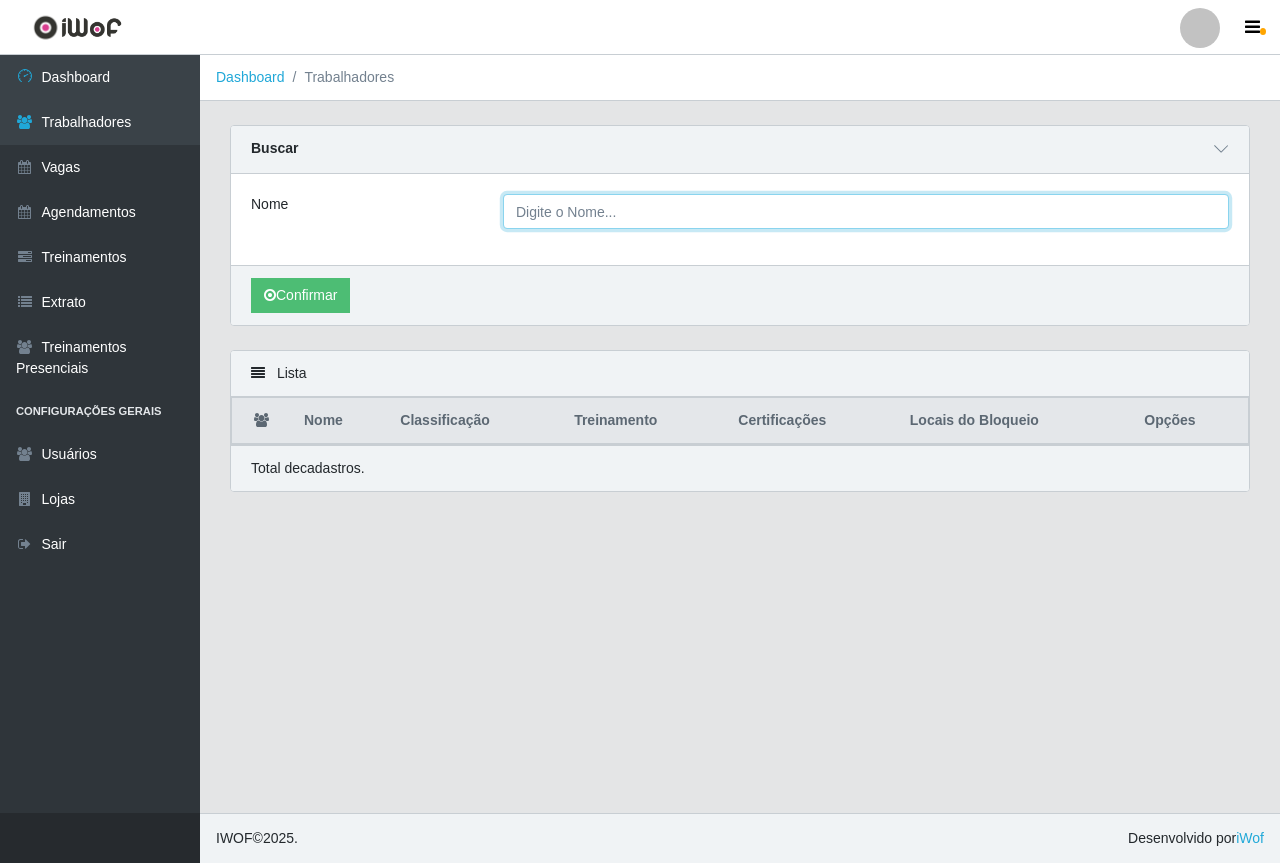 click on "Nome" at bounding box center (866, 211) 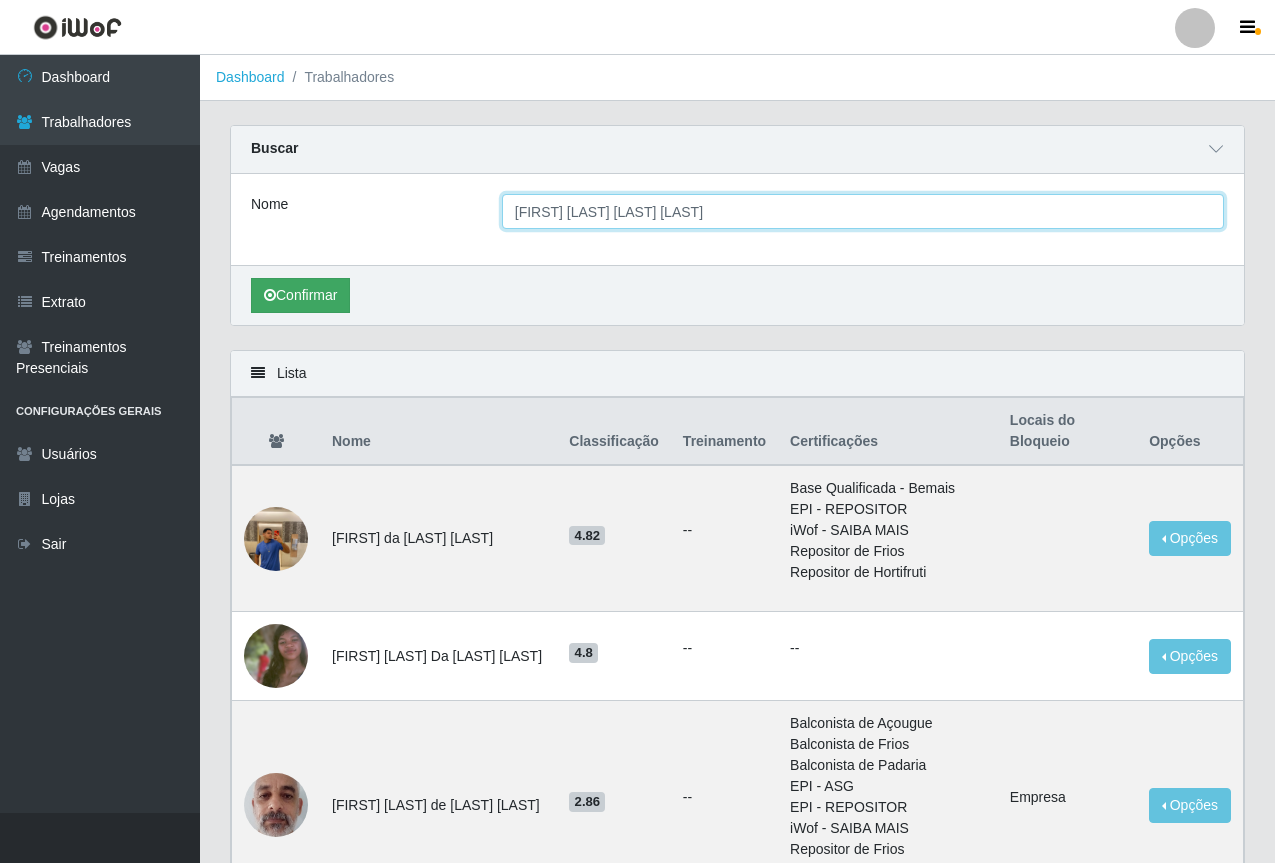 type on "[FIRST] [LAST] [LAST] [LAST]" 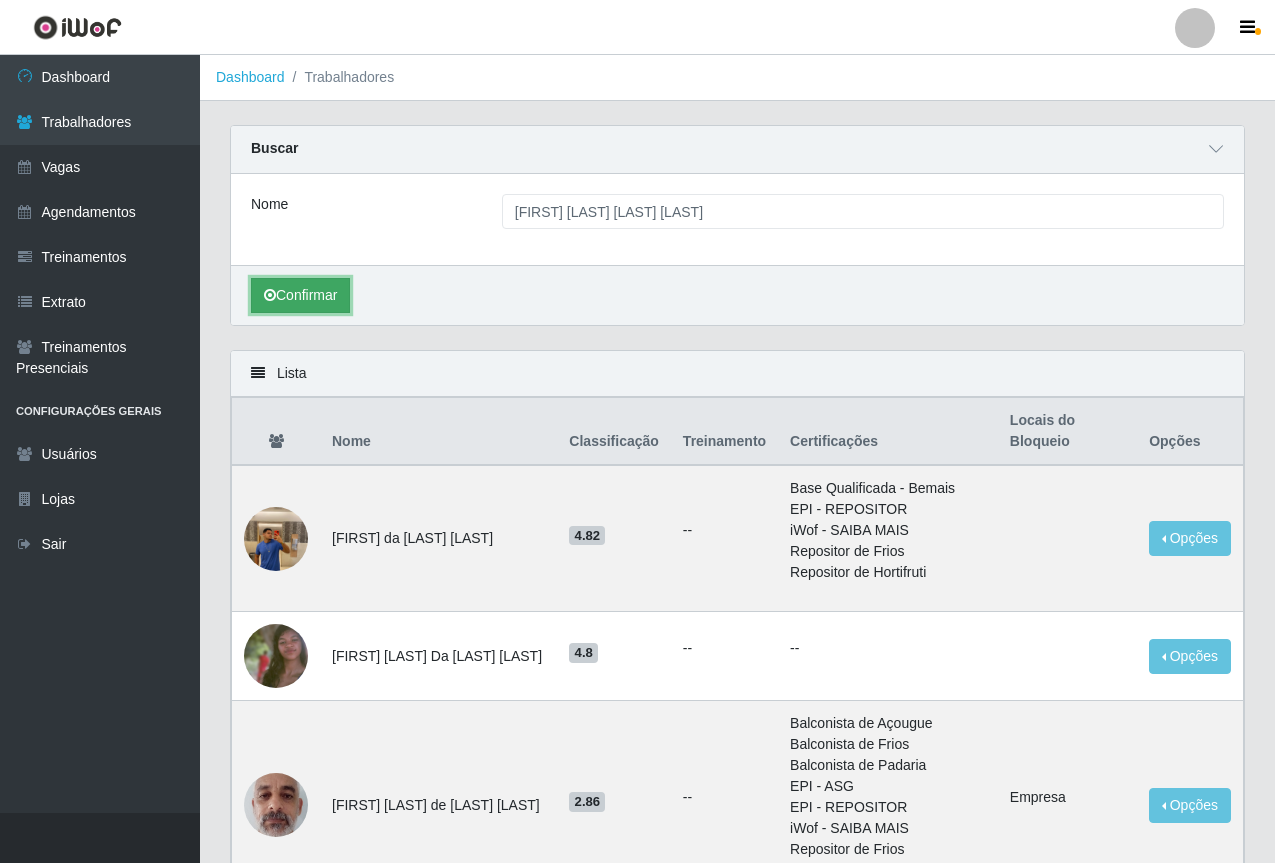 click on "Confirmar" at bounding box center (300, 295) 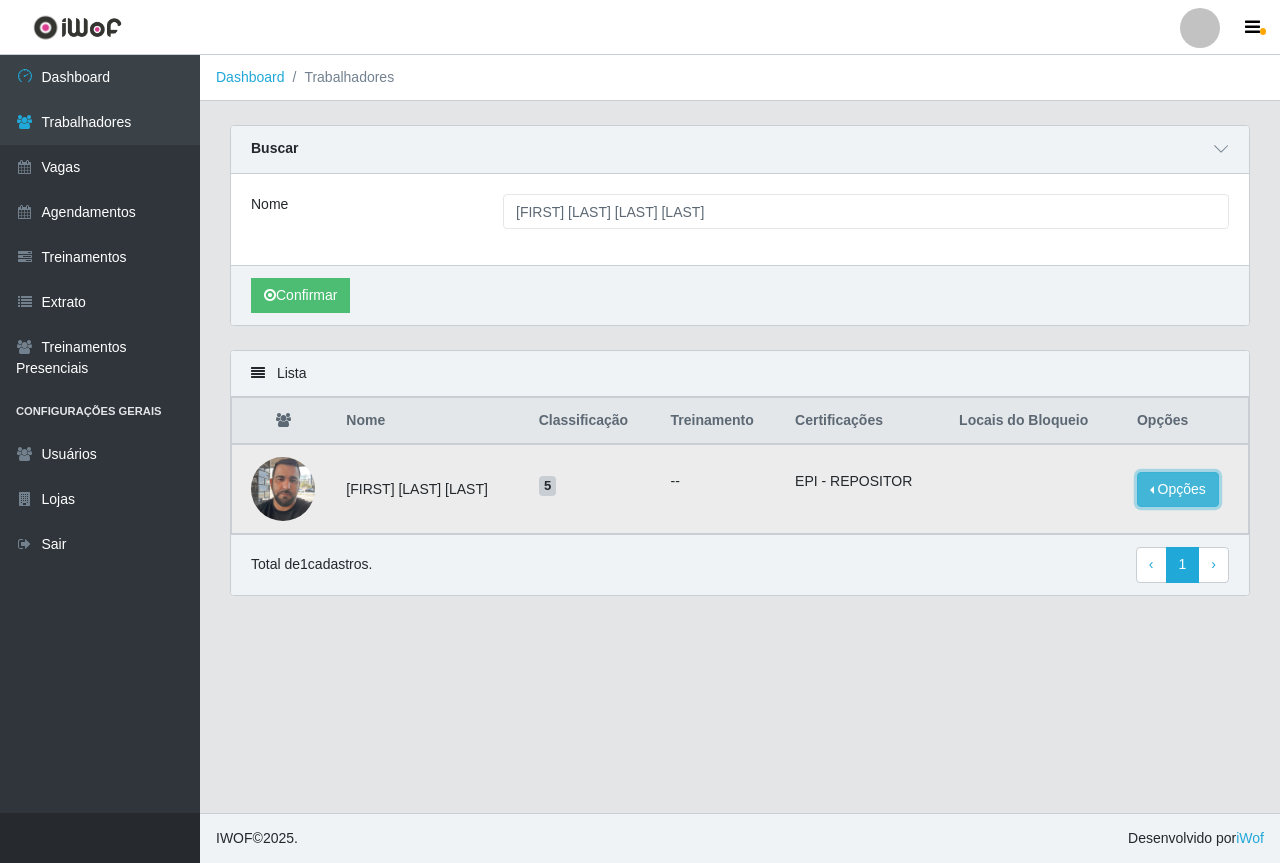 click on "Opções" at bounding box center [1178, 489] 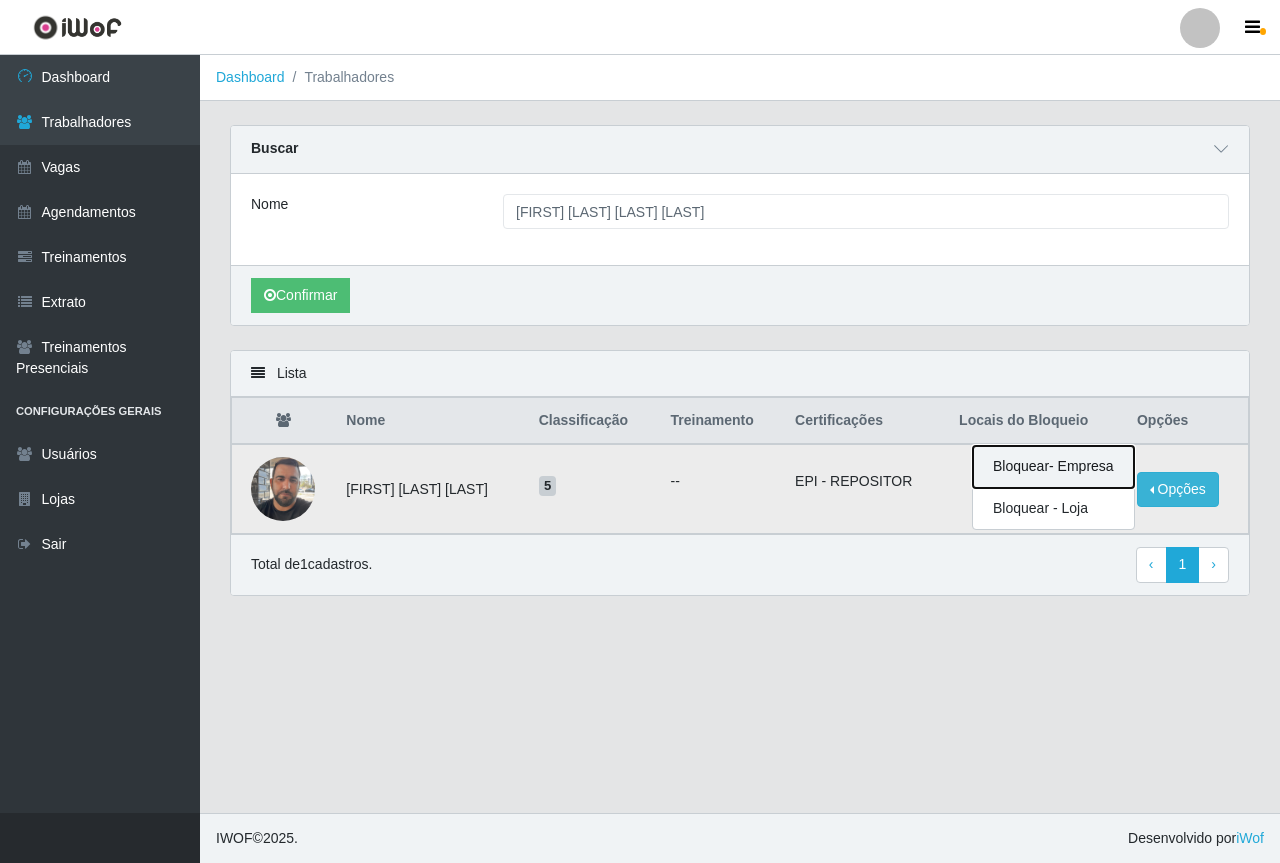 click on "Bloquear  - Empresa" at bounding box center (1053, 467) 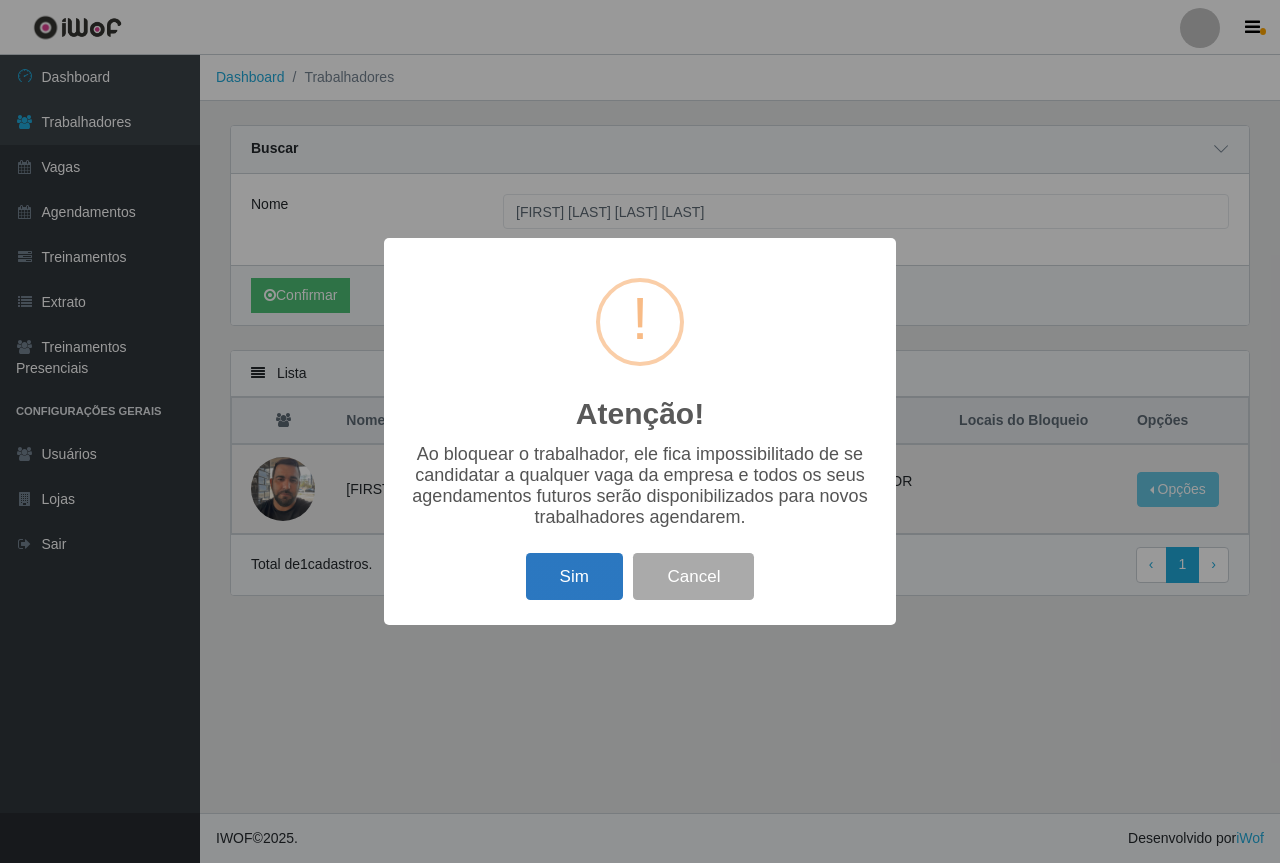click on "Sim" at bounding box center (574, 576) 